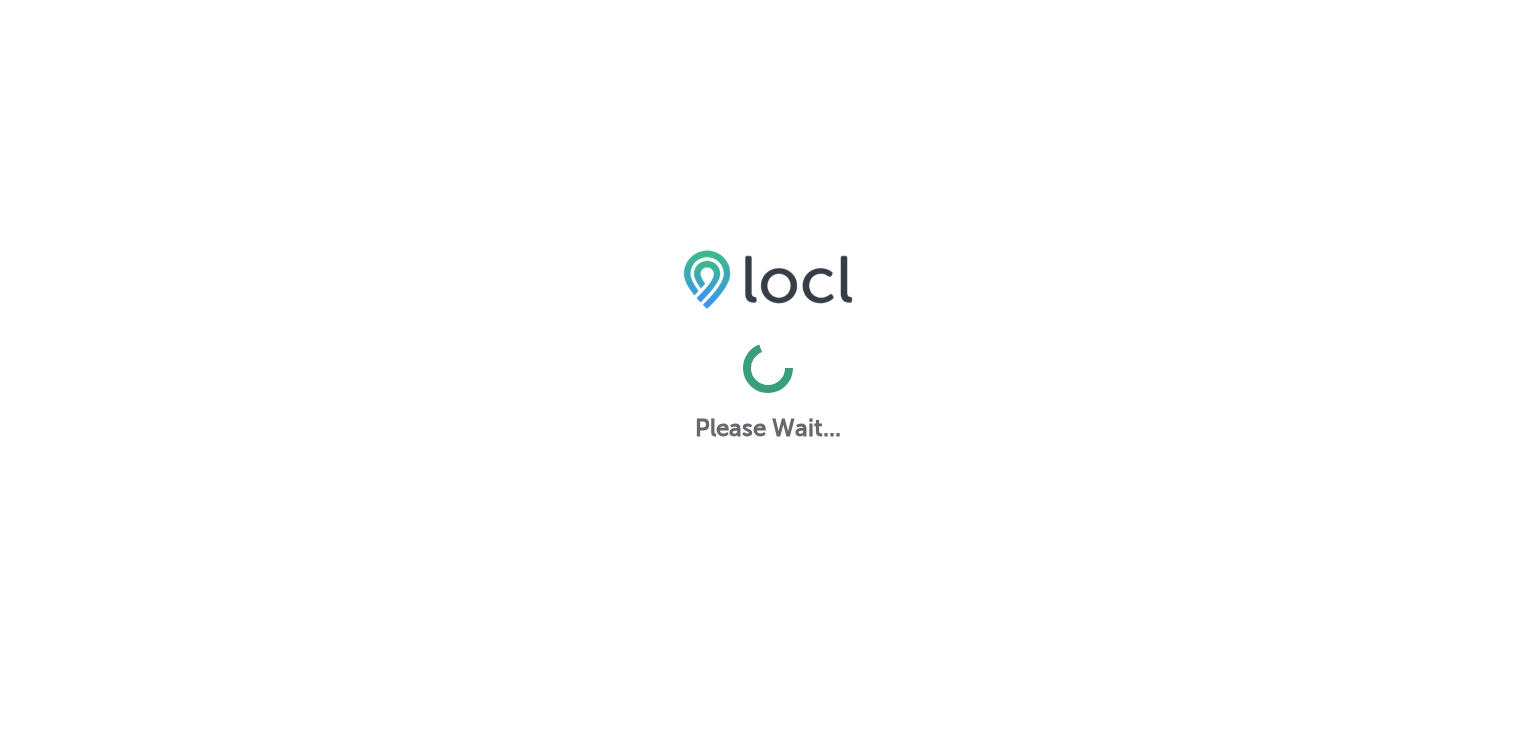 scroll, scrollTop: 0, scrollLeft: 0, axis: both 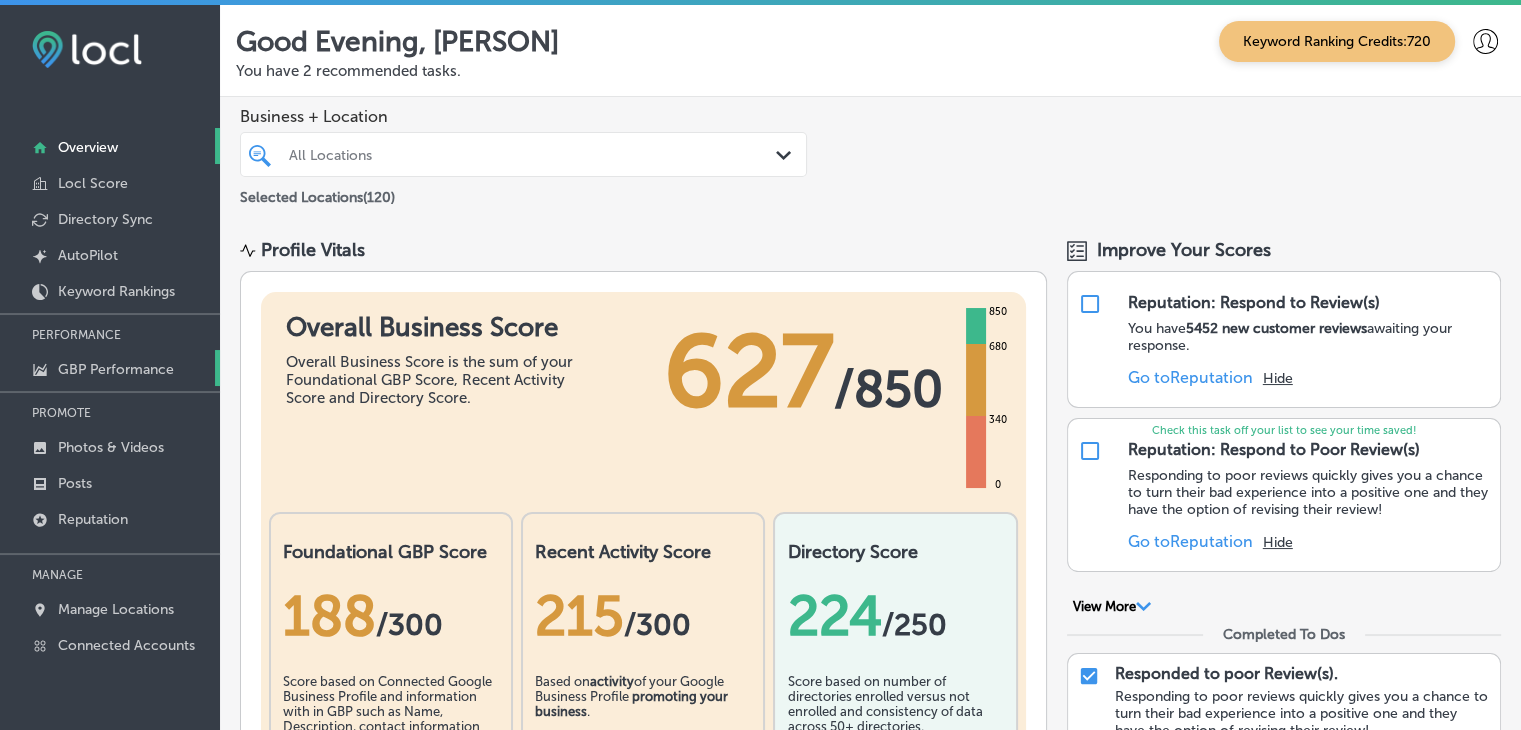click on "GBP Performance" at bounding box center [110, 368] 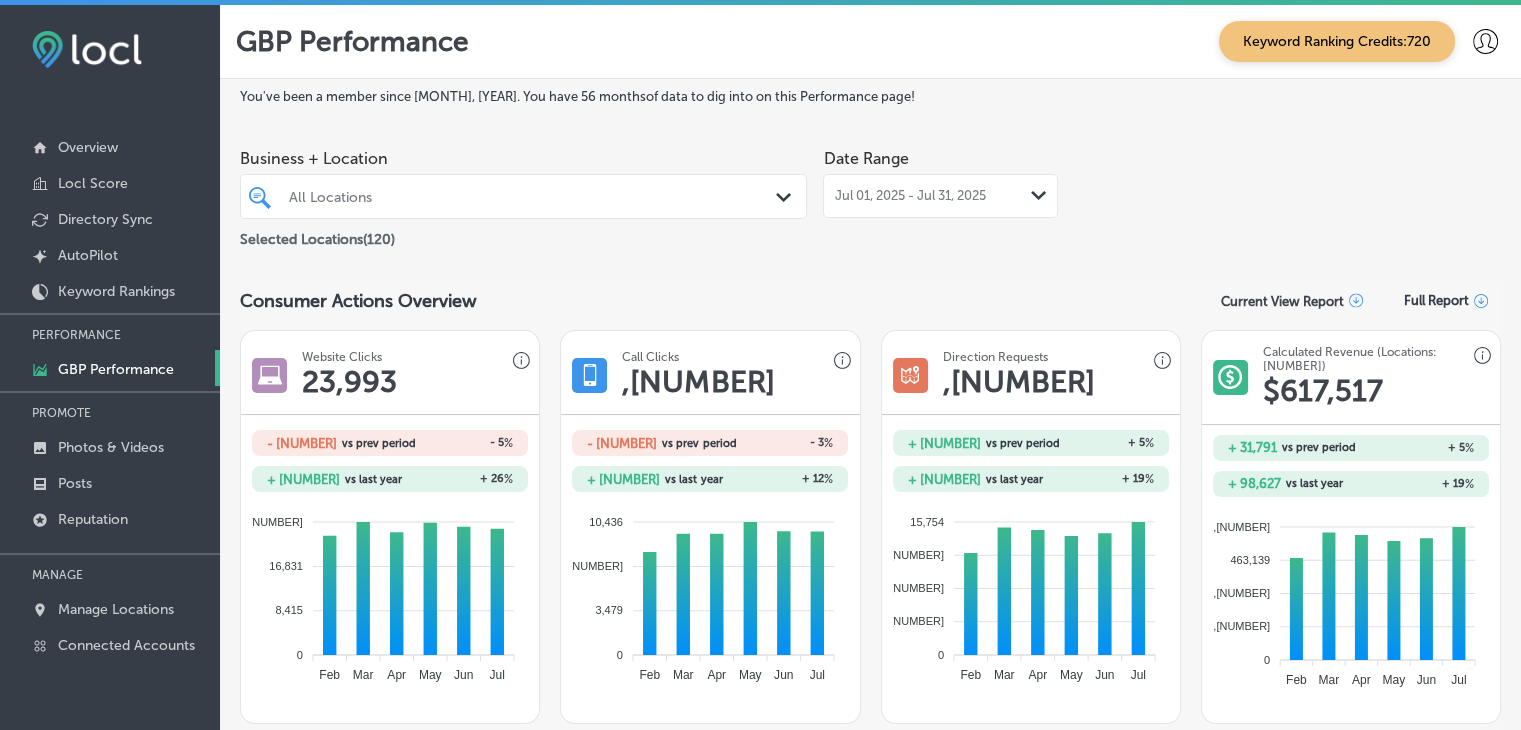 click on "All Locations" at bounding box center (523, 196) 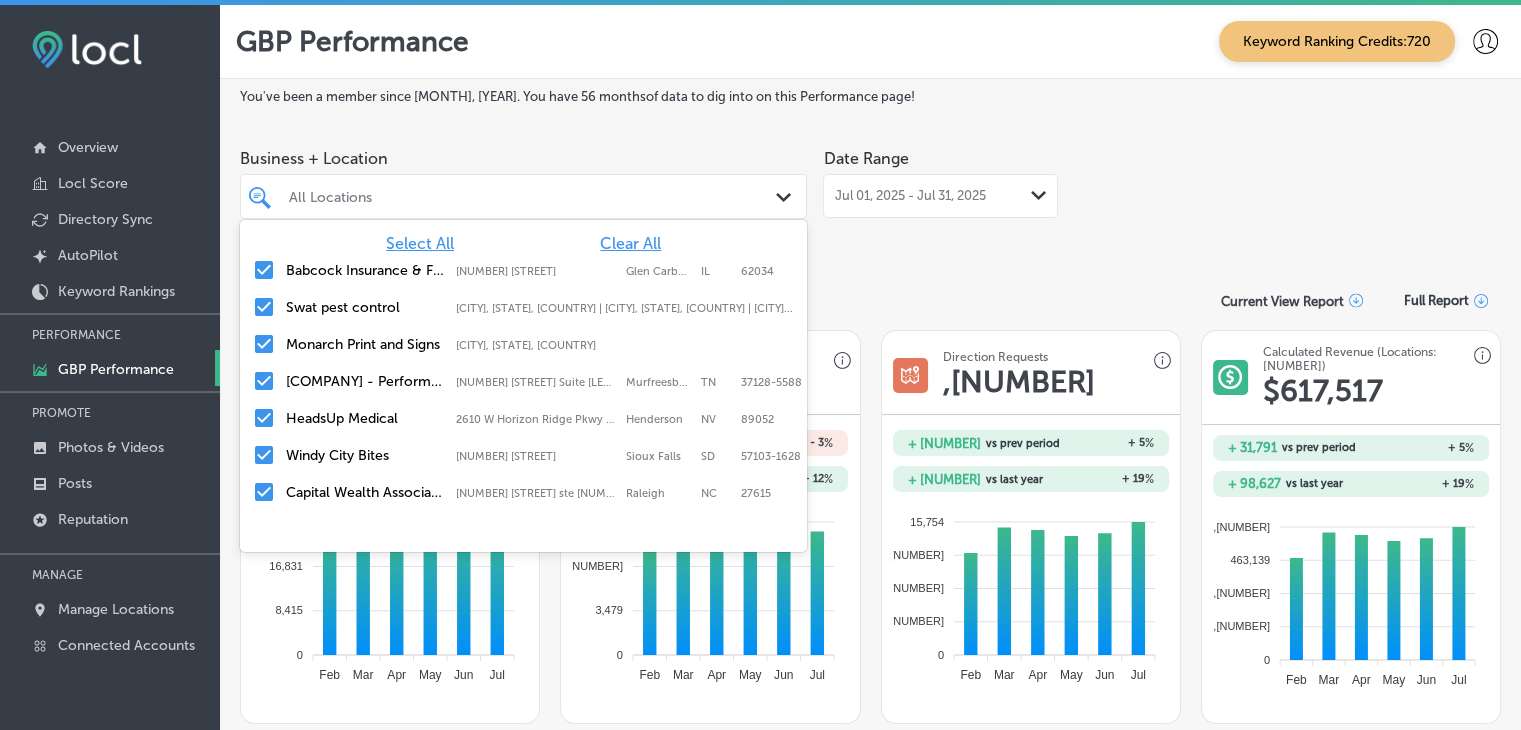 click on "[MONTH] [YEAR] - [MONTH] [YEAR]
Path
Created with Sketch." at bounding box center (940, 196) 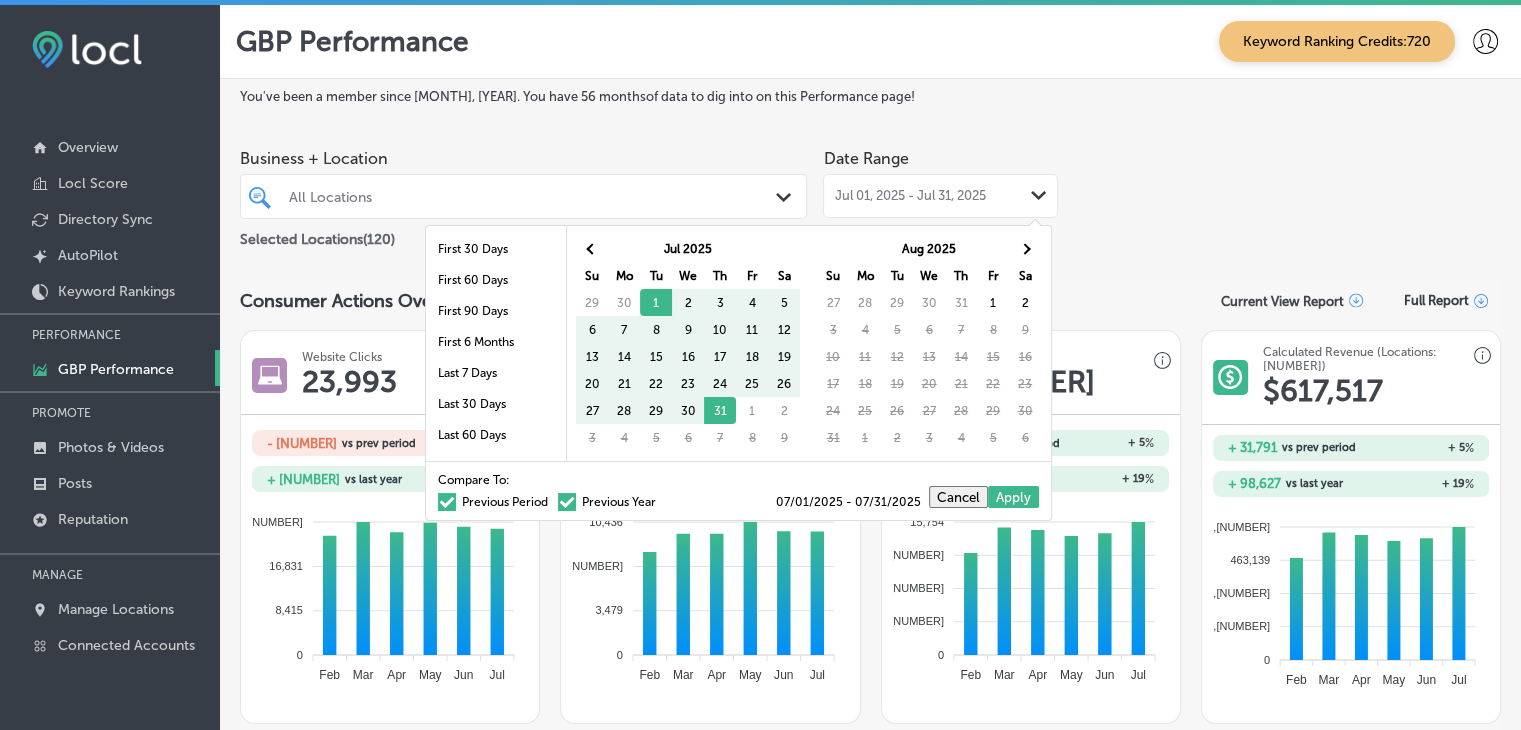 click on "All Locations" at bounding box center (533, 196) 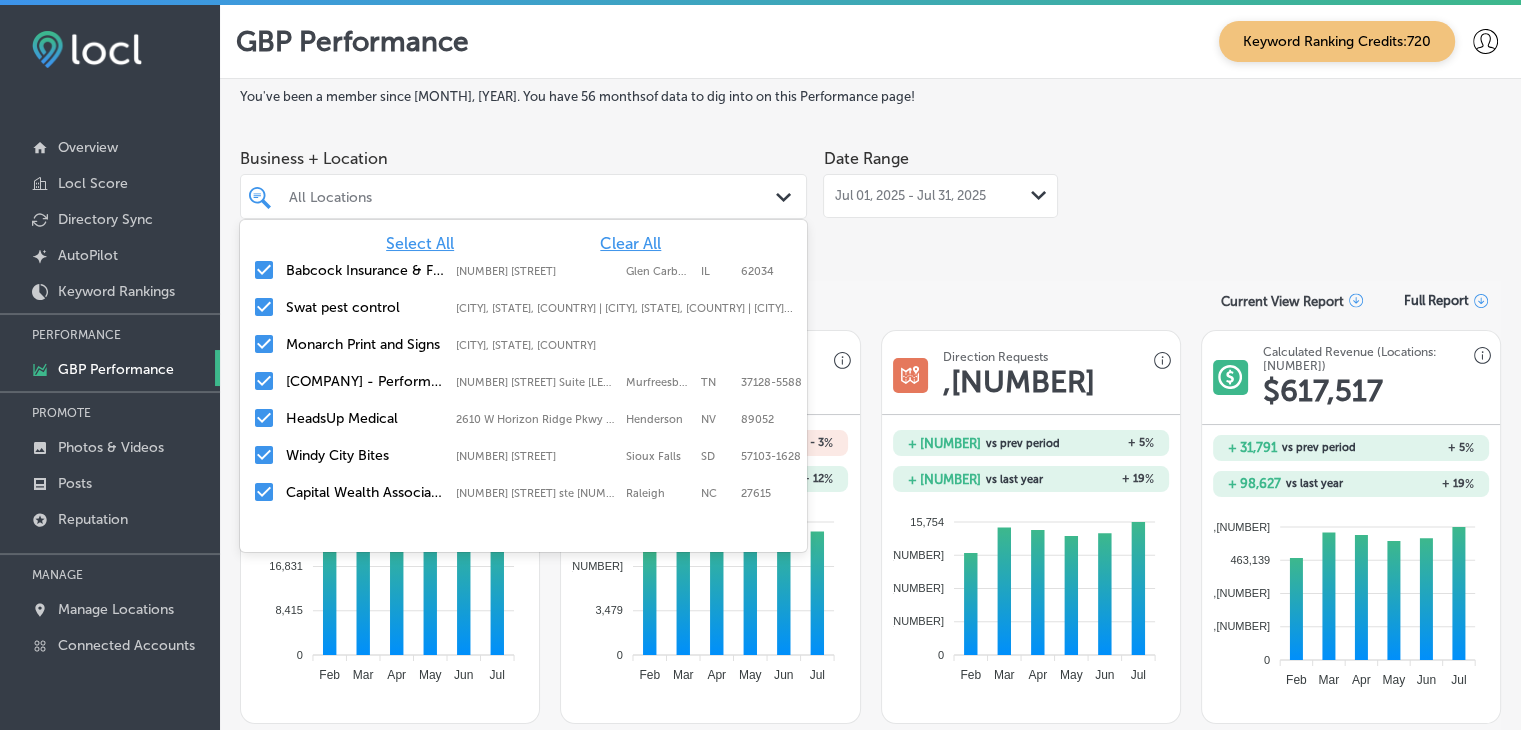 click on "[BRAND] [BRAND] & [BRAND] Services [NUMBER] [STREET], [CITY], [STATE] [POSTAL_CODE] [NUMBER] [STREET] [CITY] [STATE] [POSTAL_CODE]" at bounding box center [523, 270] 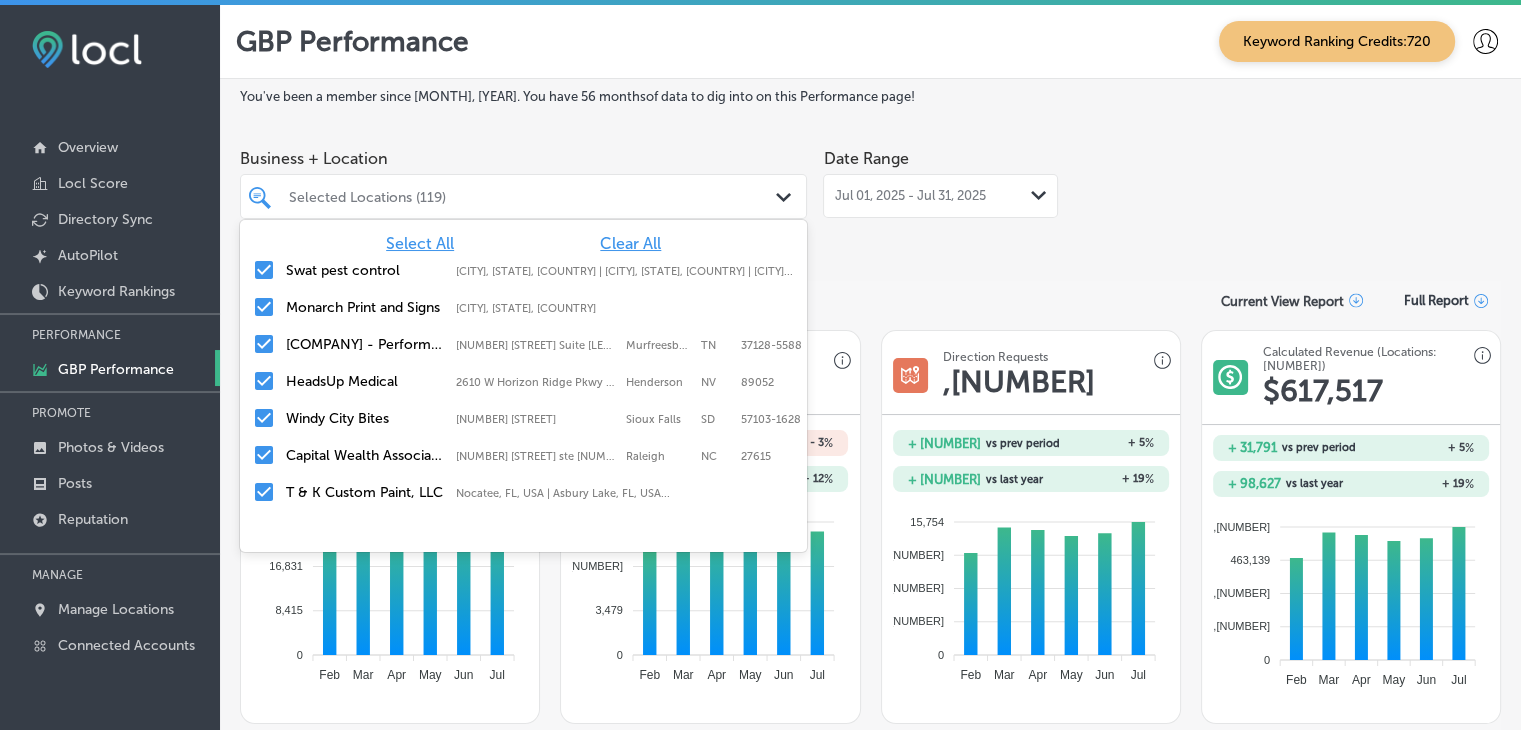 click on "Clear All" at bounding box center [630, 243] 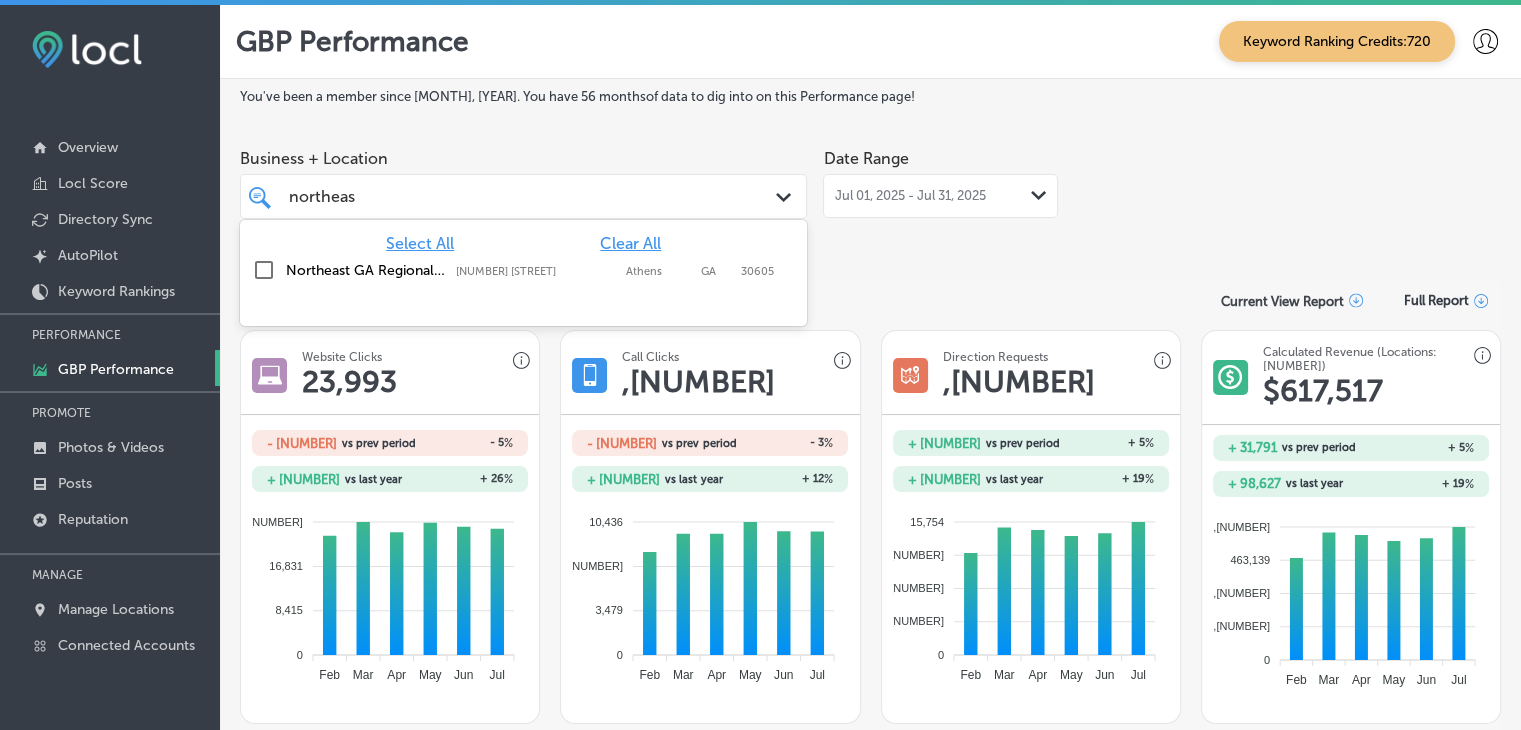 click at bounding box center (523, 310) 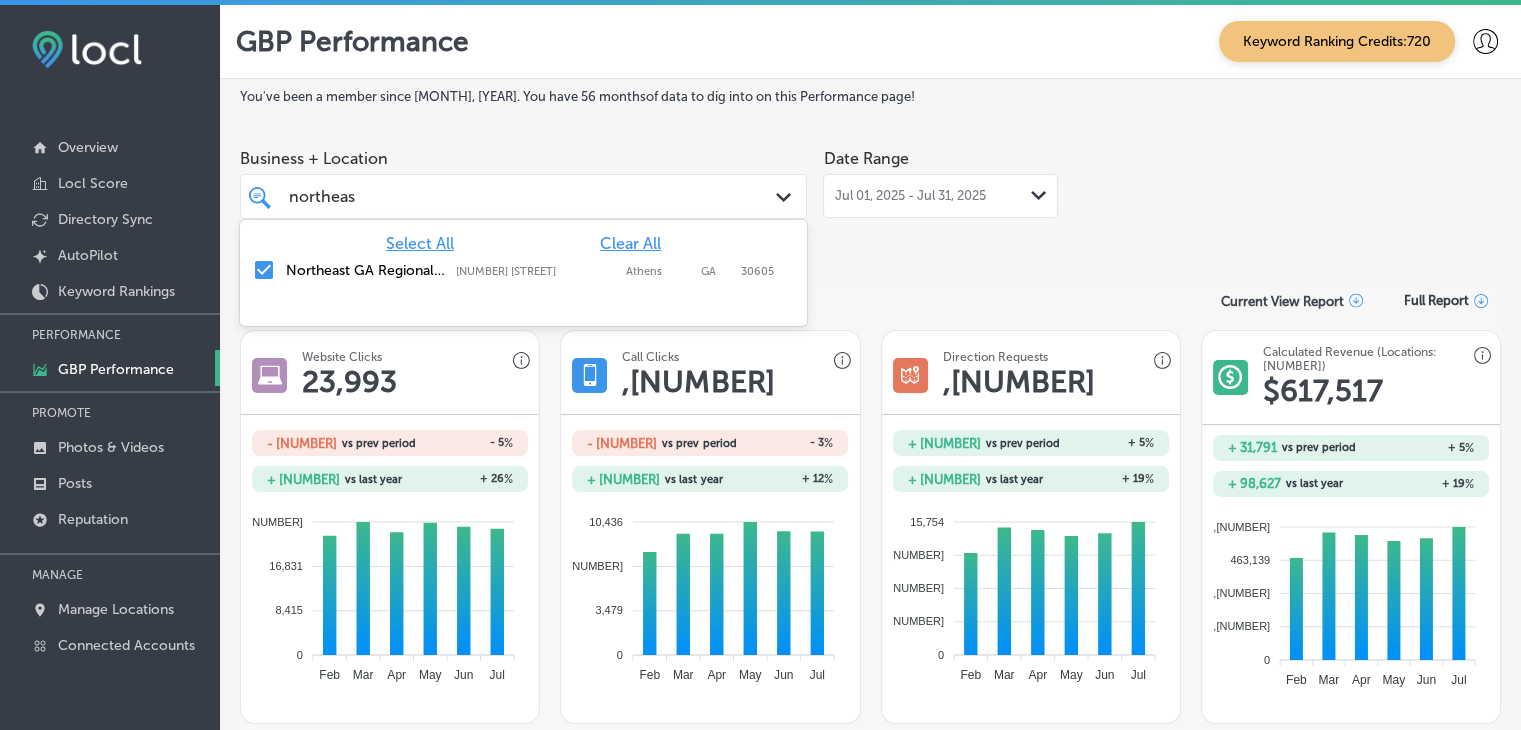 type on "northeas" 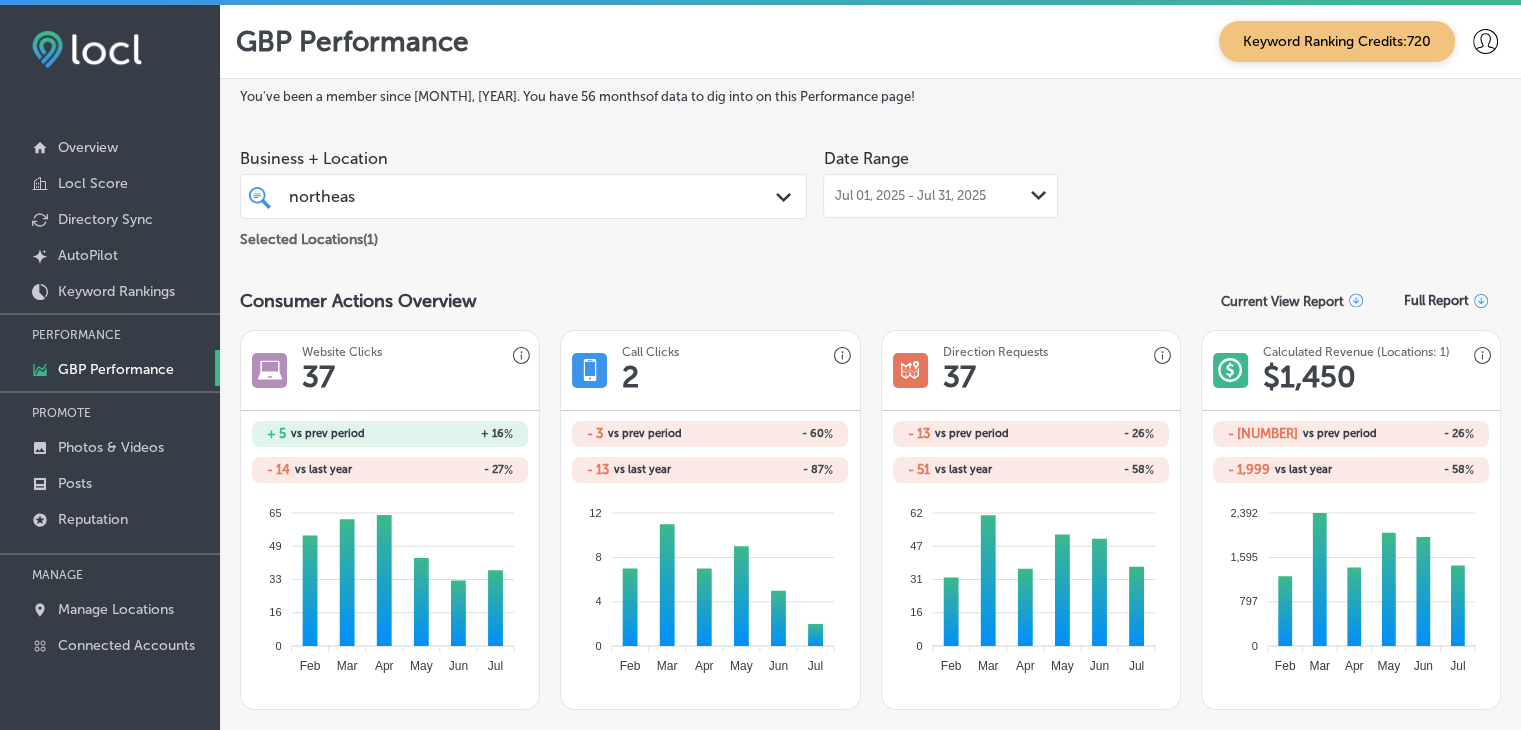 click on "[MONTH] [YEAR] - [MONTH] [YEAR]
Path
Created with Sketch." at bounding box center (940, 196) 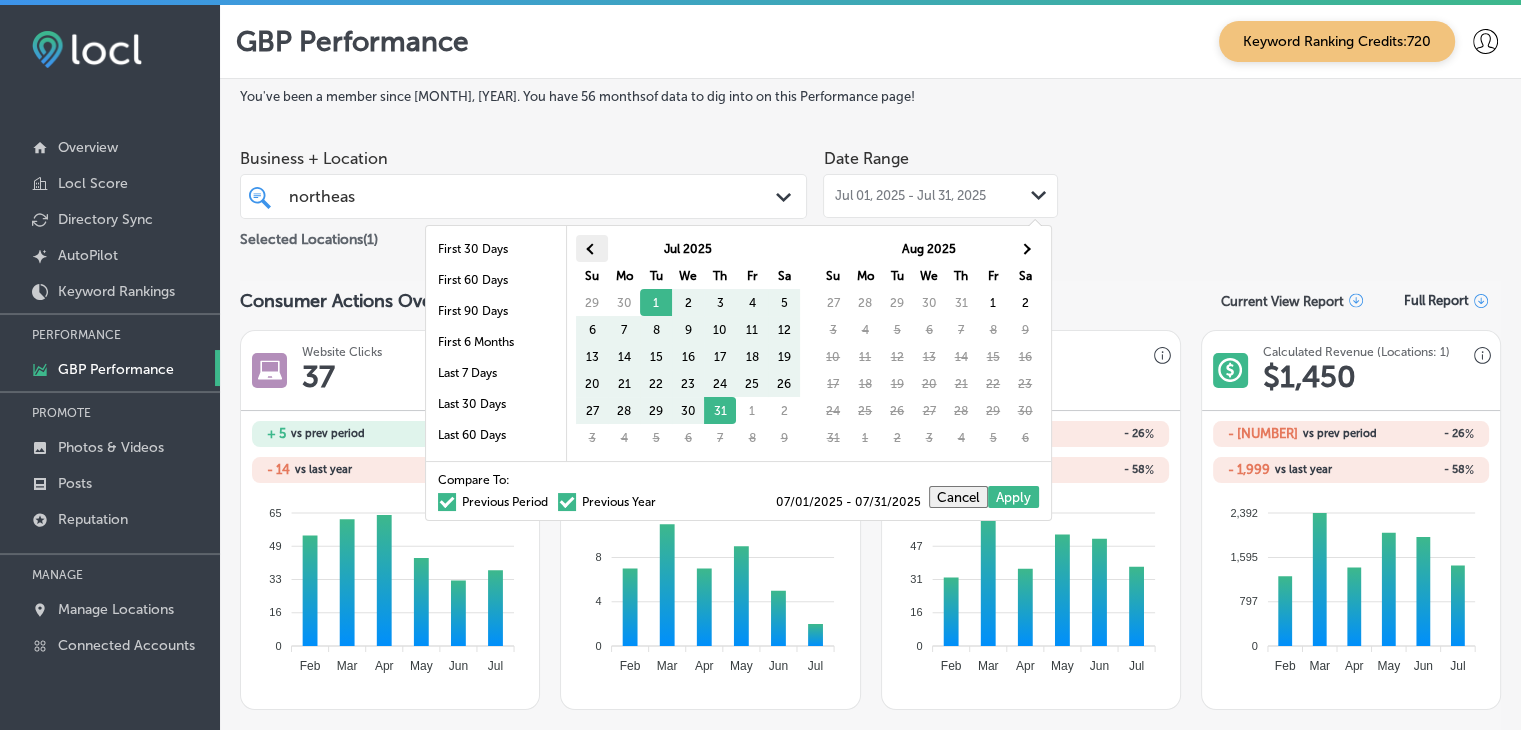 click at bounding box center [592, 248] 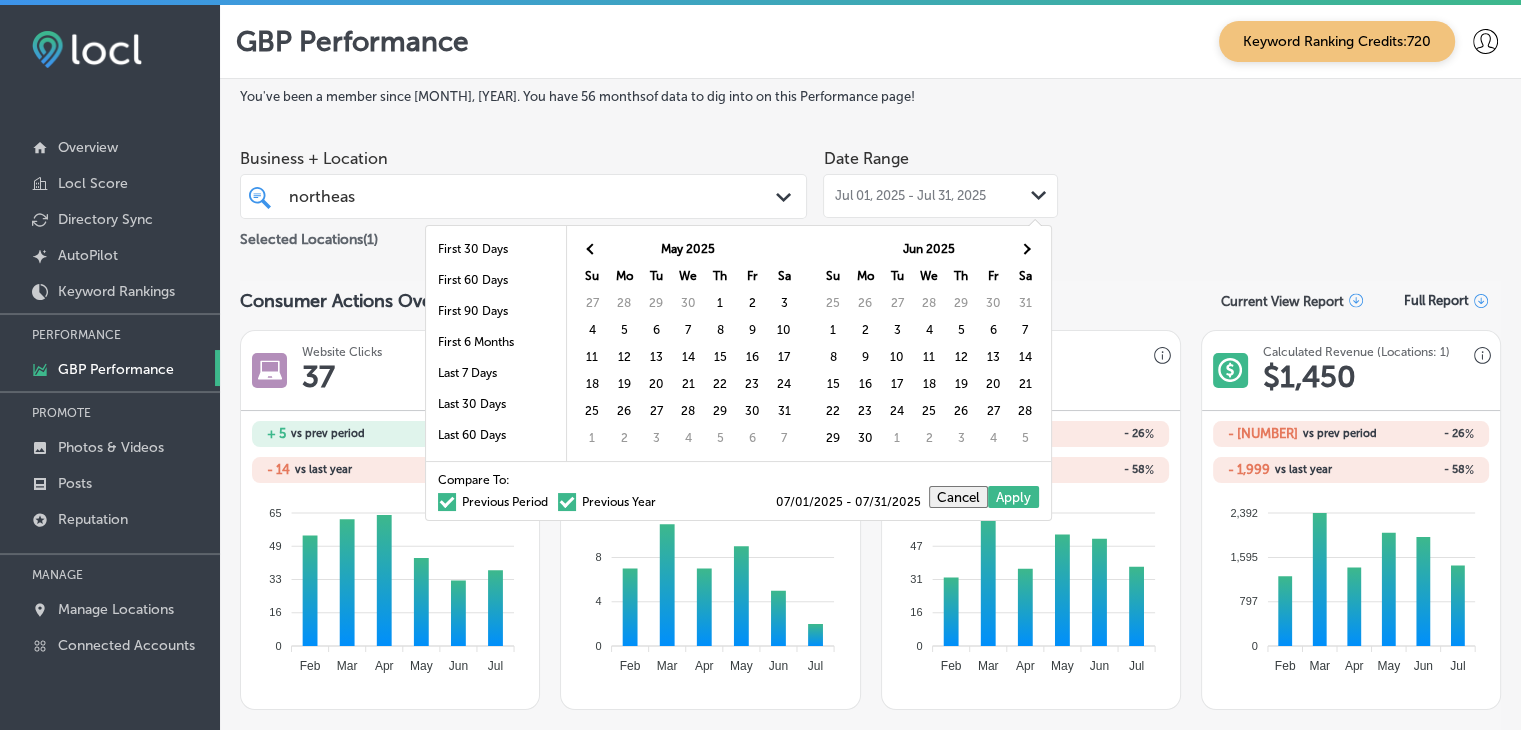 click at bounding box center (592, 248) 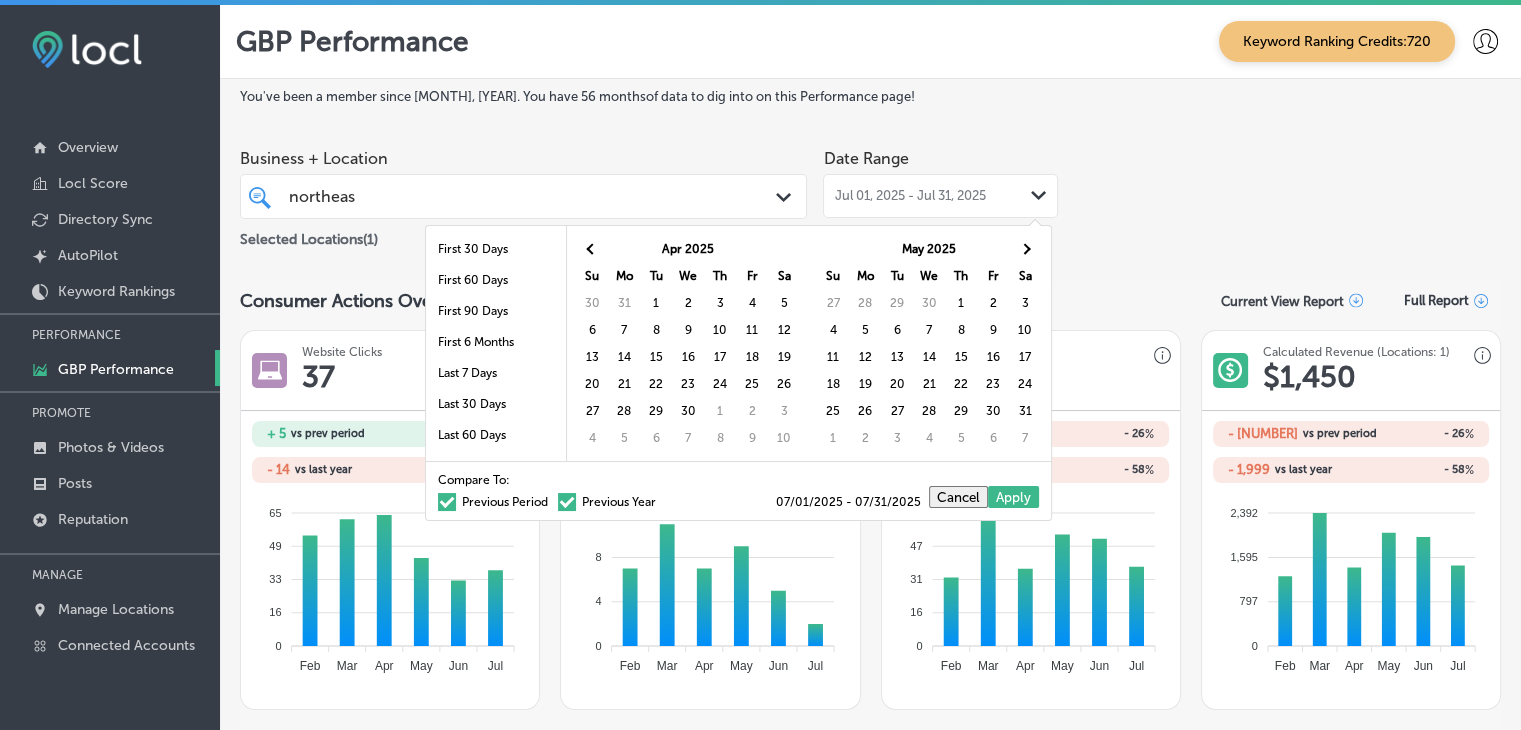 click at bounding box center (592, 248) 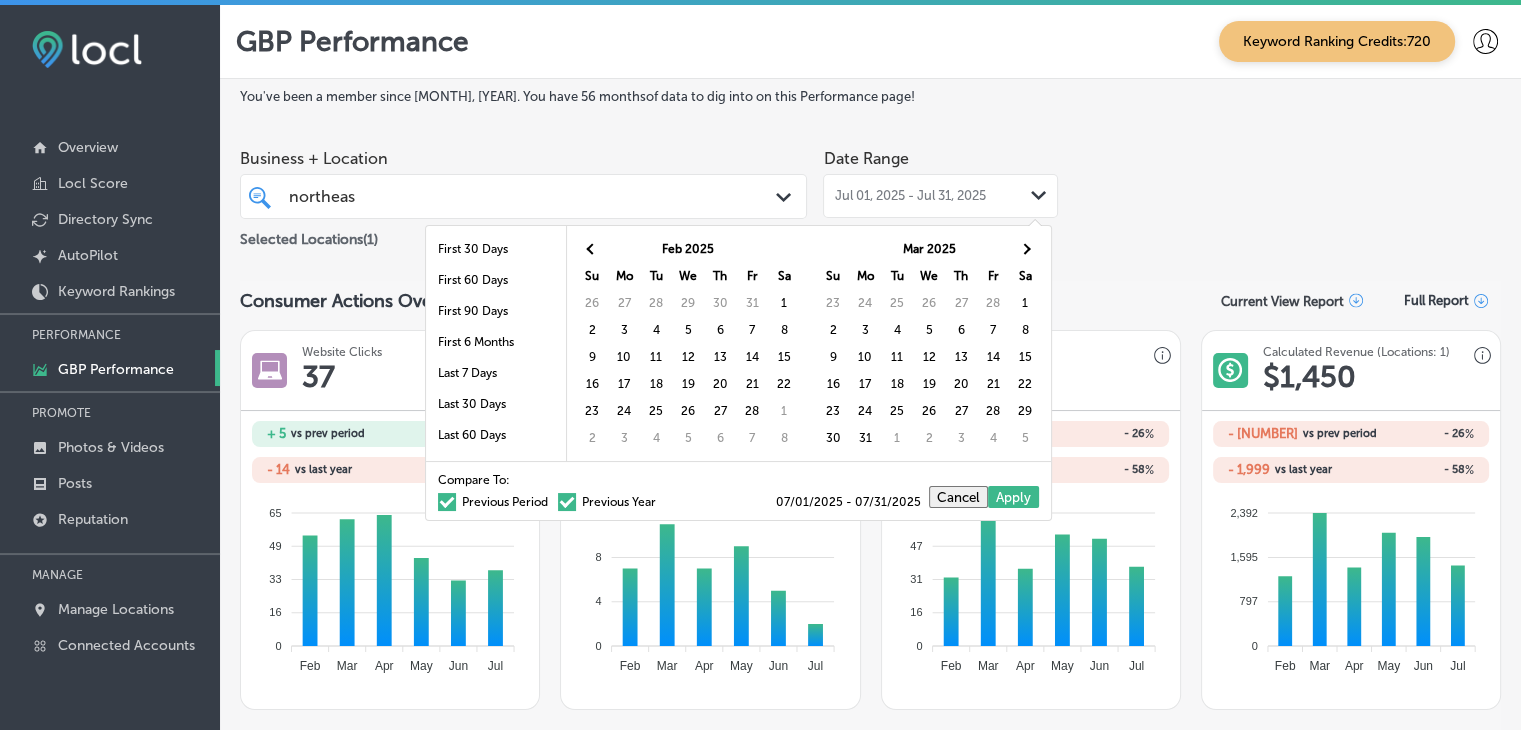 click at bounding box center (592, 248) 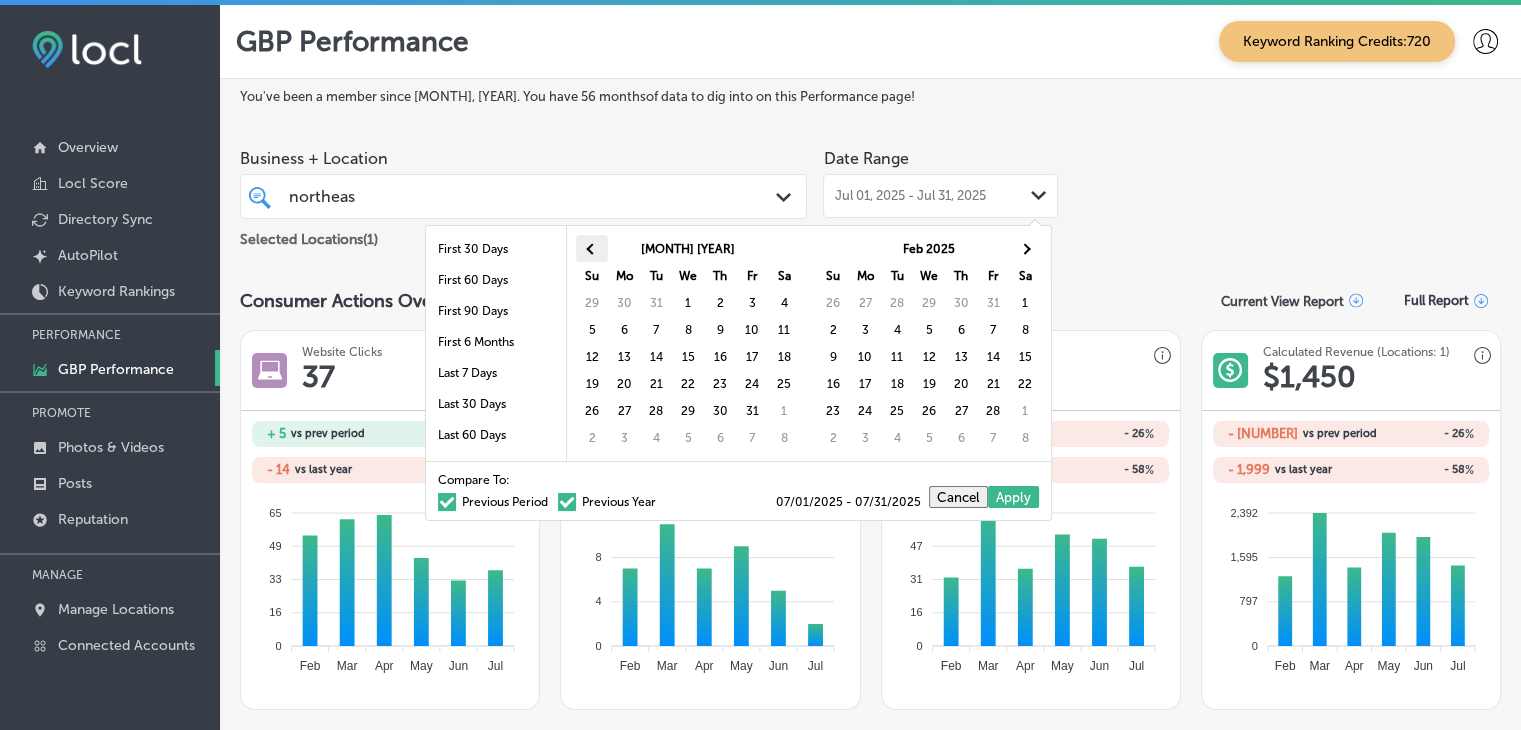 click at bounding box center (592, 248) 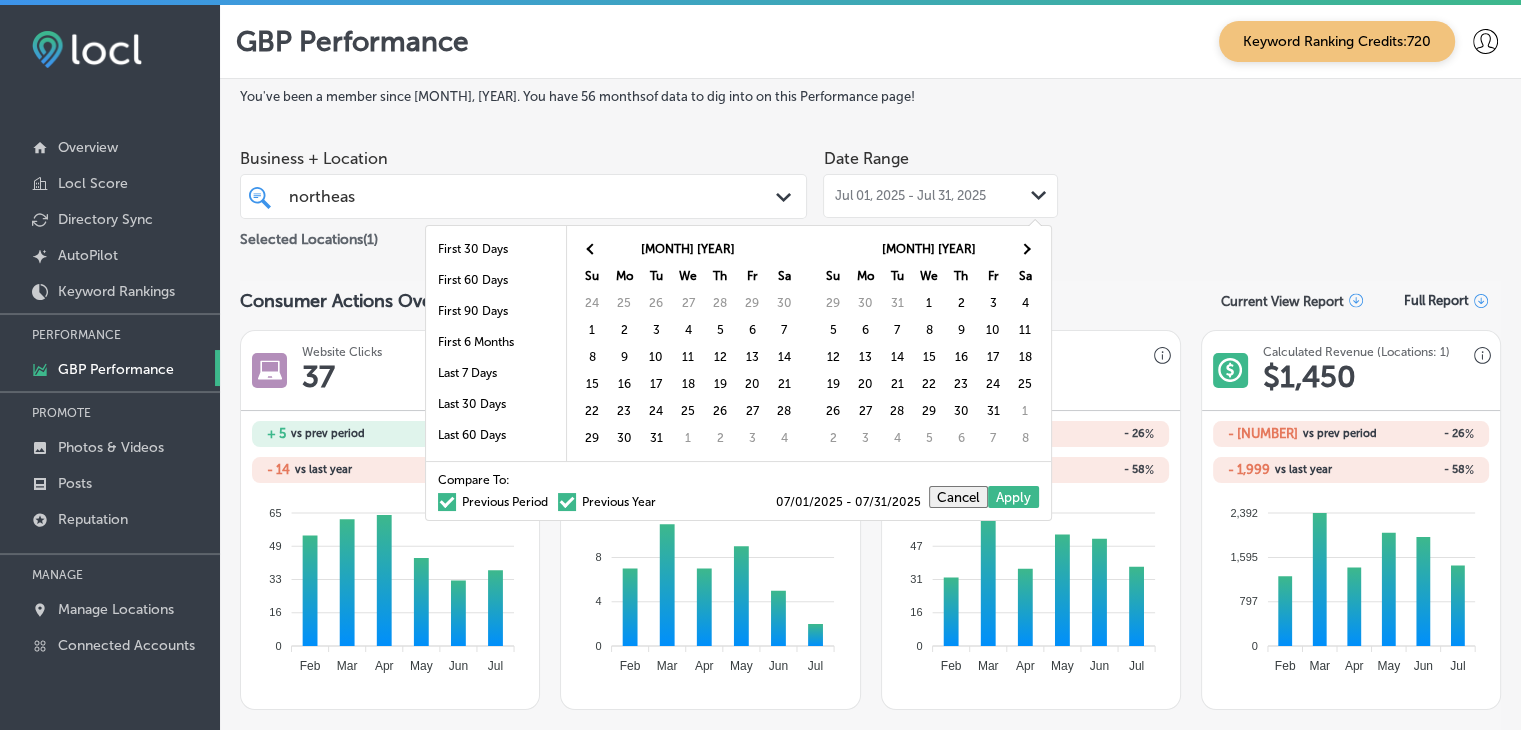 click at bounding box center (592, 248) 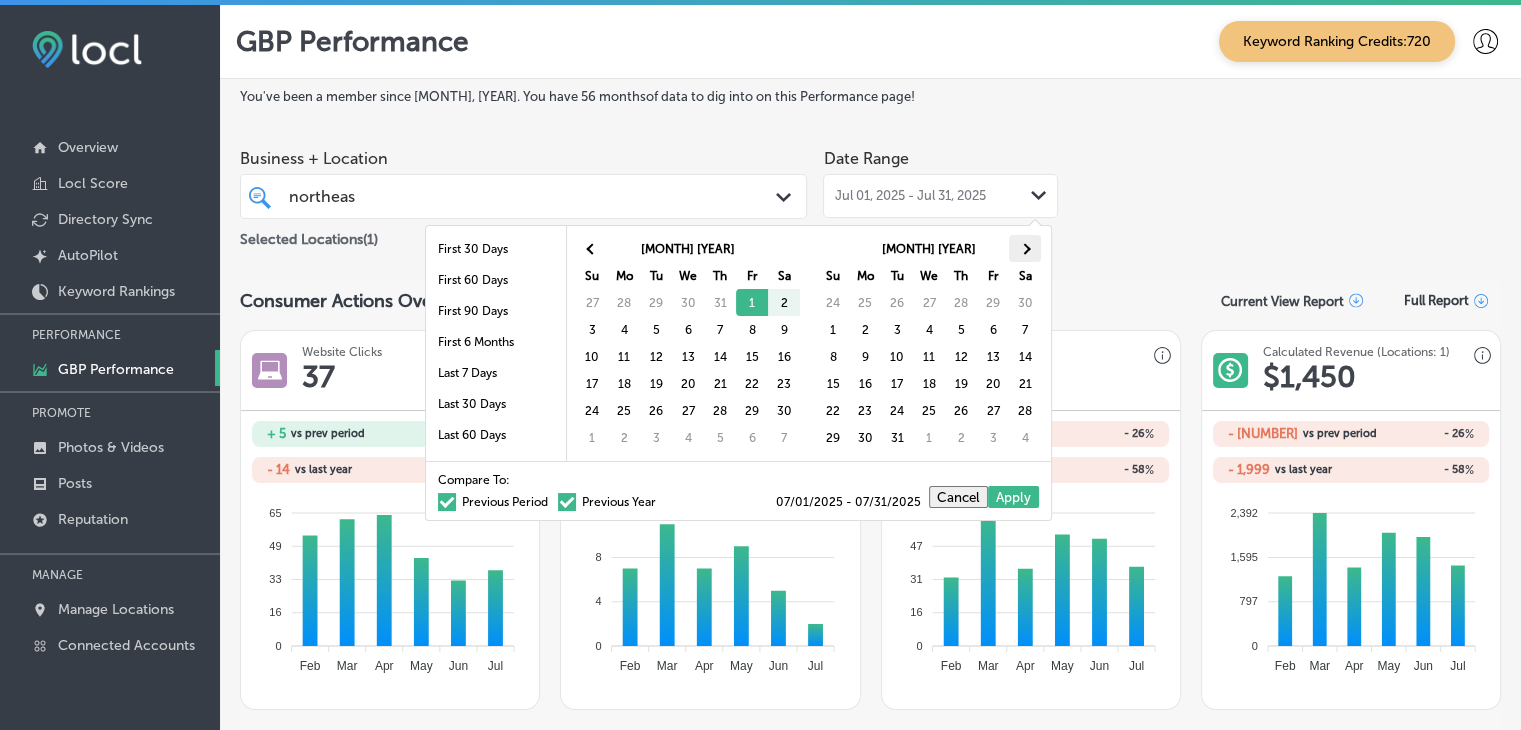 click at bounding box center (1025, 248) 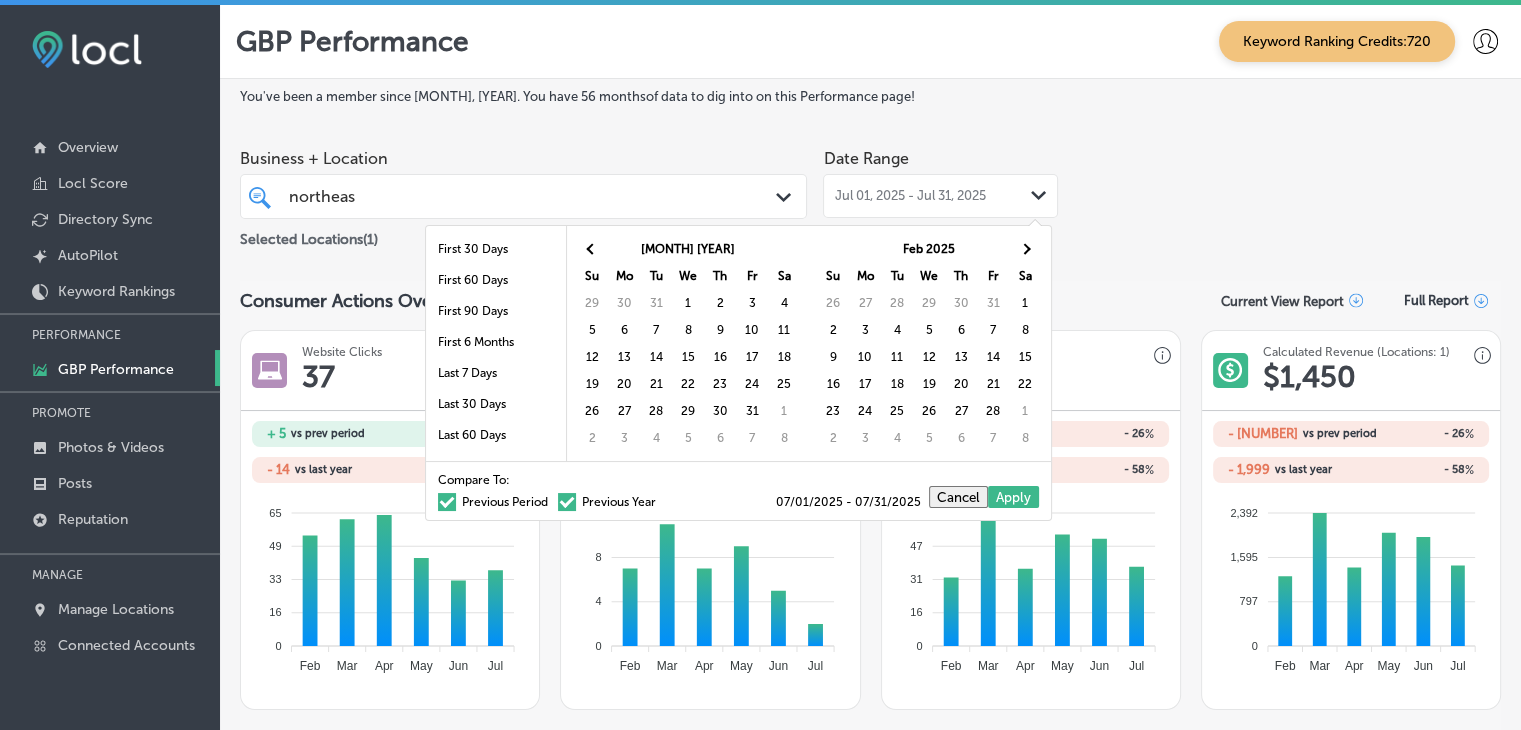 click at bounding box center (1025, 248) 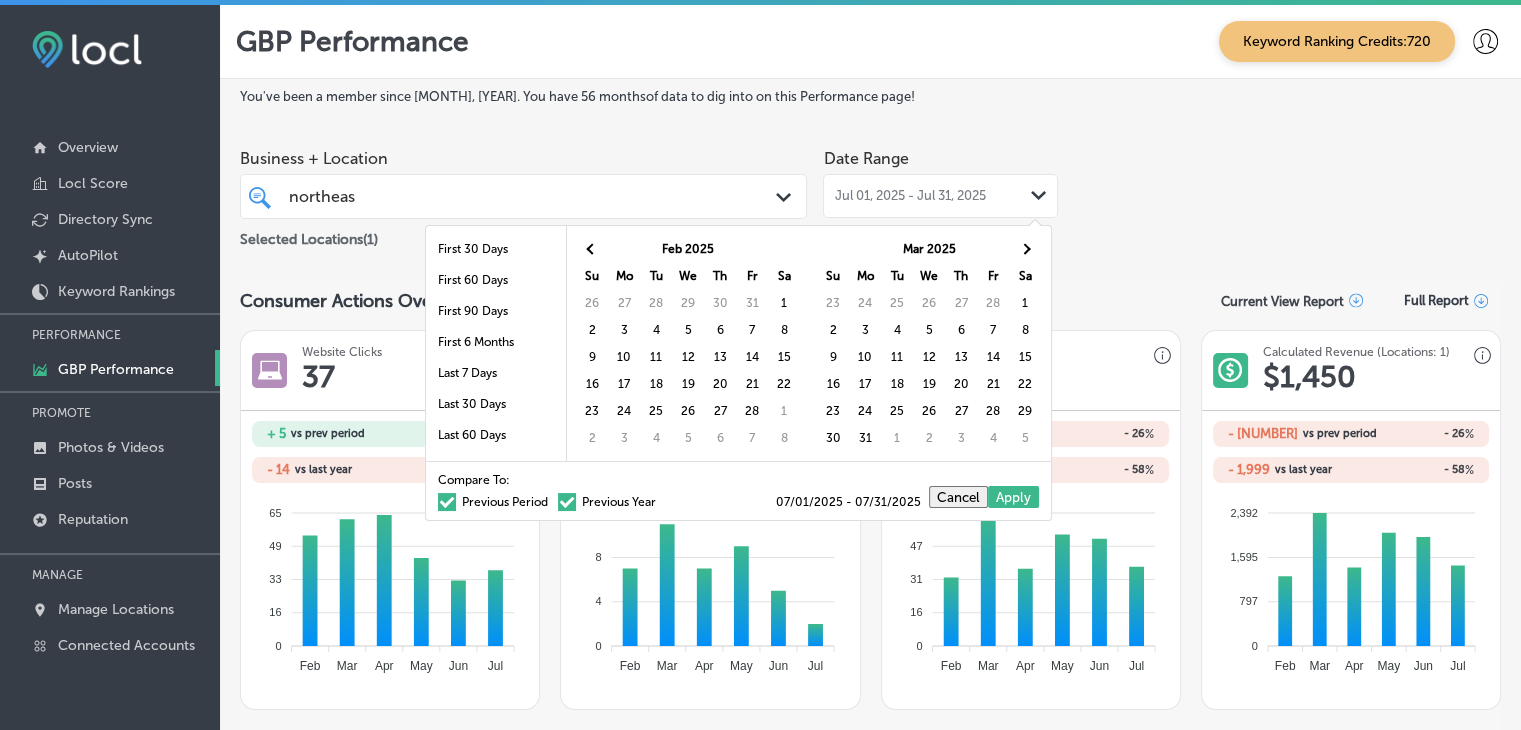 click at bounding box center [1025, 248] 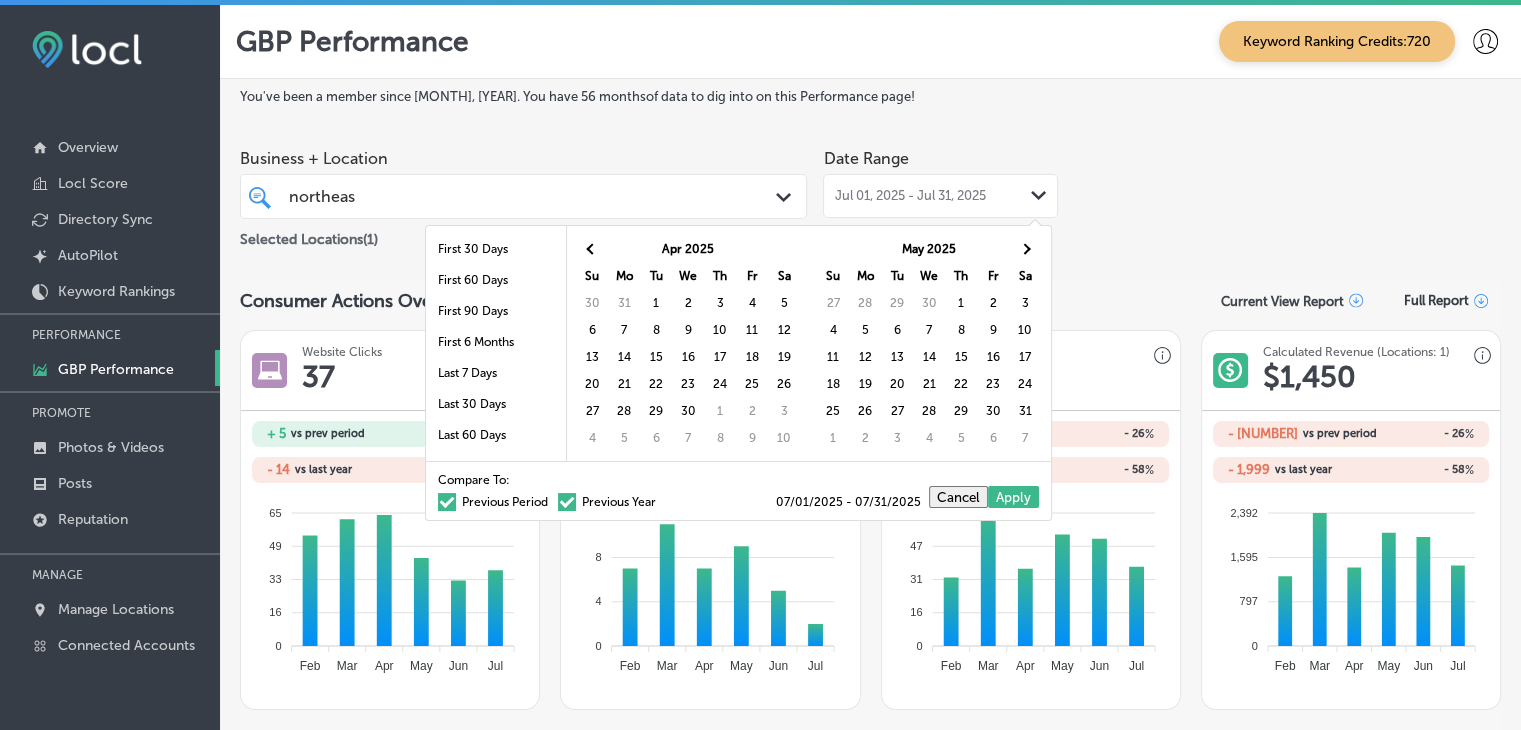 click at bounding box center (1025, 248) 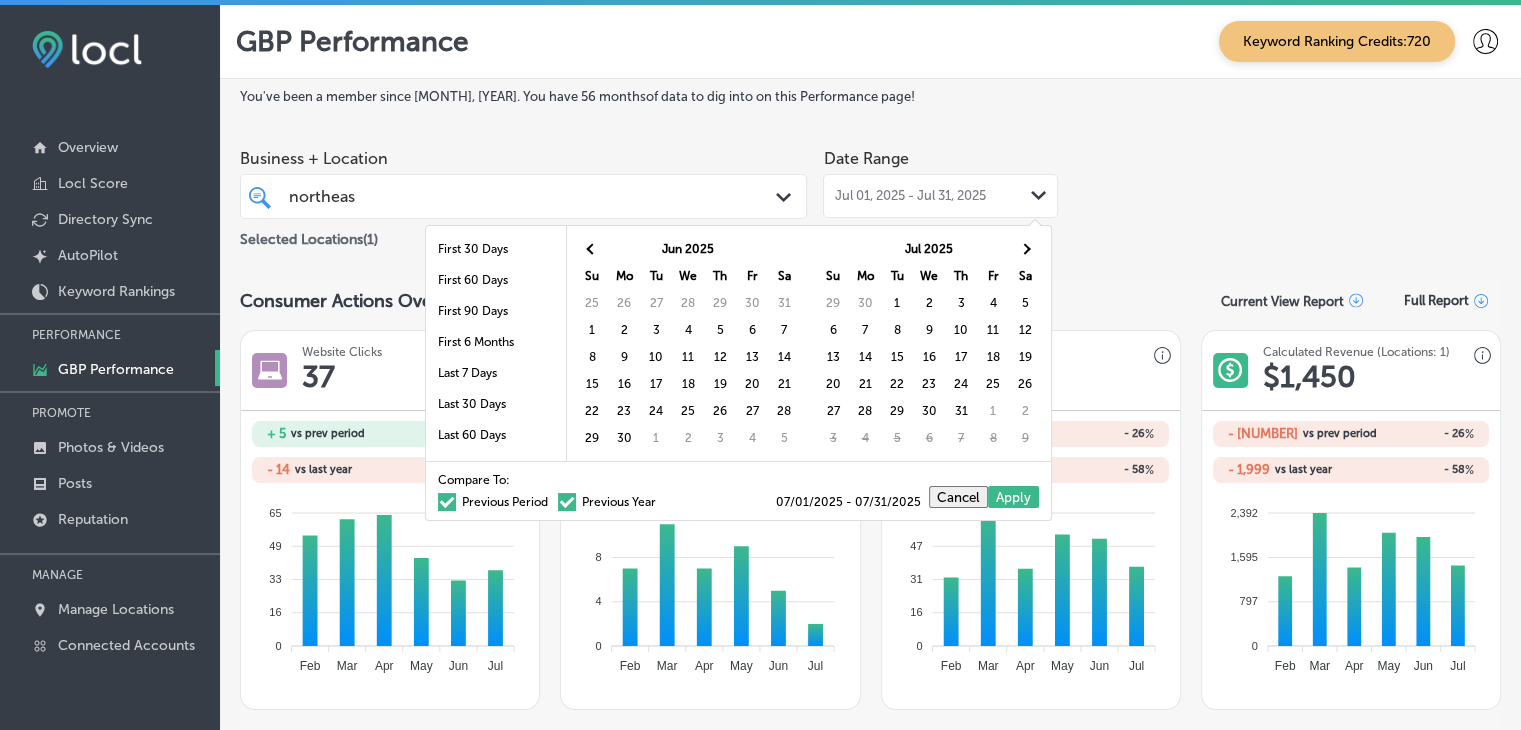 click at bounding box center (1025, 248) 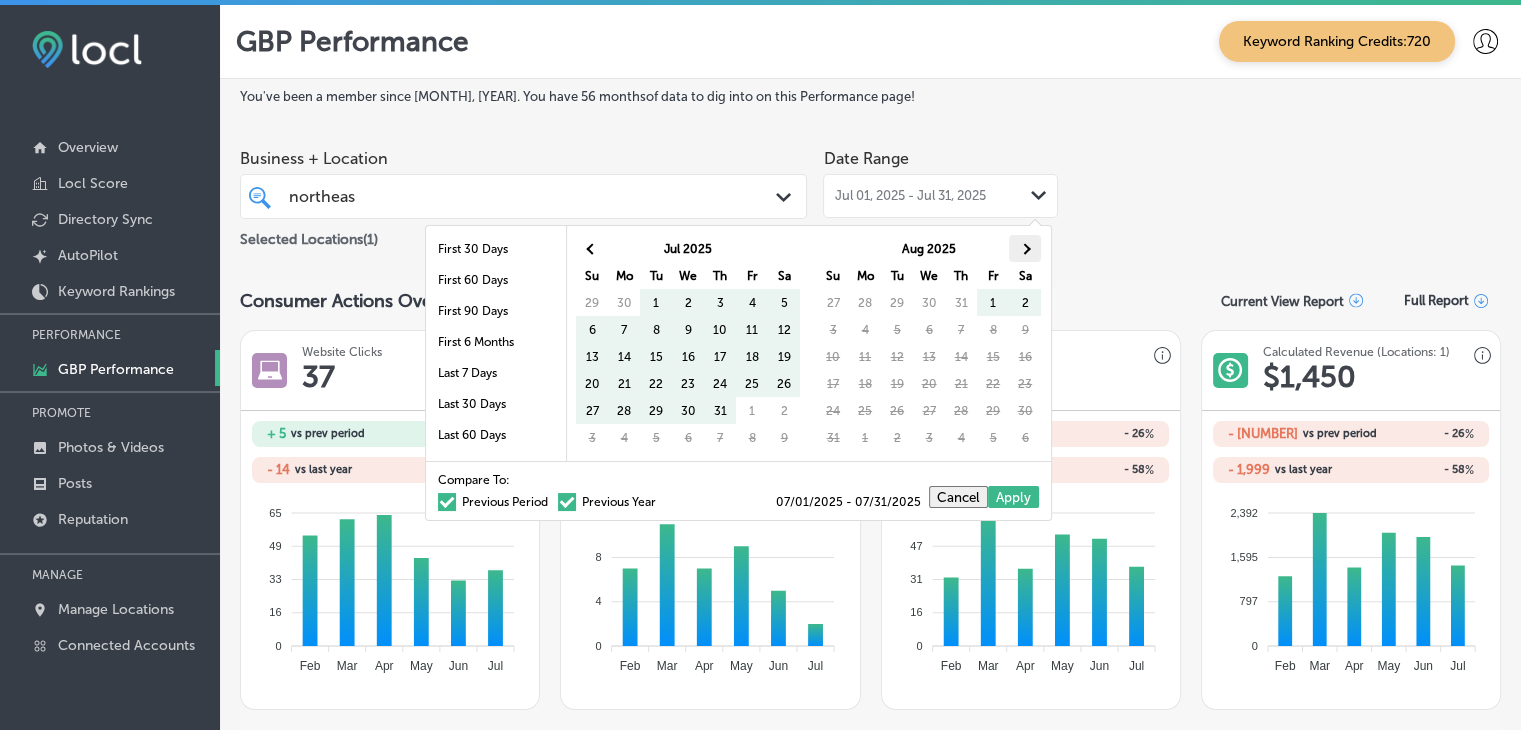 click at bounding box center [1024, 248] 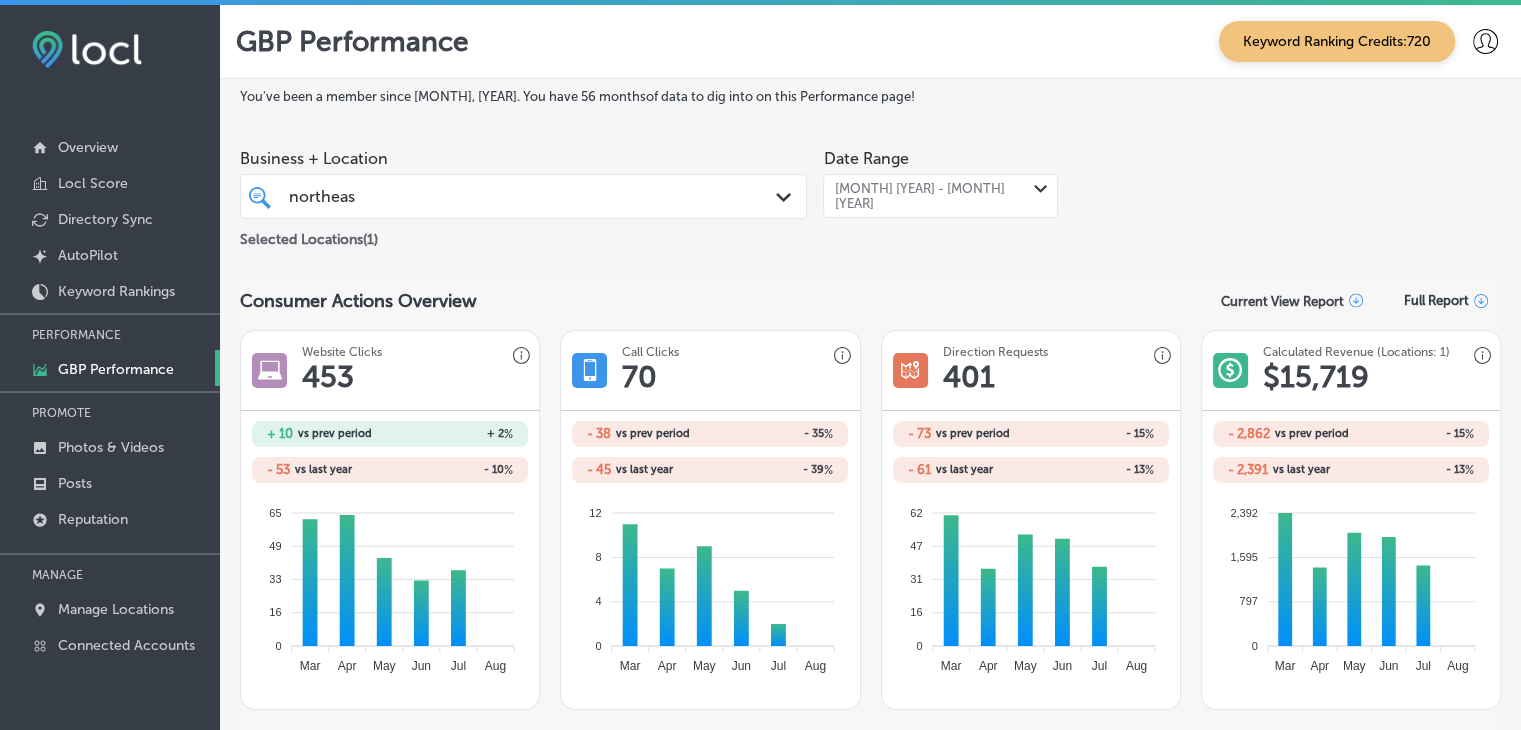 click on "[MONTH] [YEAR] - [MONTH] [YEAR]" at bounding box center [923, 196] 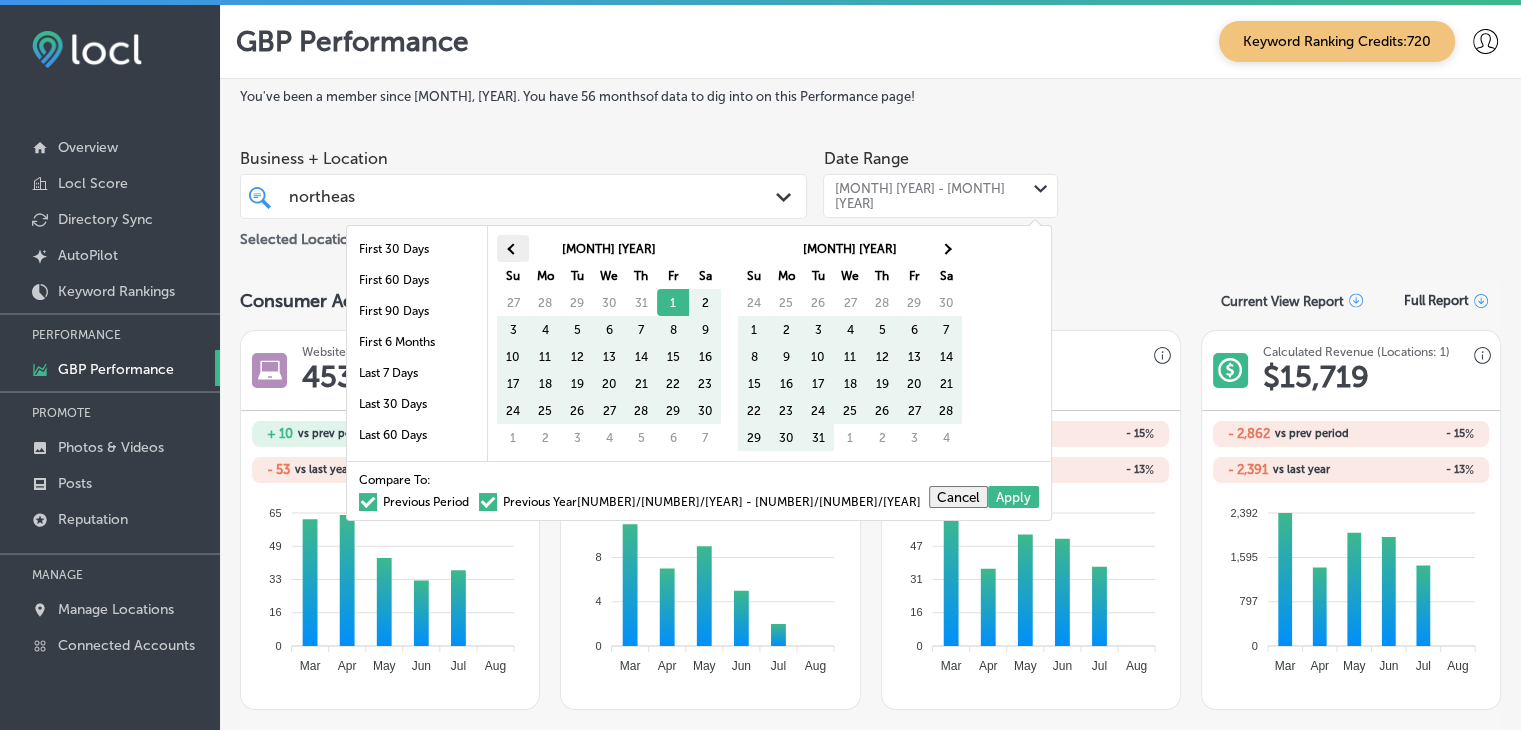 click at bounding box center (513, 248) 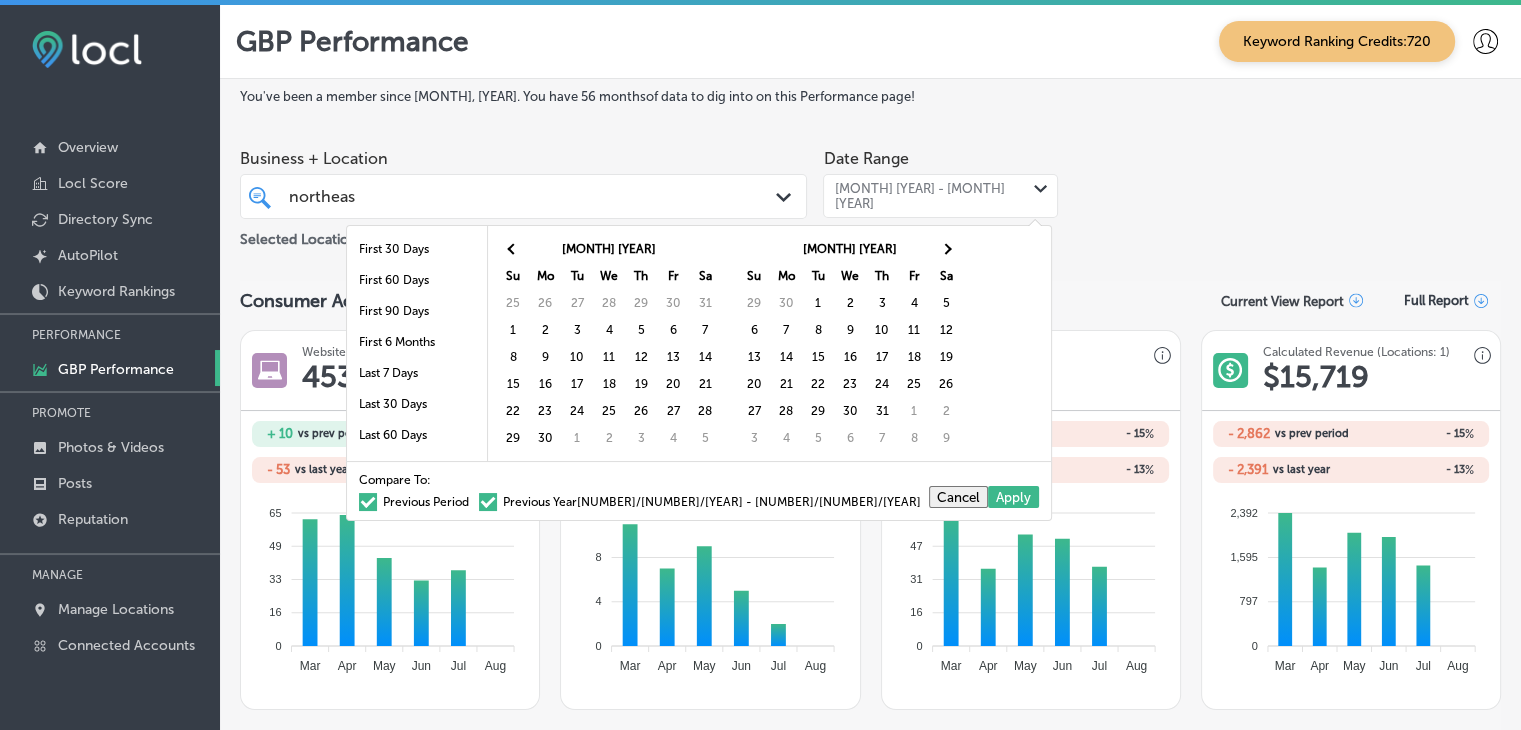 click at bounding box center [513, 248] 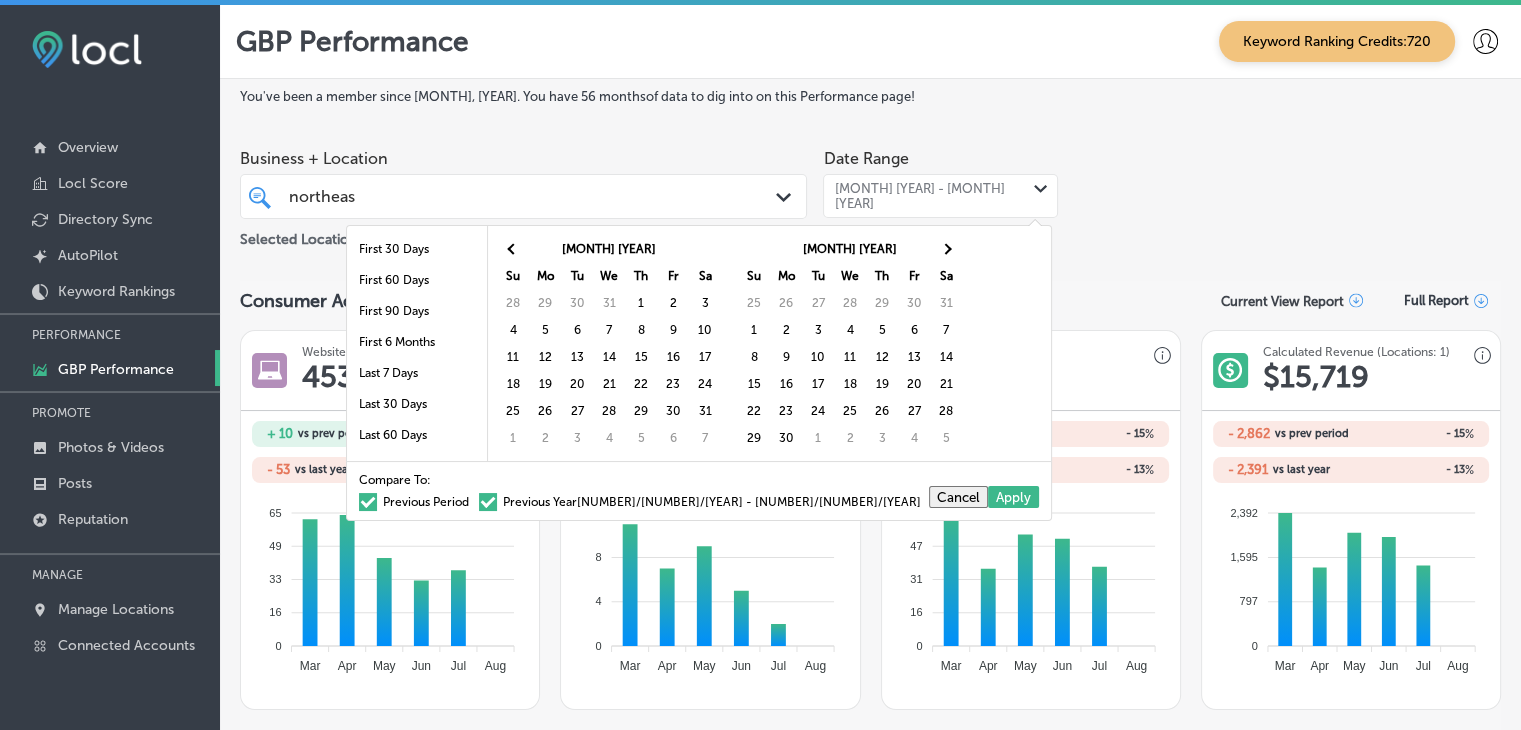 click at bounding box center (513, 248) 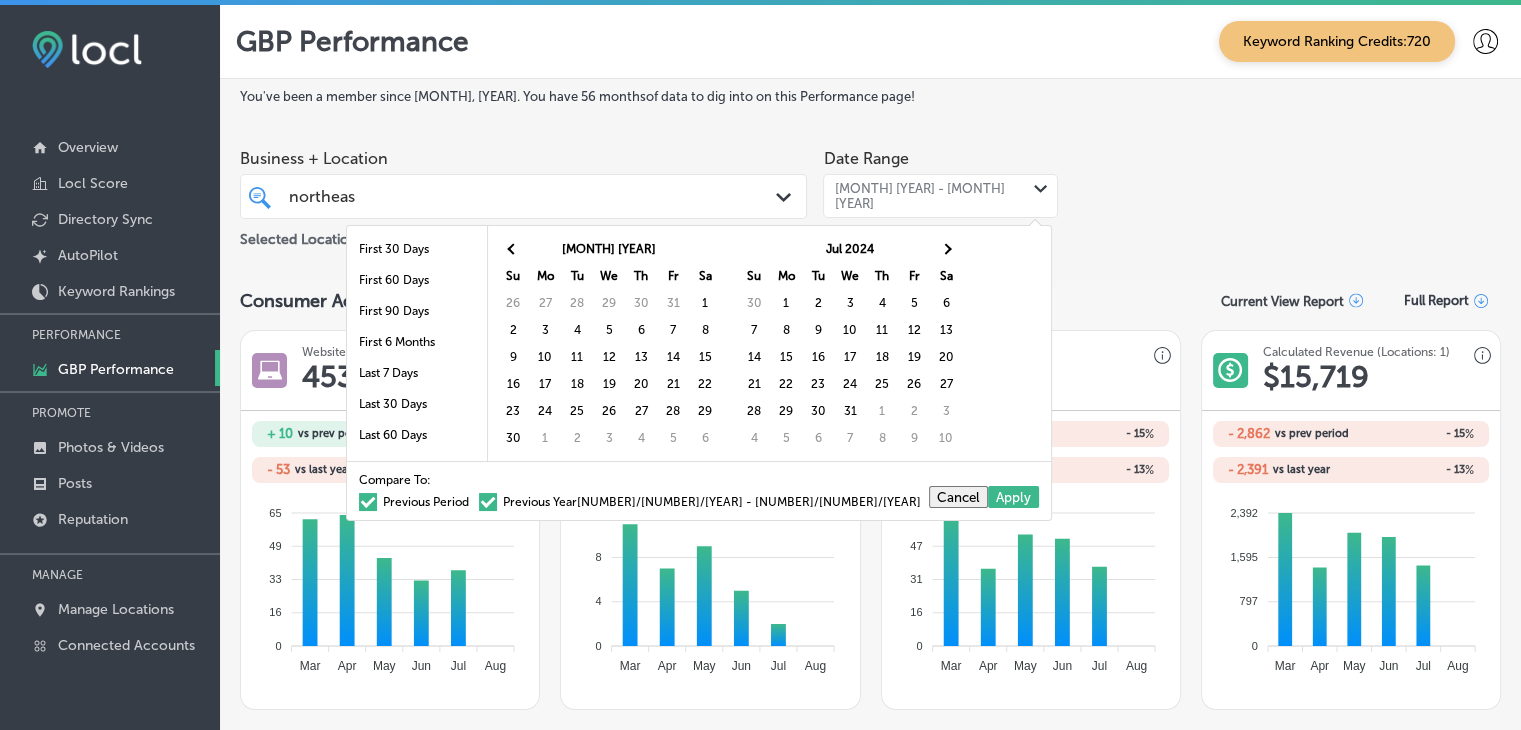 click at bounding box center [513, 248] 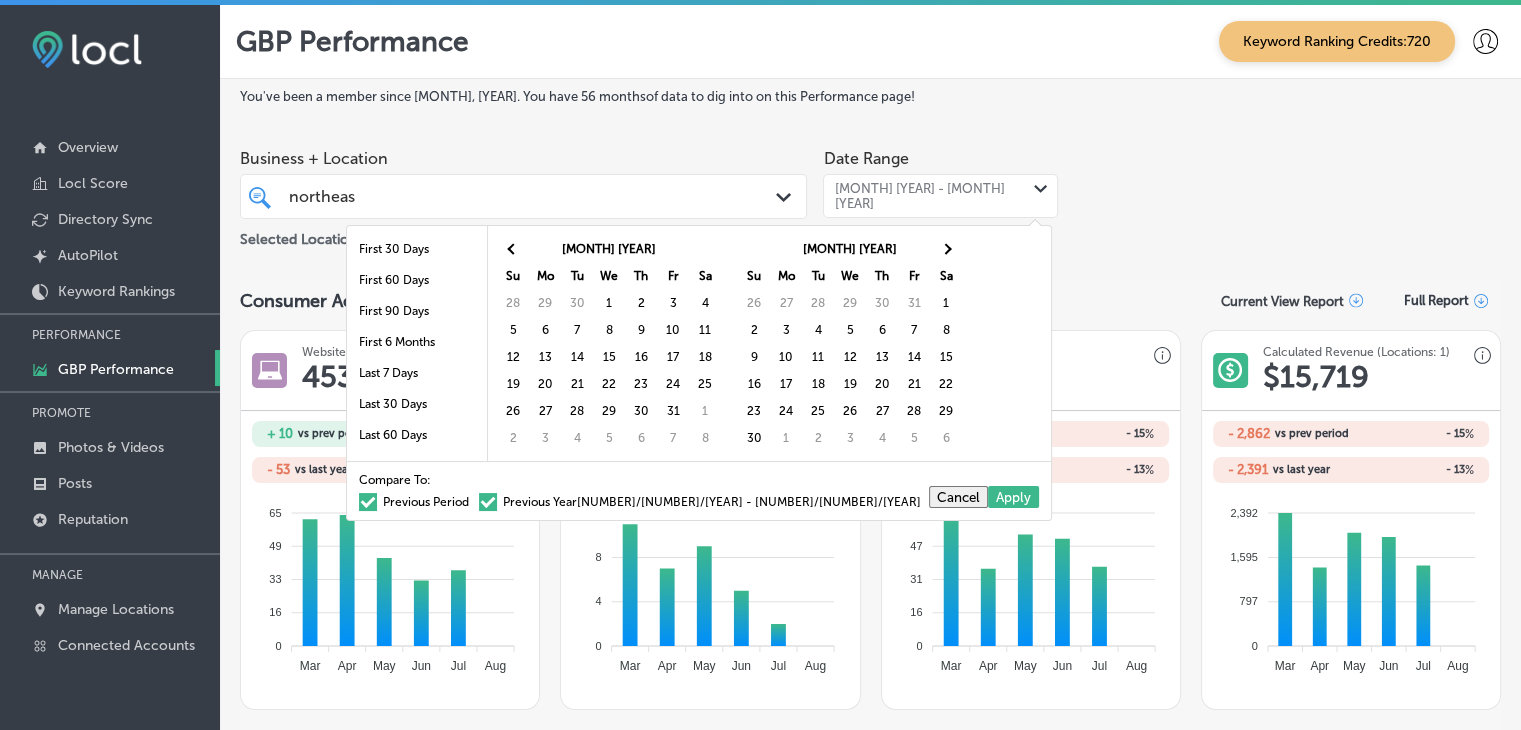 click at bounding box center (513, 248) 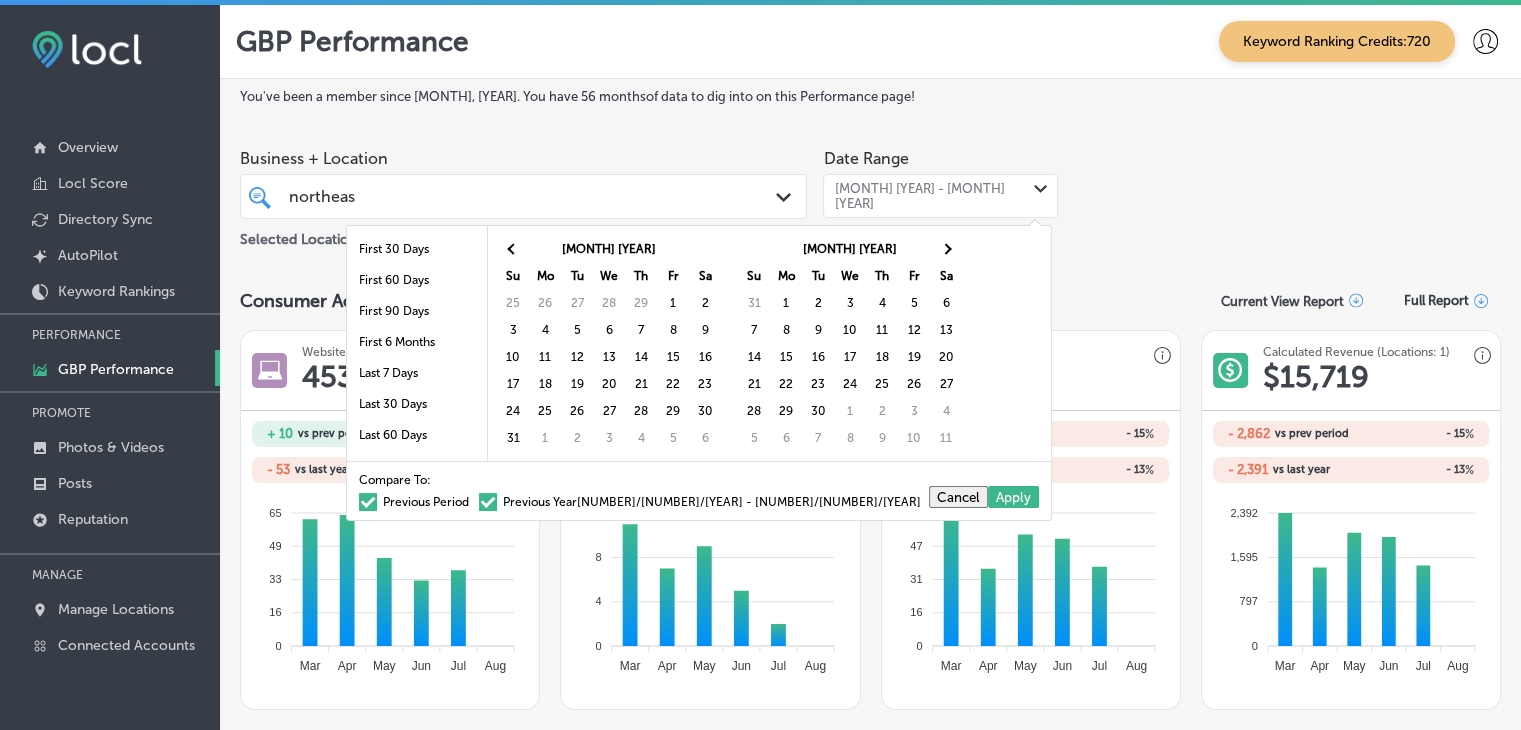click at bounding box center (513, 248) 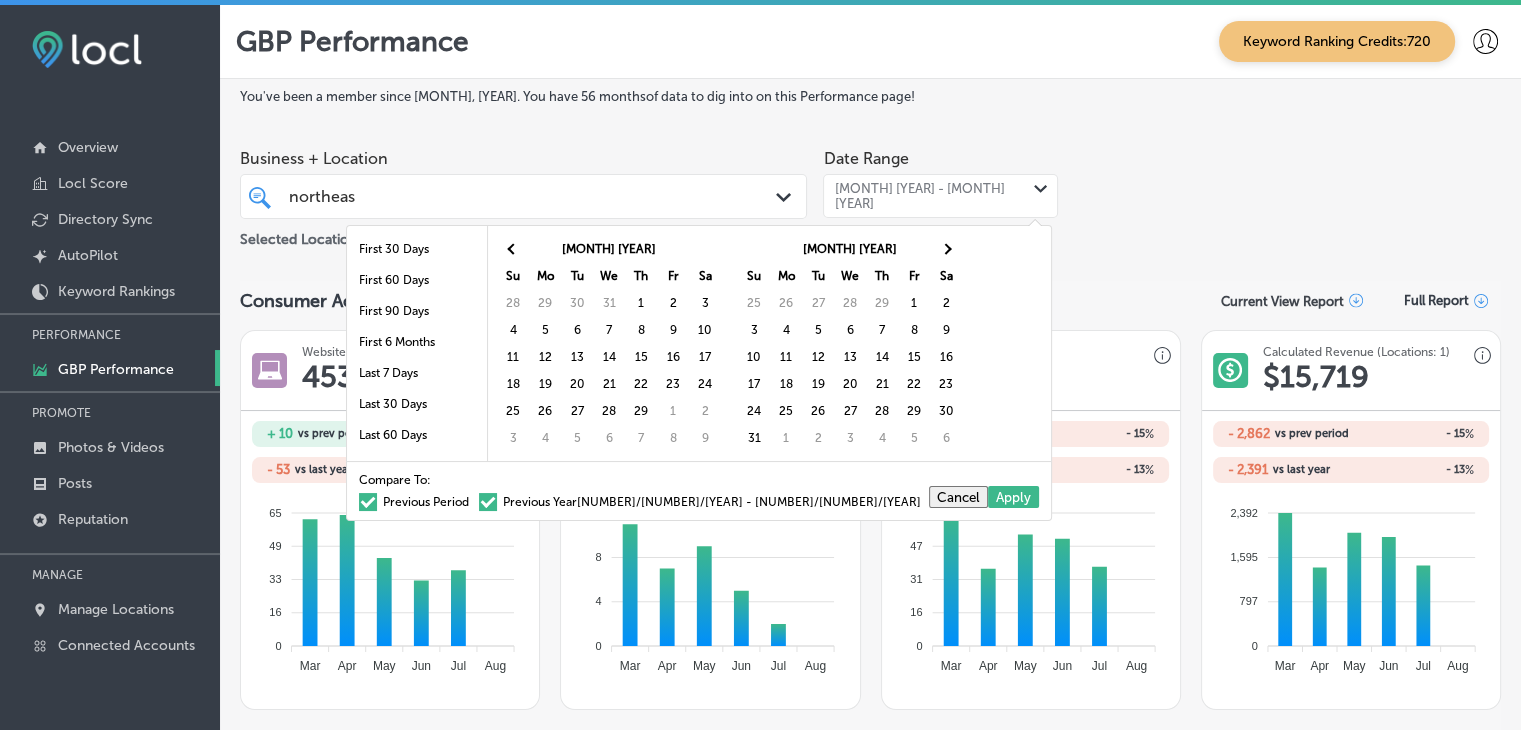 click at bounding box center [513, 248] 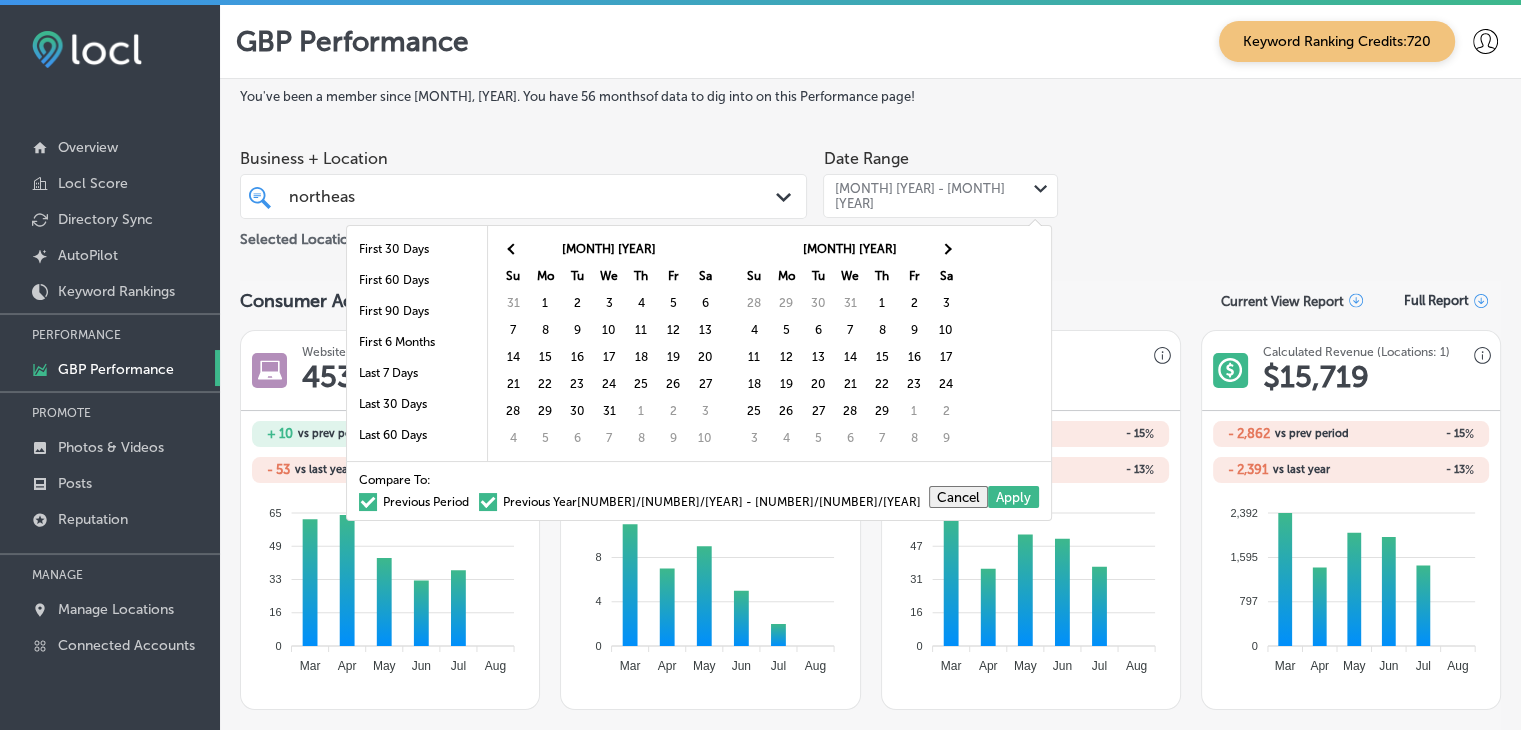 click at bounding box center (513, 248) 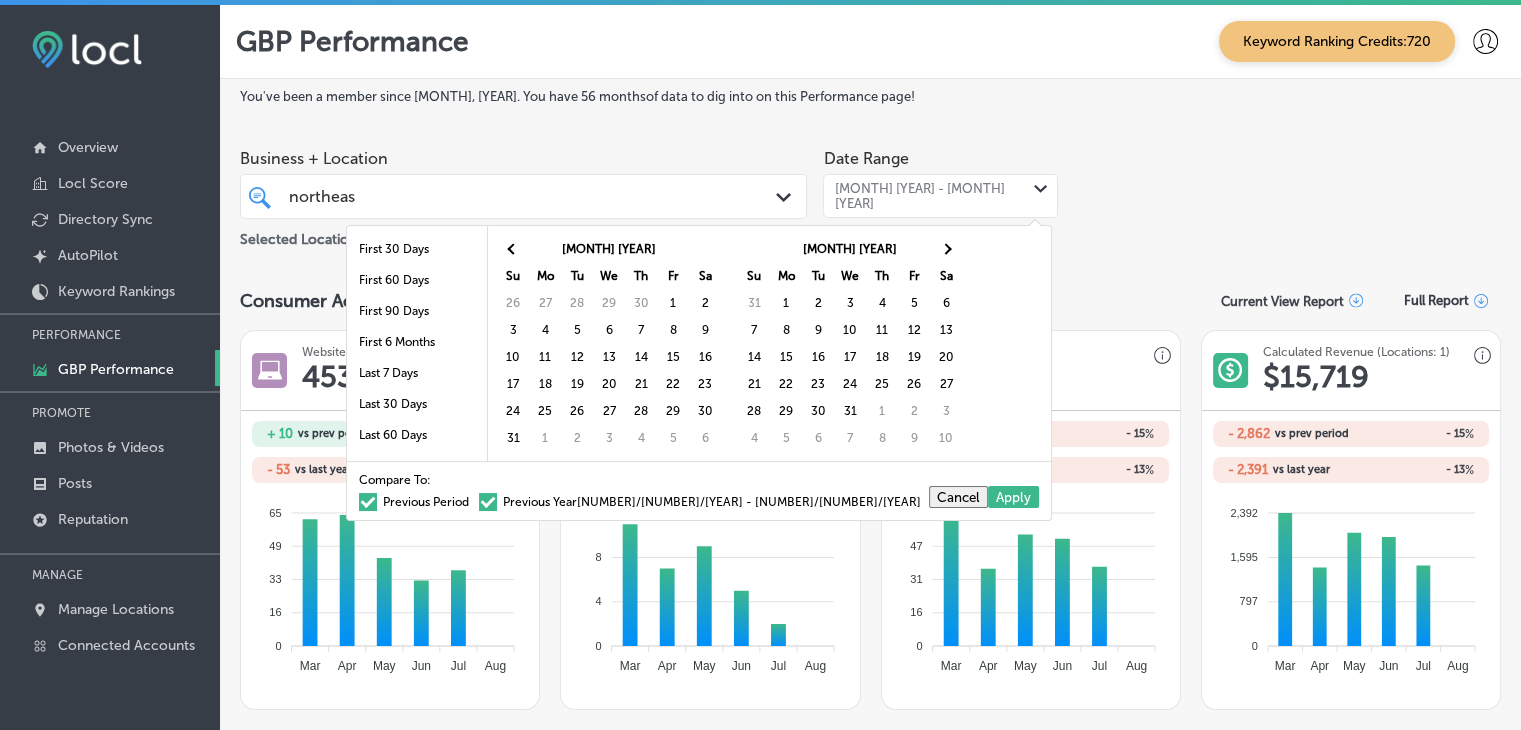 click on "[MONTH] [YEAR] Su Mo Tu We Th Fr Sa 26 27 28 29 30 1 2 3 4 5 6 7 8 9 10 11 12 13 14 15 16 17 18 19 20 21 22 23 24 25 26 27 28 29 30 31 1 2 3 4 5 6" at bounding box center (608, 343) 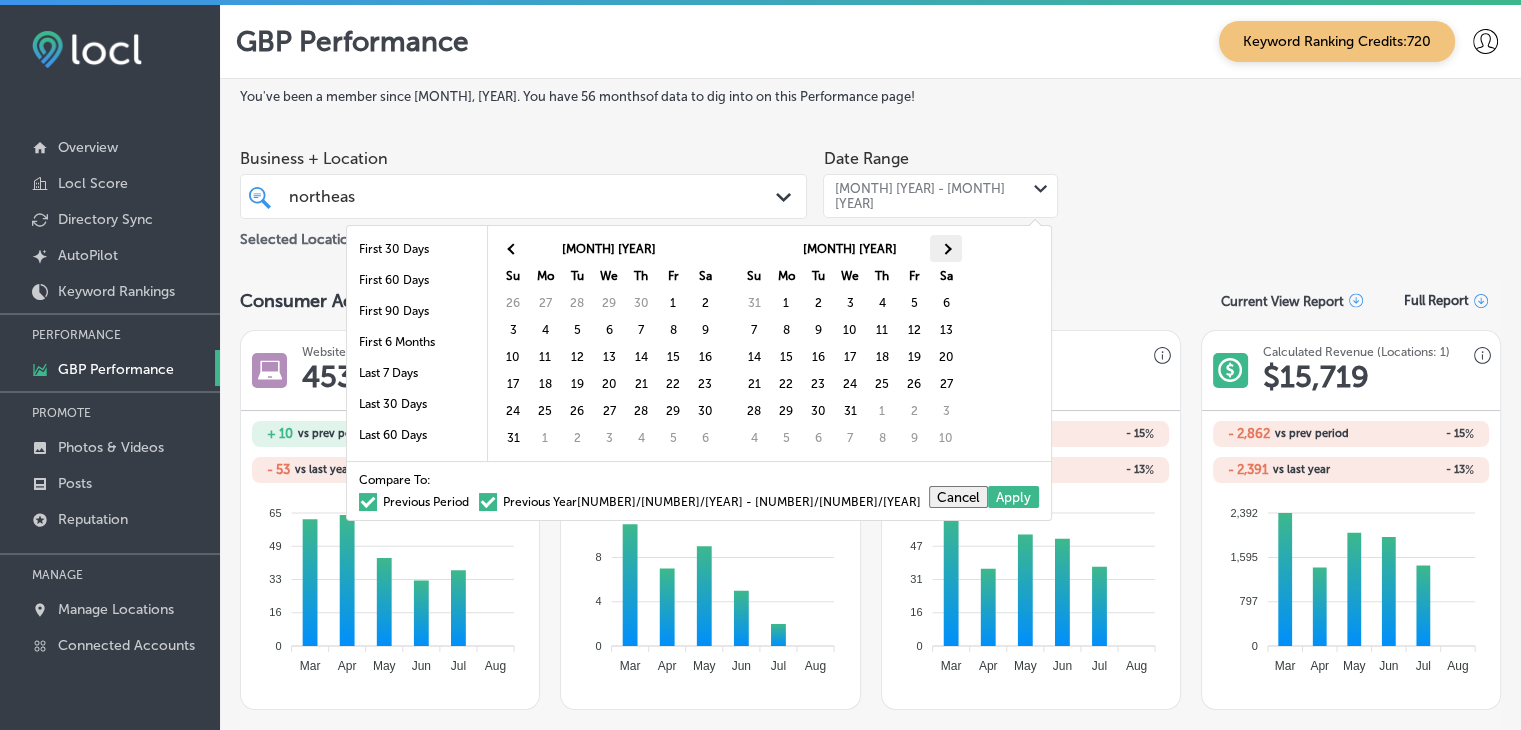 click on "[MONTH] [YEAR] Su Mo Tu We Th Fr Sa 31 1 2 3 4 5 6 7 8 9 10 11 12 13 14 15 16 17 18 19 20 21 22 23 24 25 26 27 28 29 30 31 1 2 3 4 5 6 7 8 9 10" at bounding box center [851, 343] 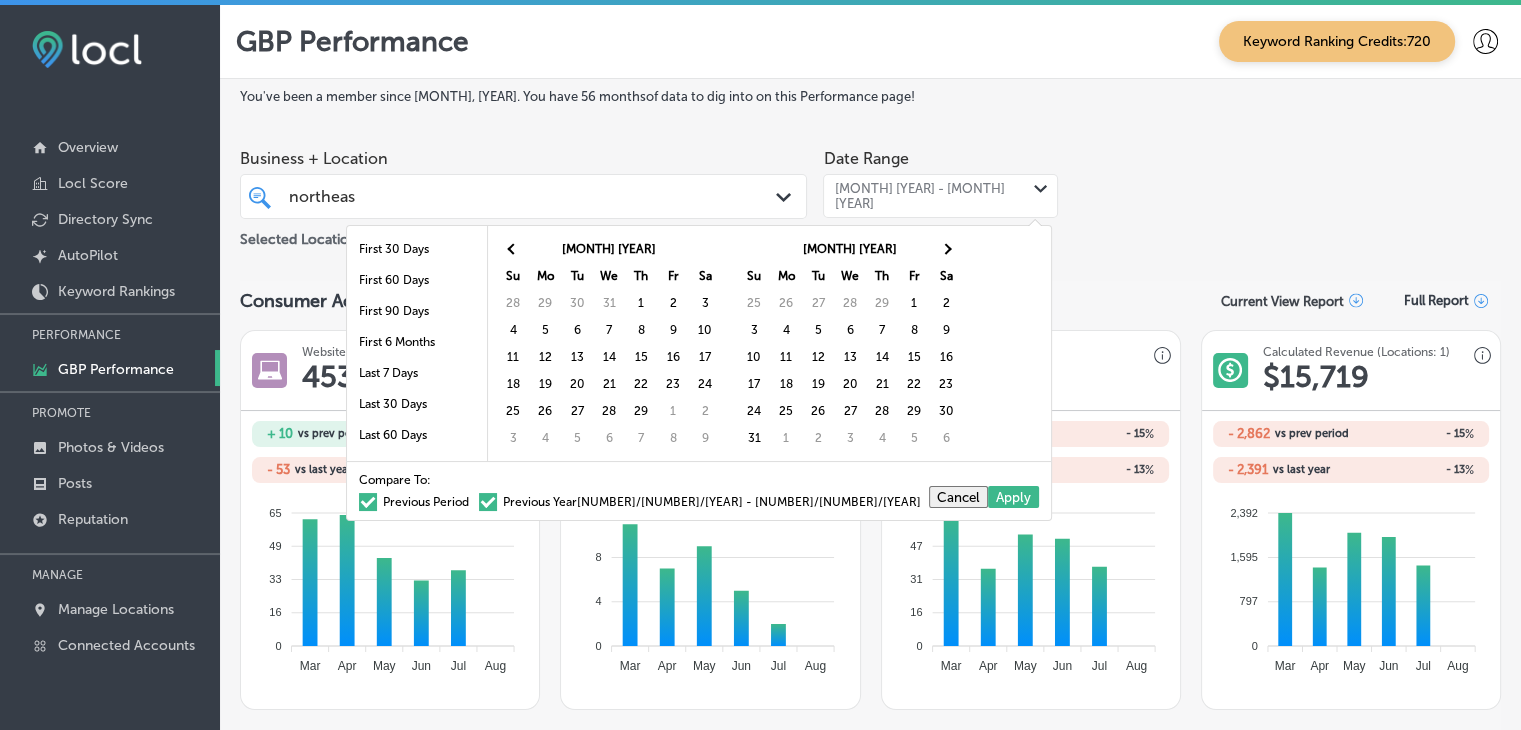 click at bounding box center [946, 248] 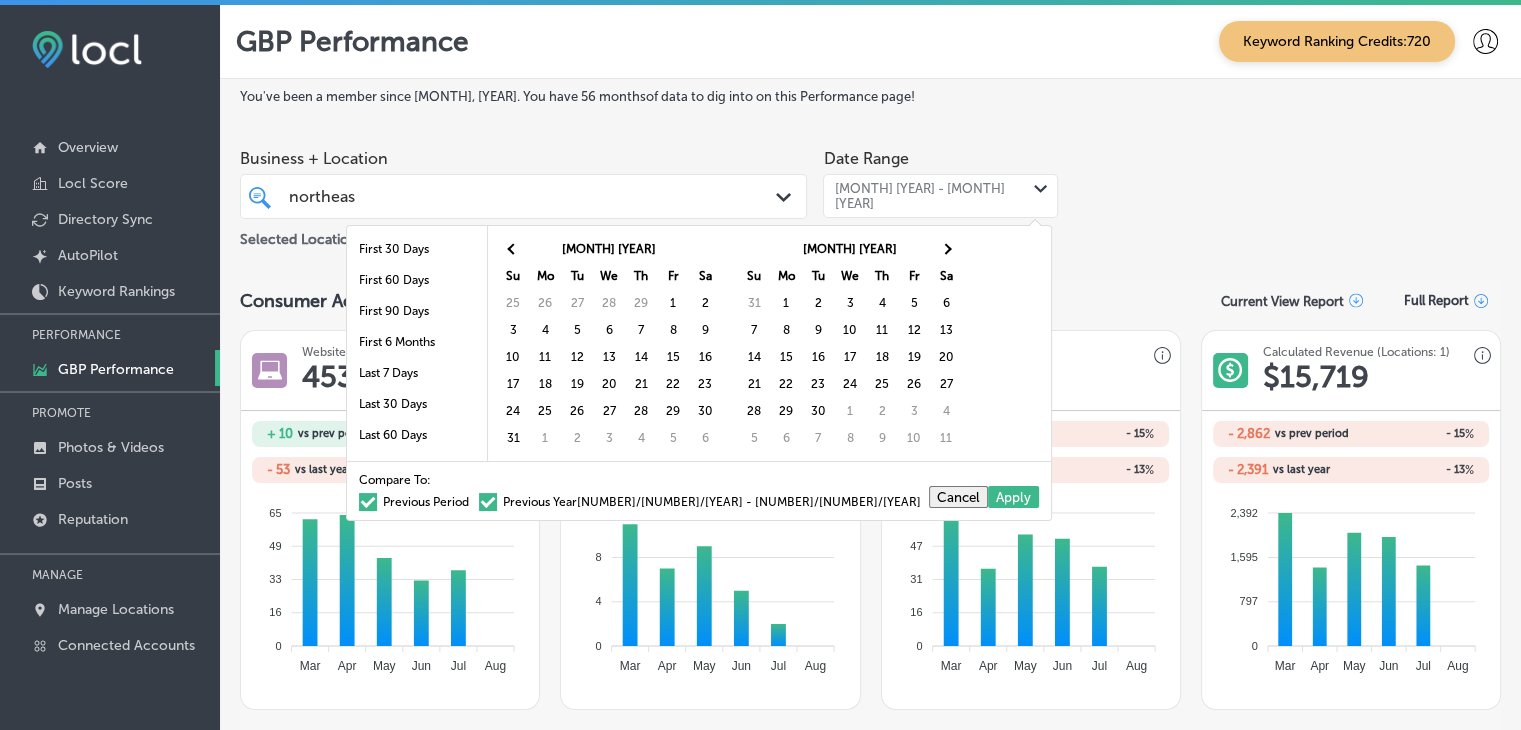 click at bounding box center (946, 248) 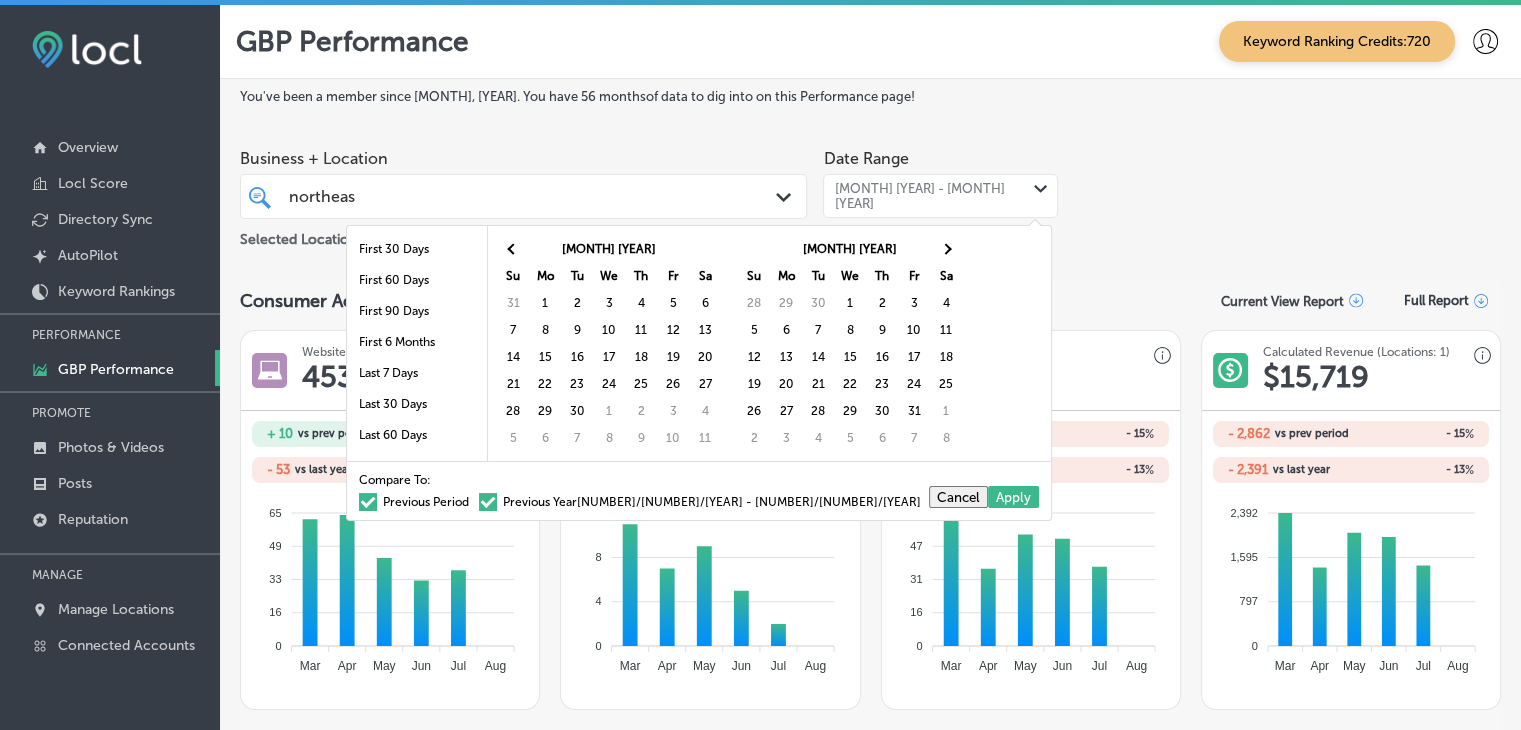 click at bounding box center [946, 248] 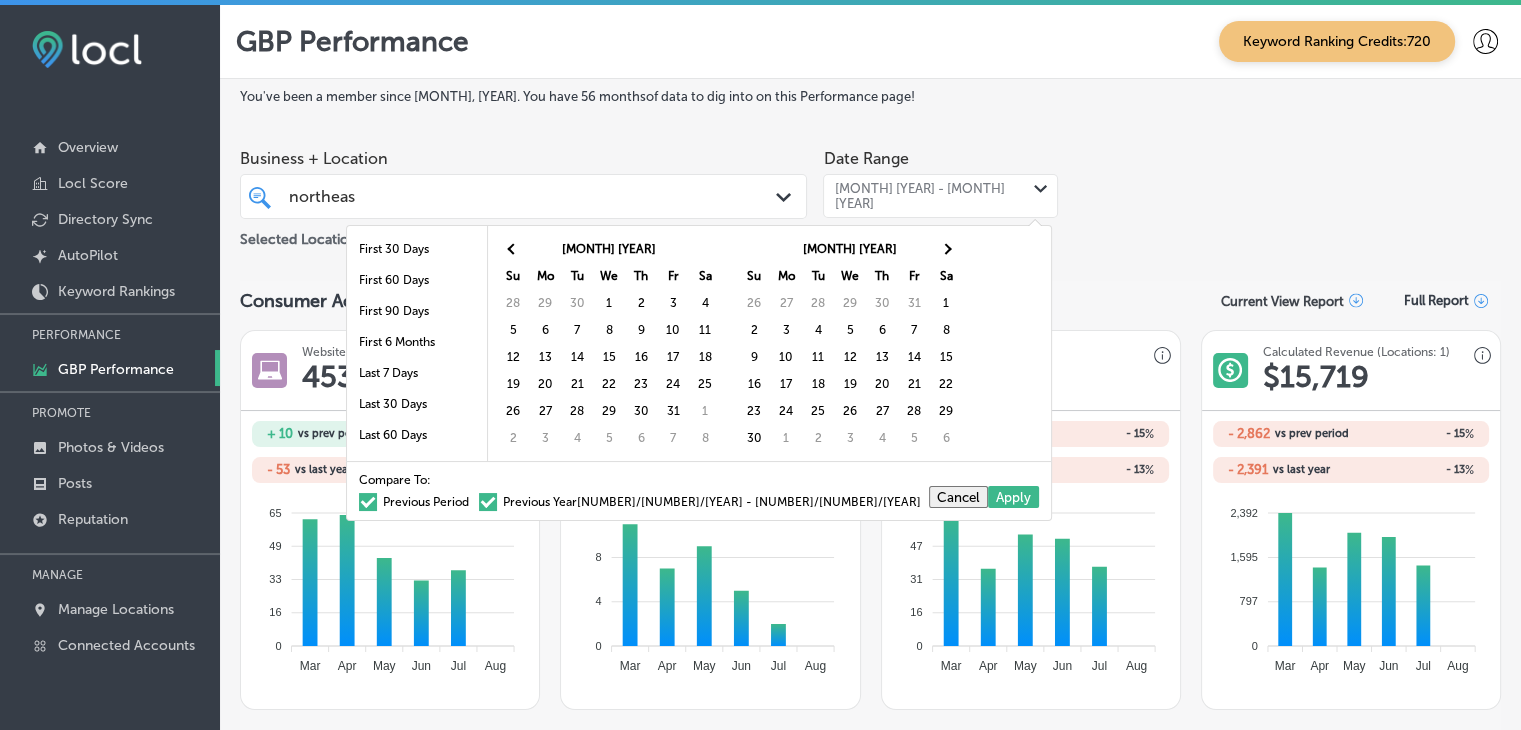 click at bounding box center (946, 248) 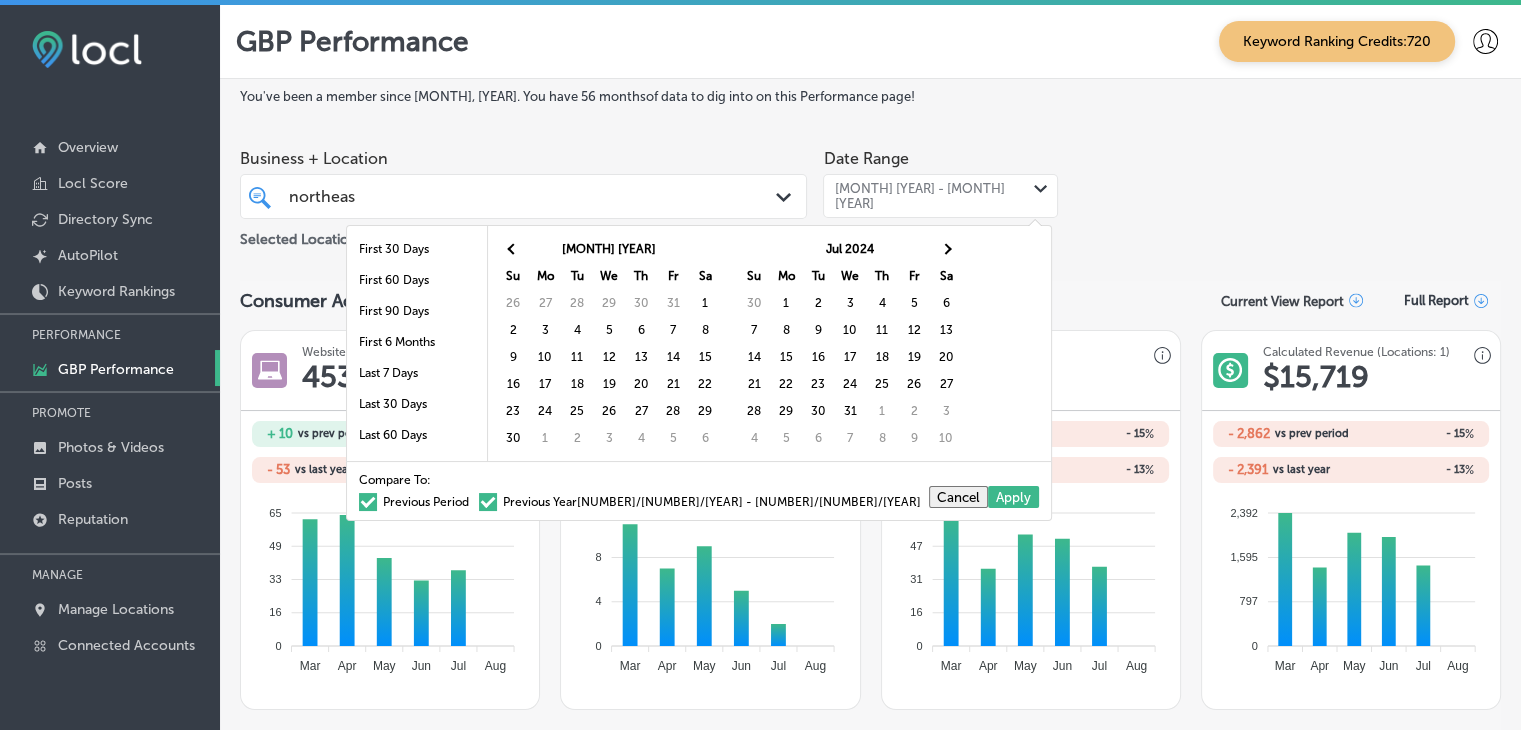 click at bounding box center [946, 248] 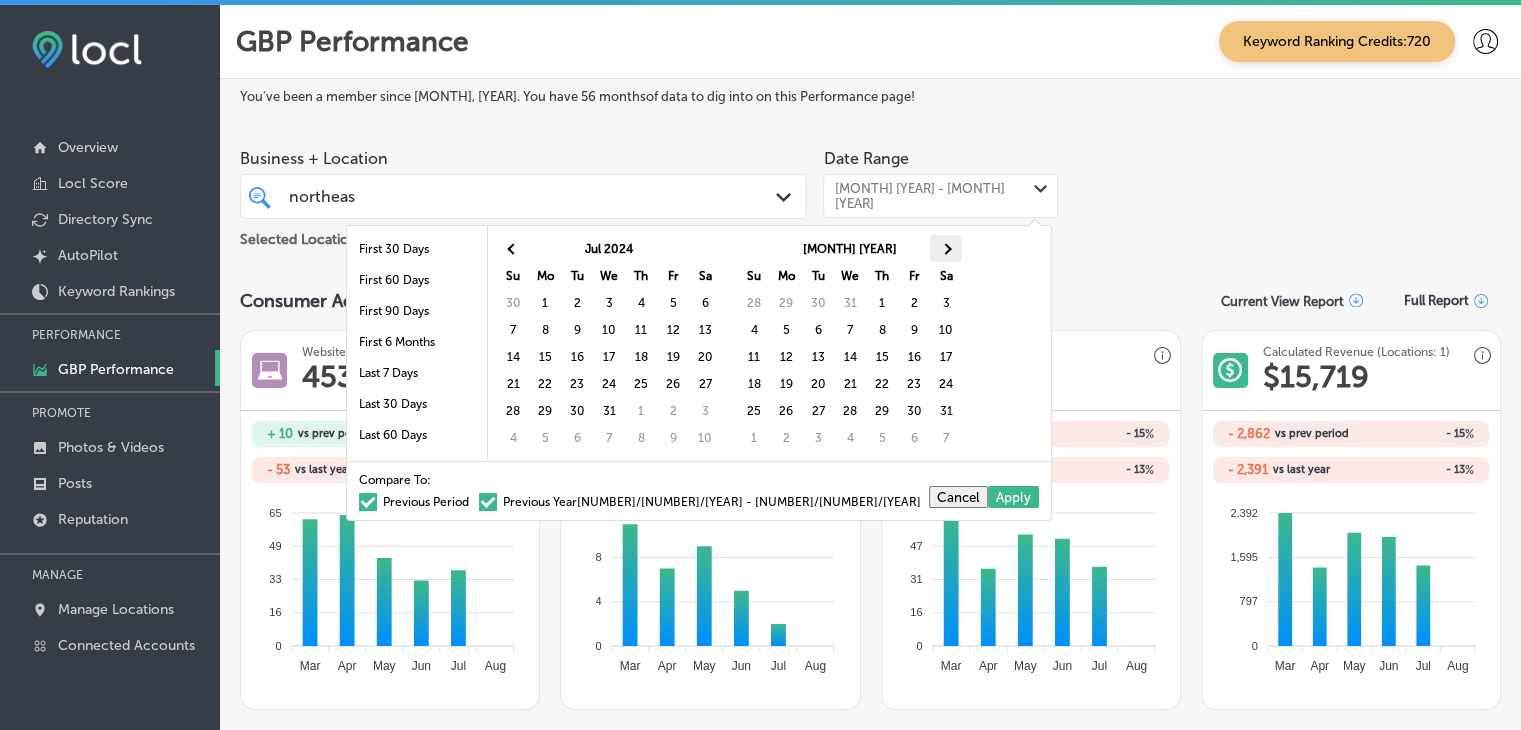 click at bounding box center (946, 248) 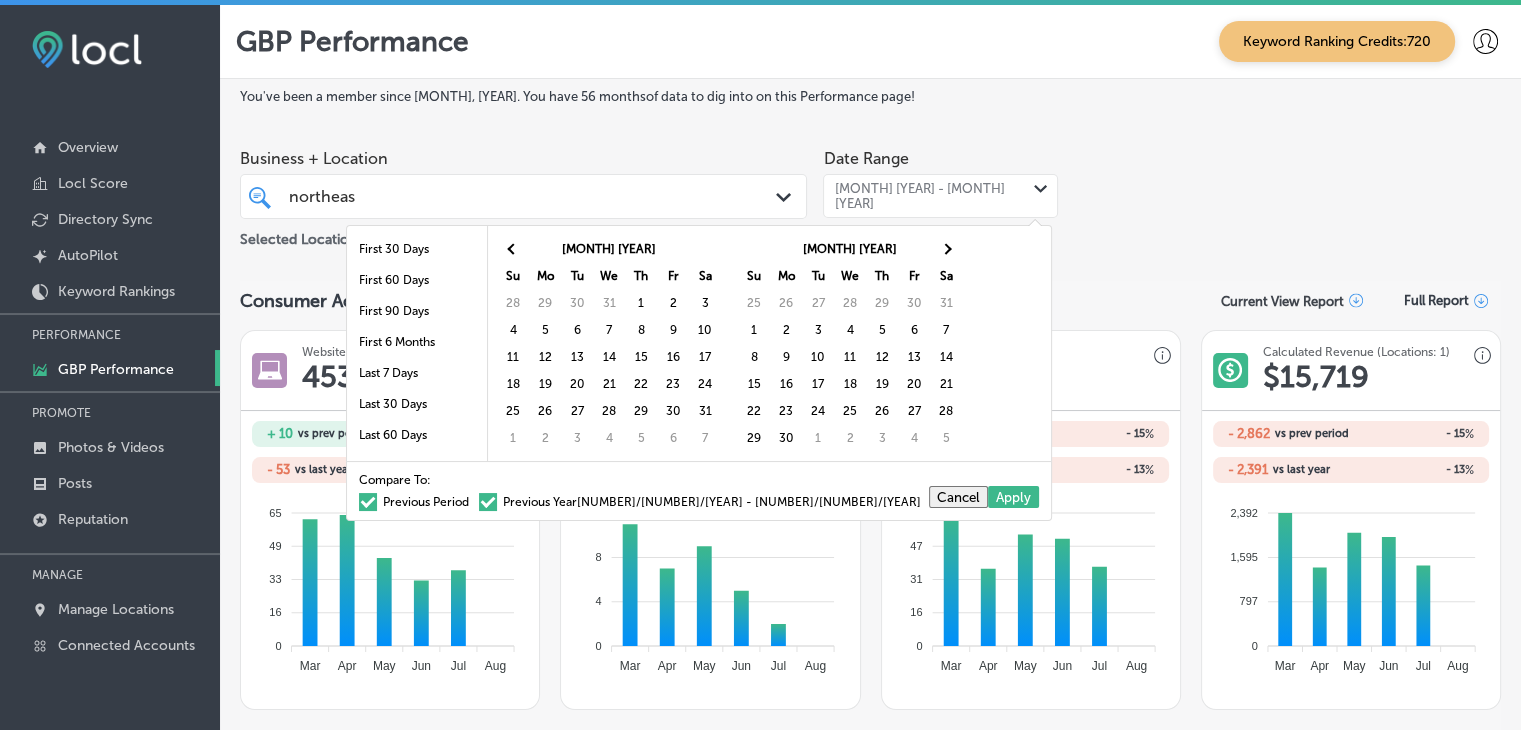 click at bounding box center (946, 248) 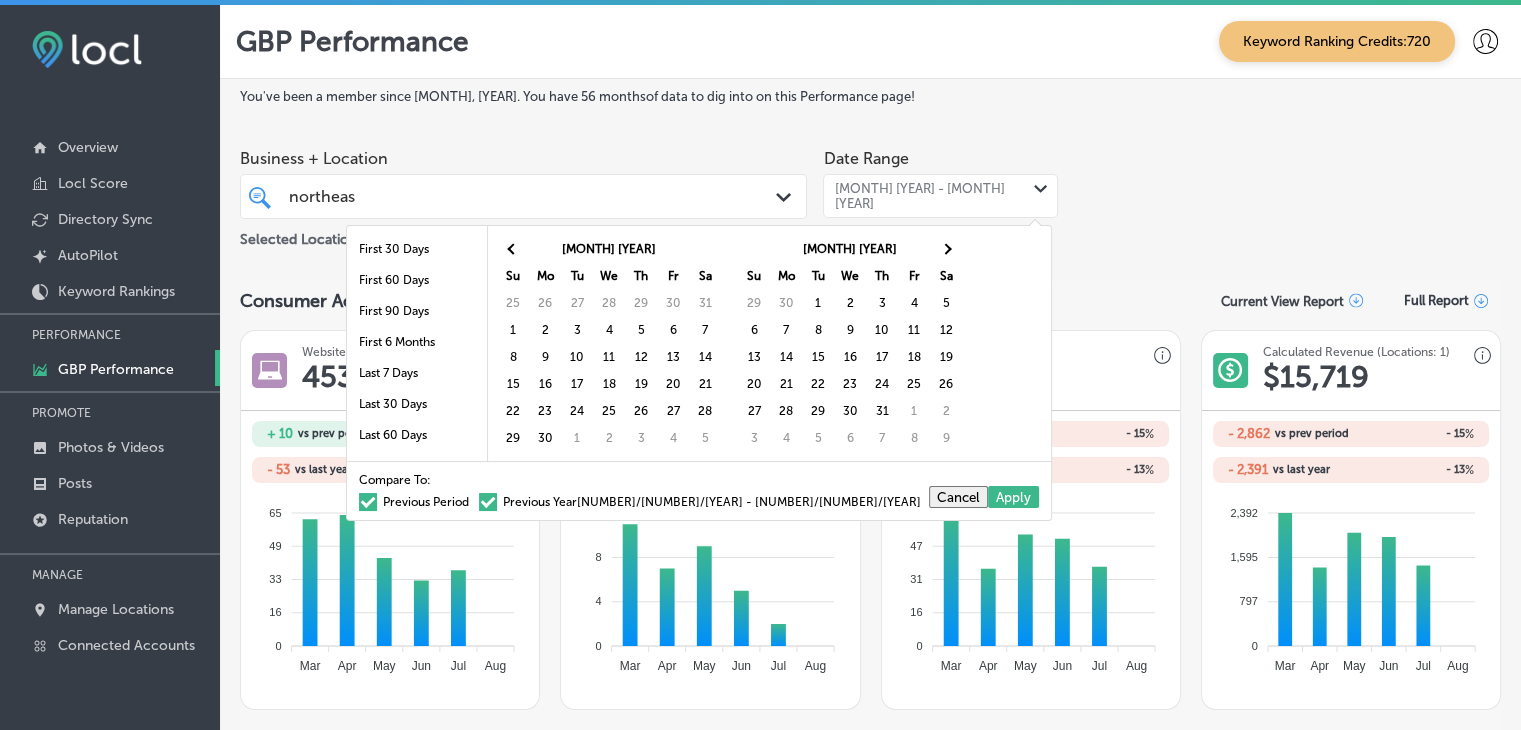 click at bounding box center (946, 248) 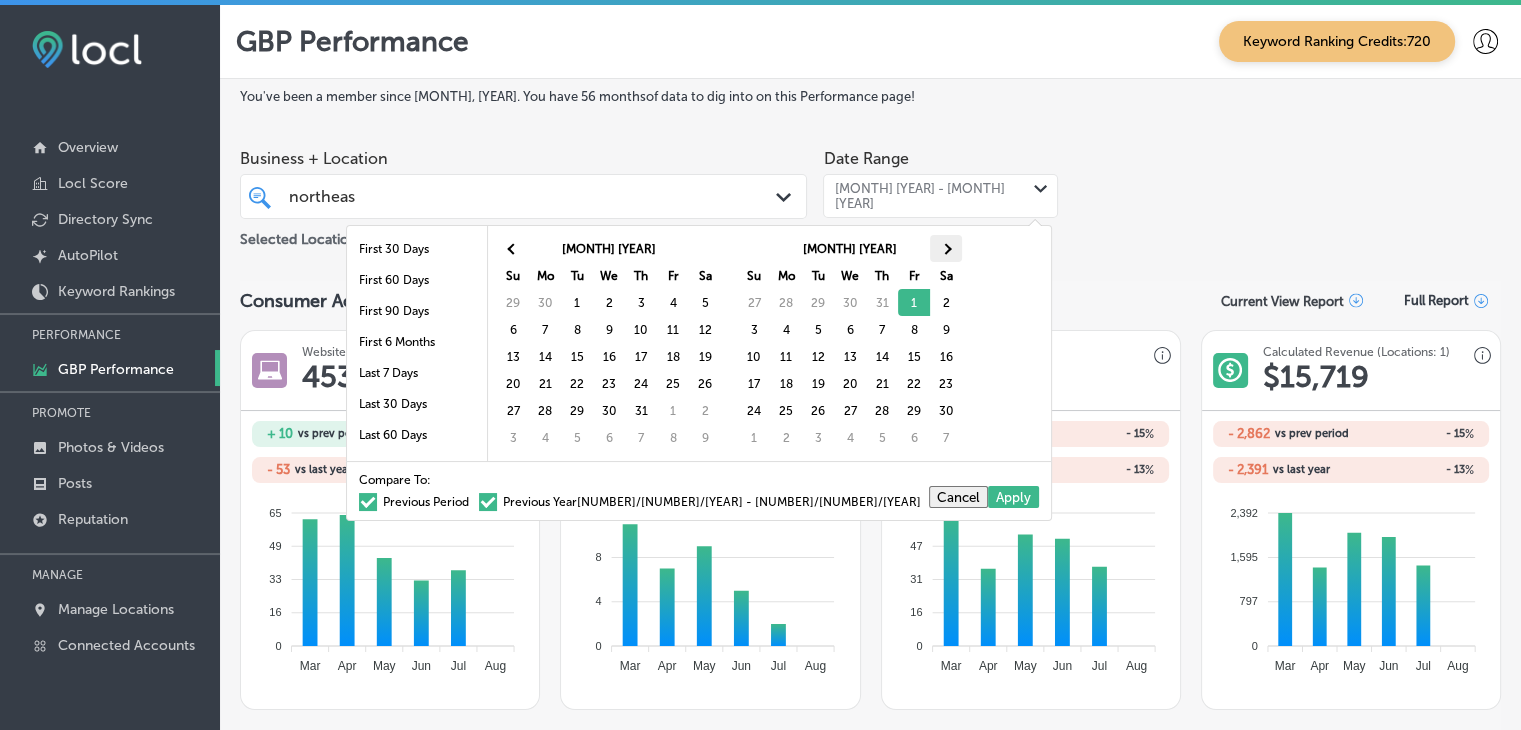 click at bounding box center (946, 248) 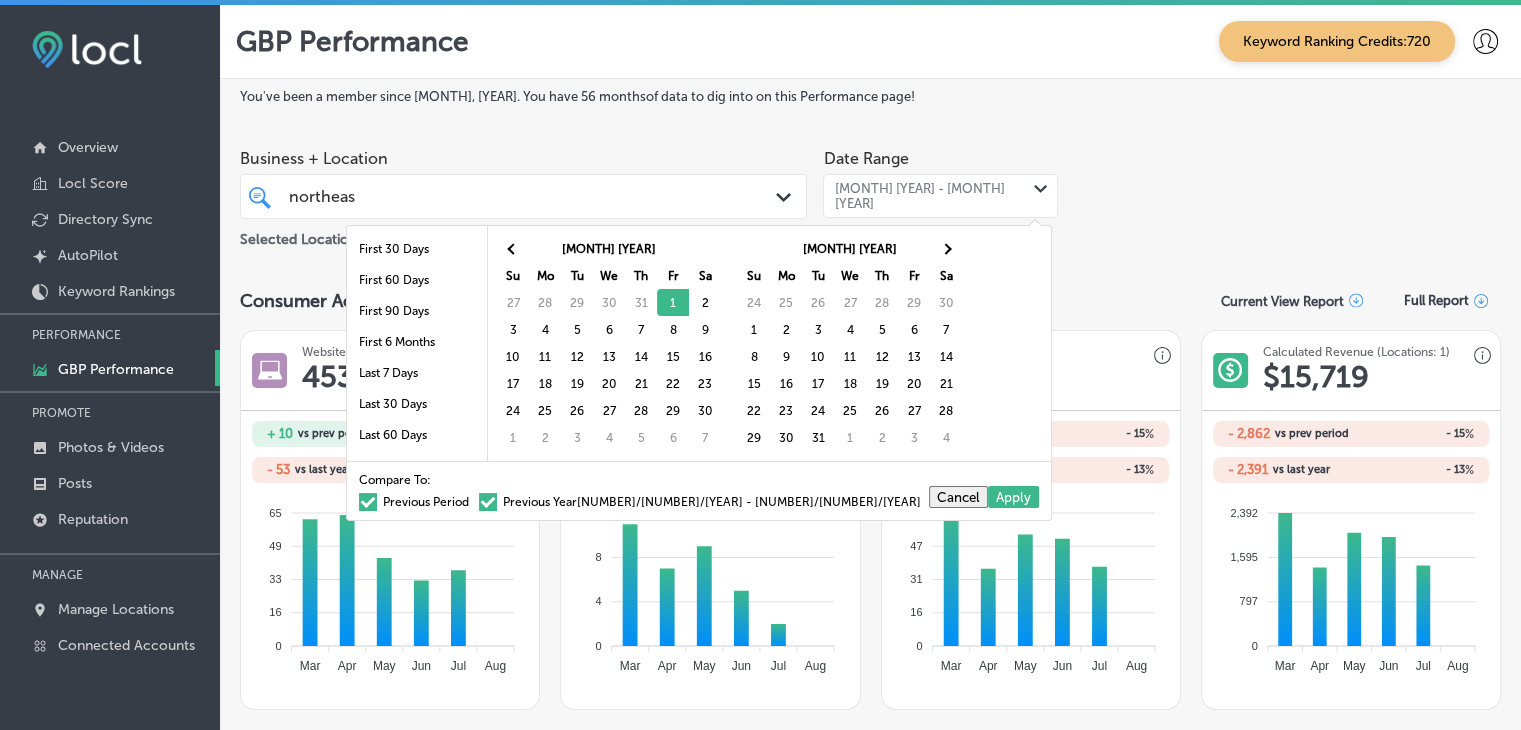 click at bounding box center [946, 248] 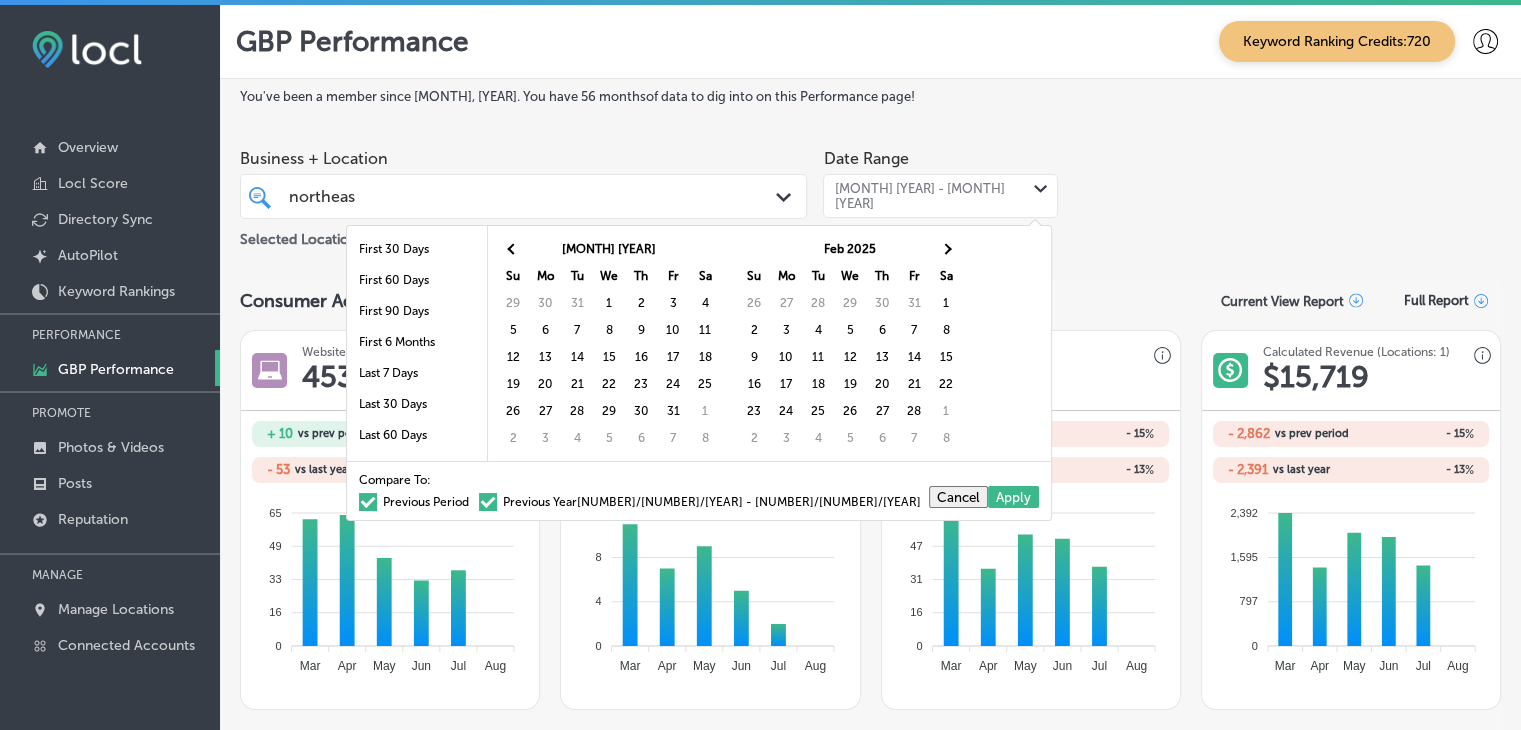 click at bounding box center [946, 248] 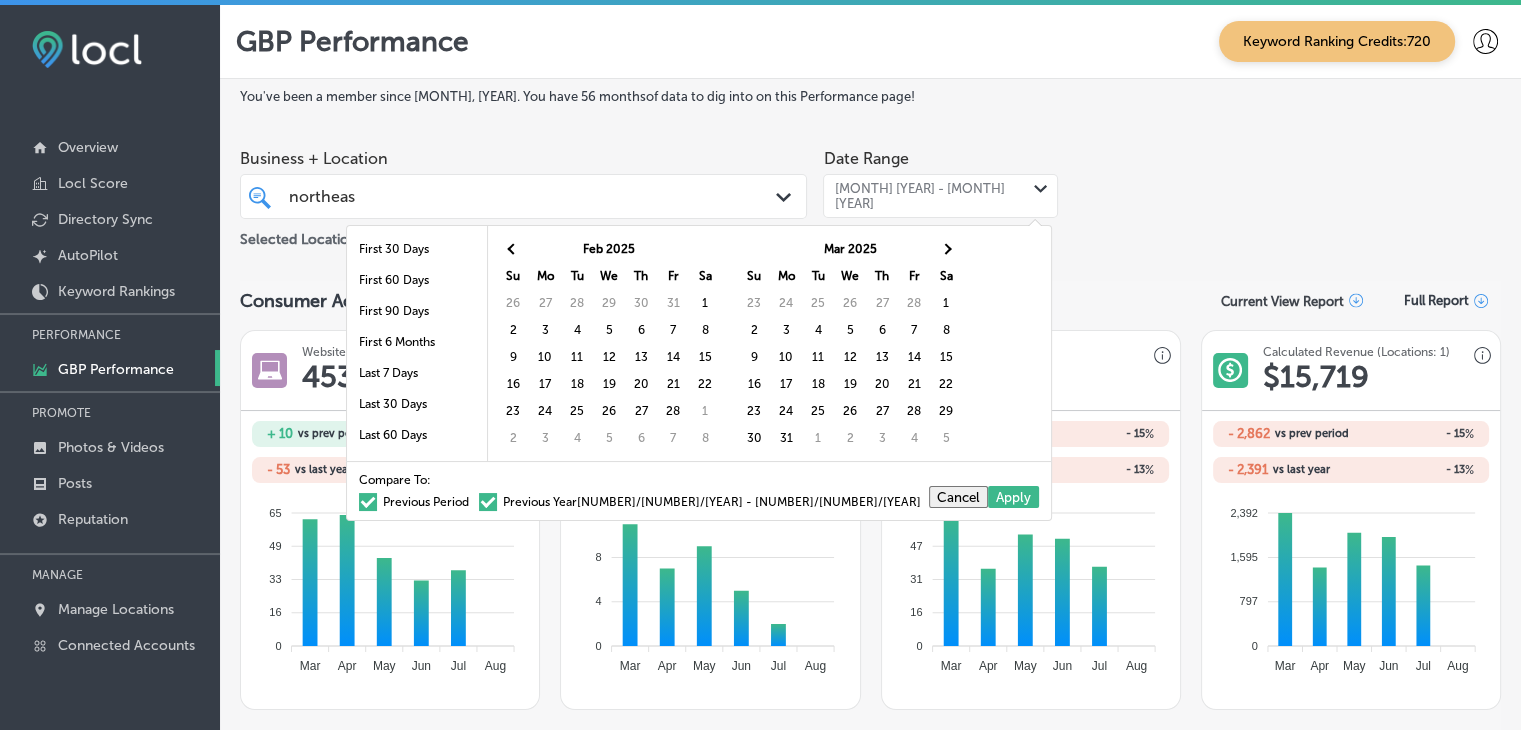 click at bounding box center [946, 248] 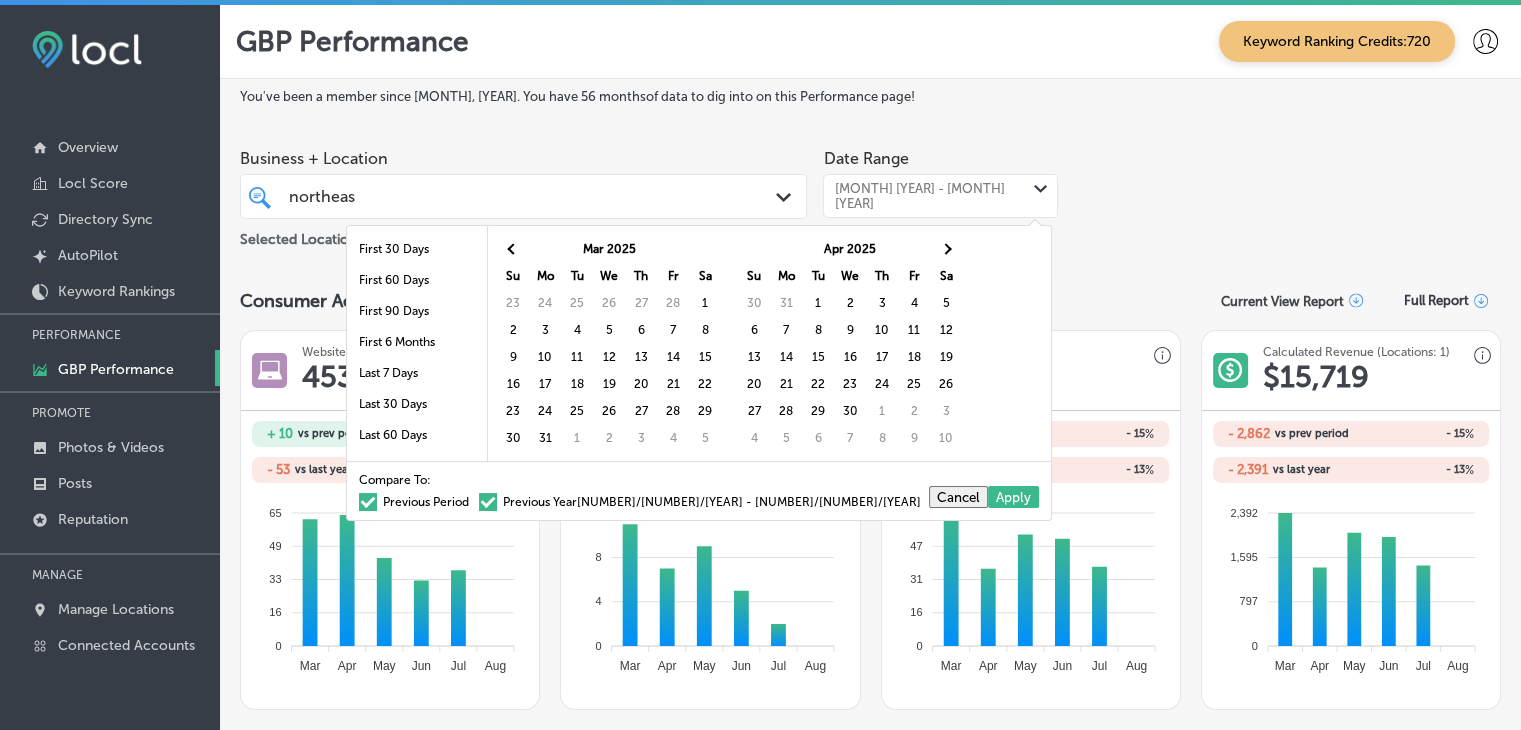 click at bounding box center [946, 248] 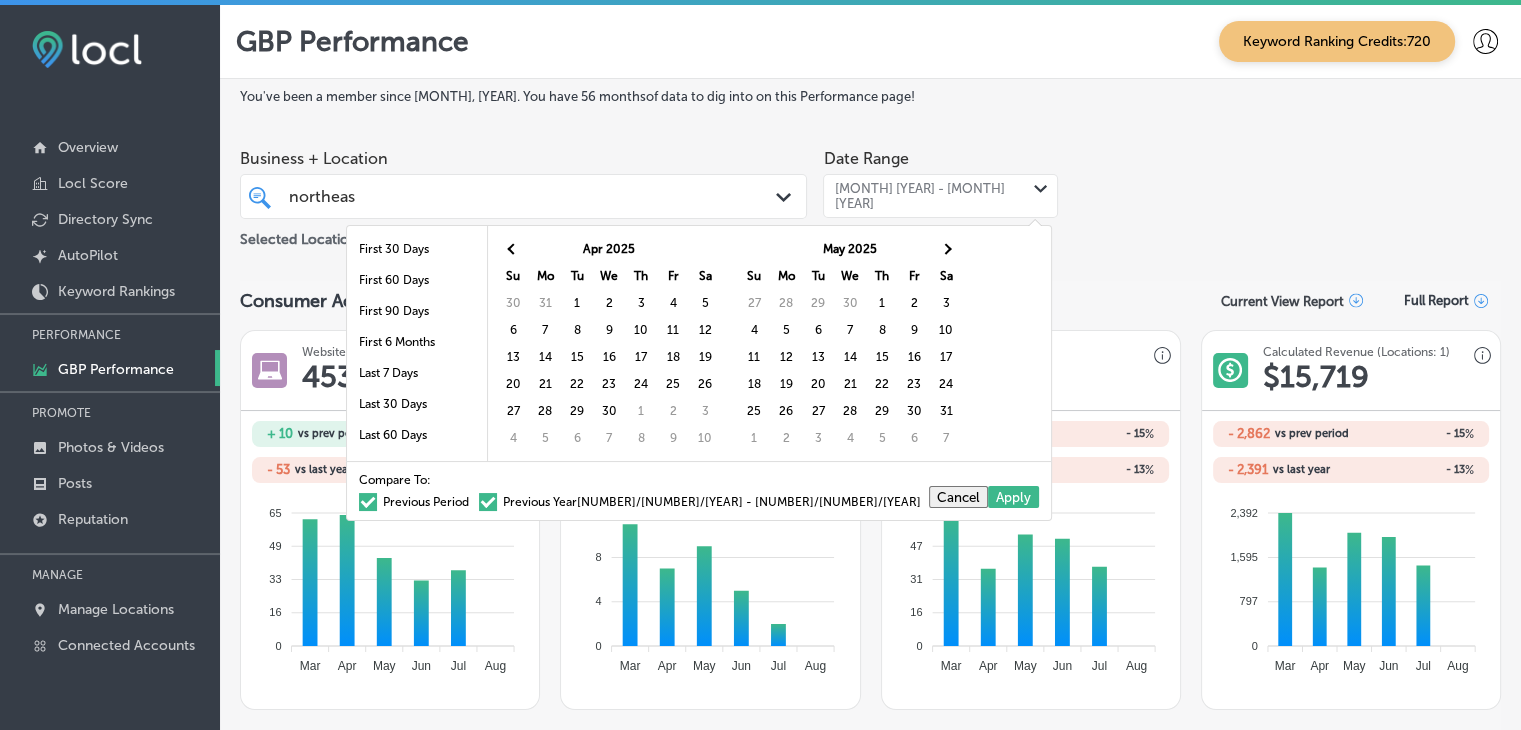 click at bounding box center [946, 248] 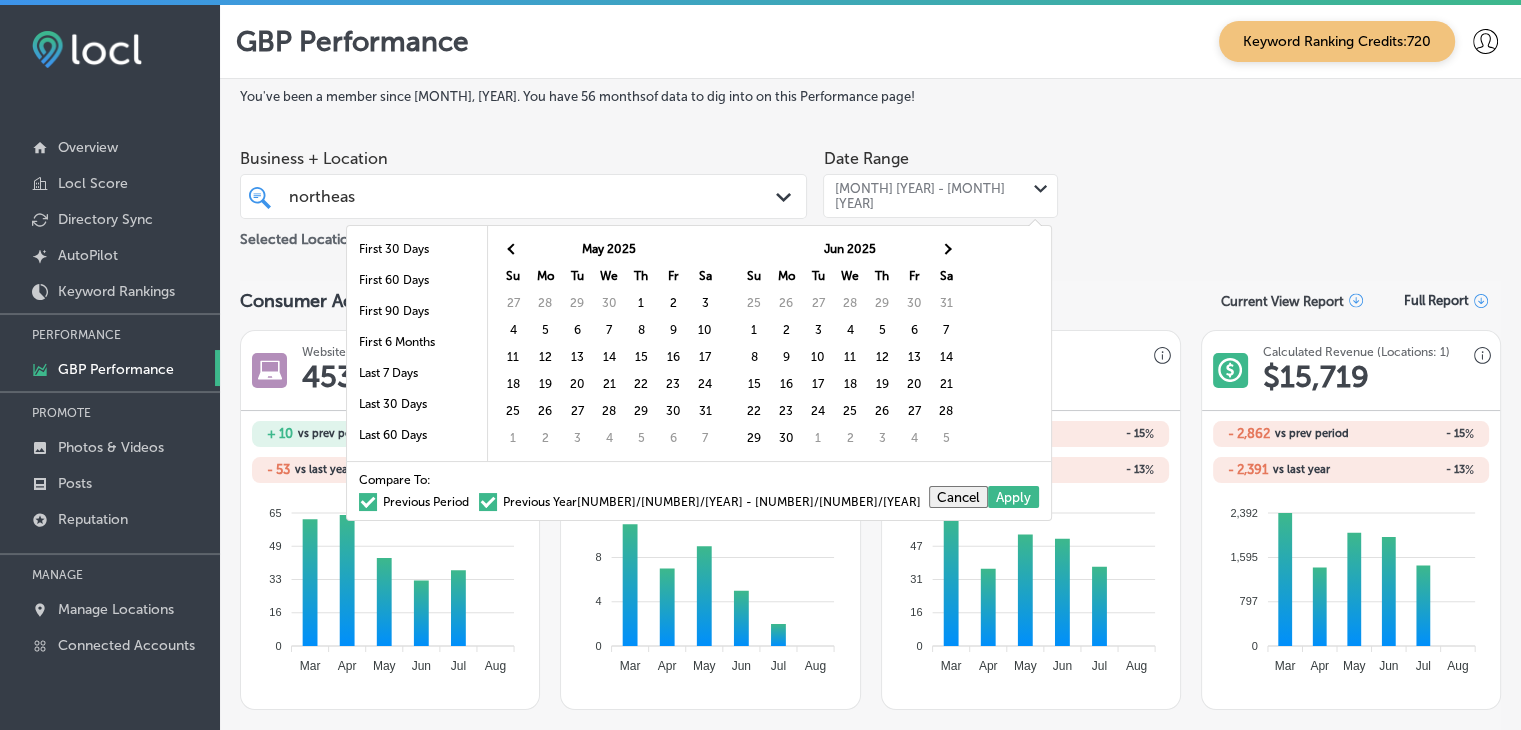 click at bounding box center [946, 248] 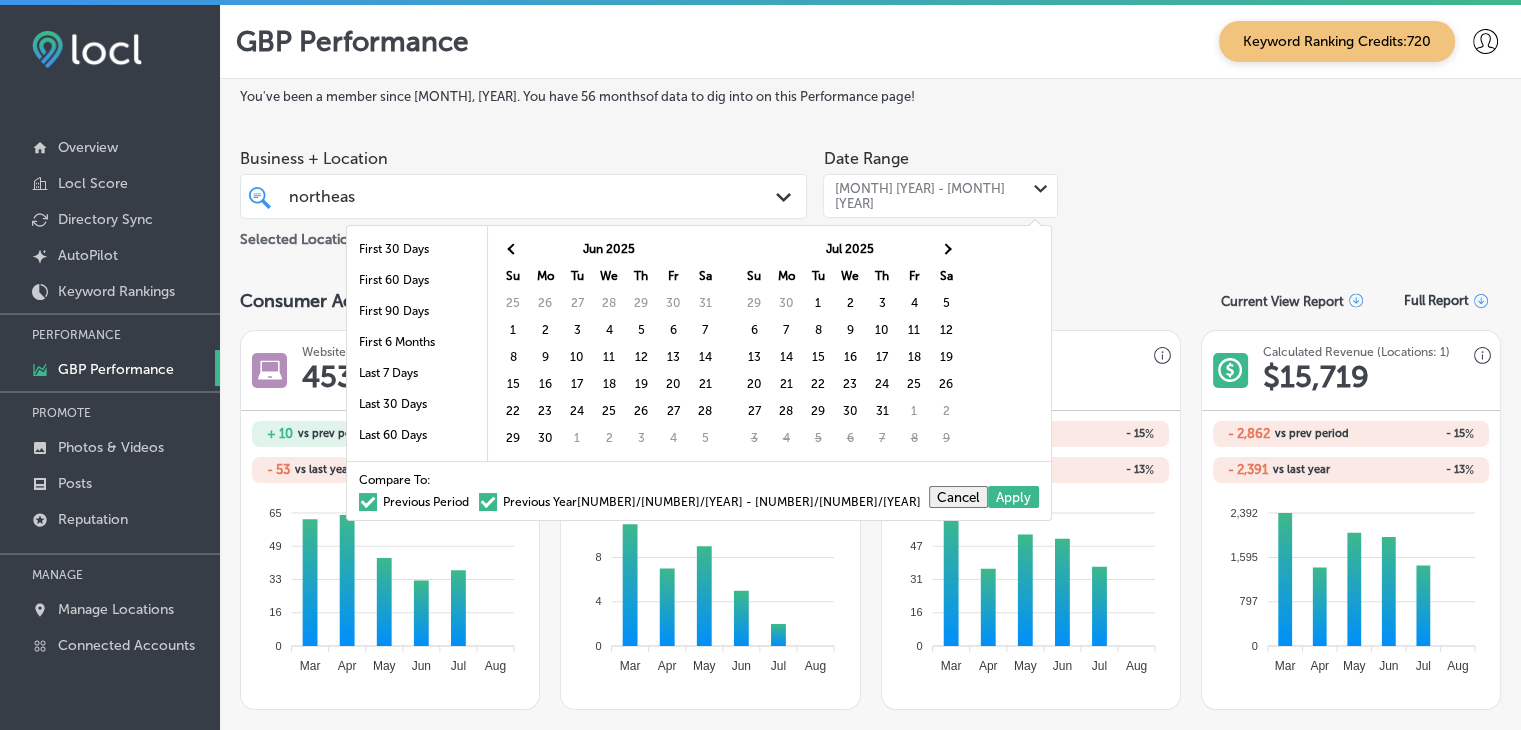 click at bounding box center (946, 248) 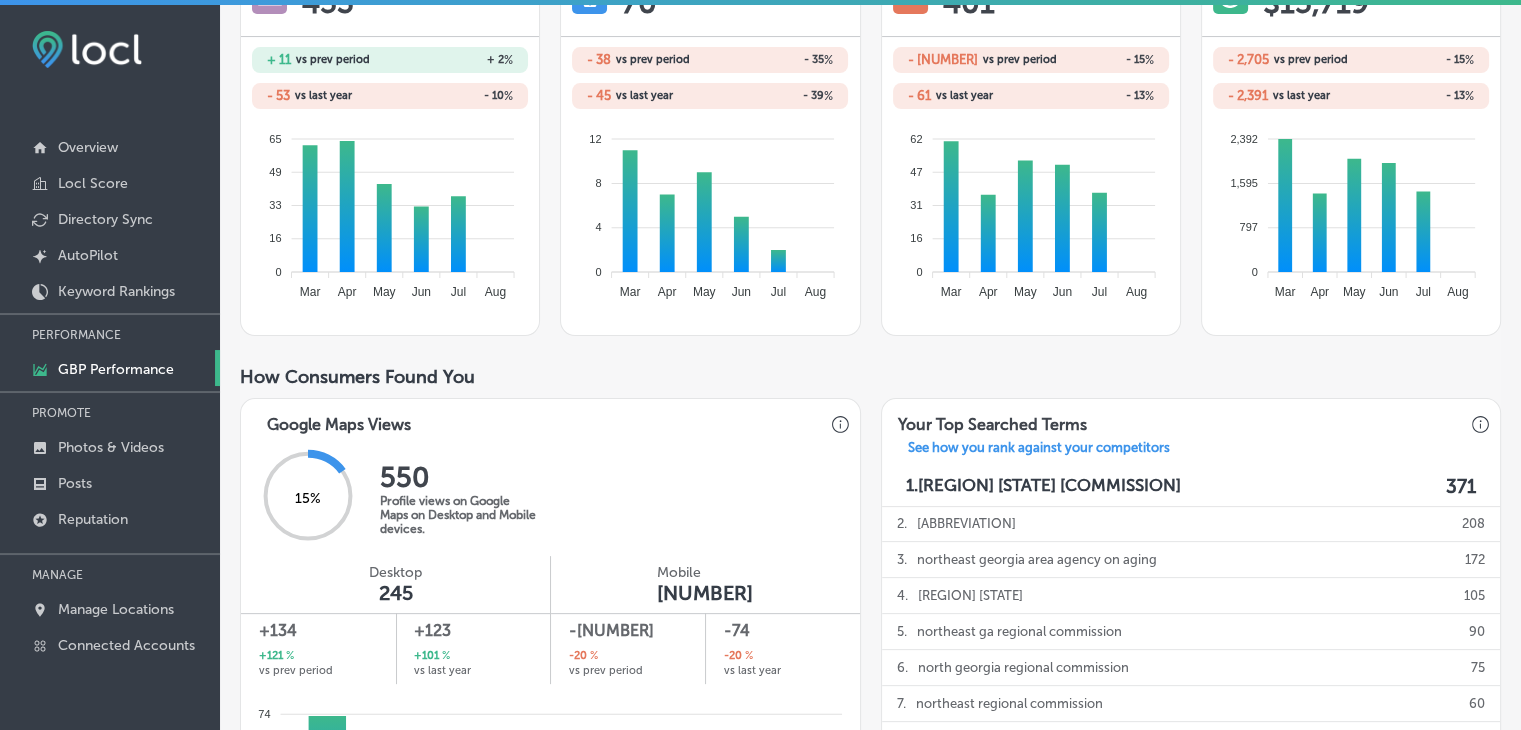 scroll, scrollTop: 100, scrollLeft: 0, axis: vertical 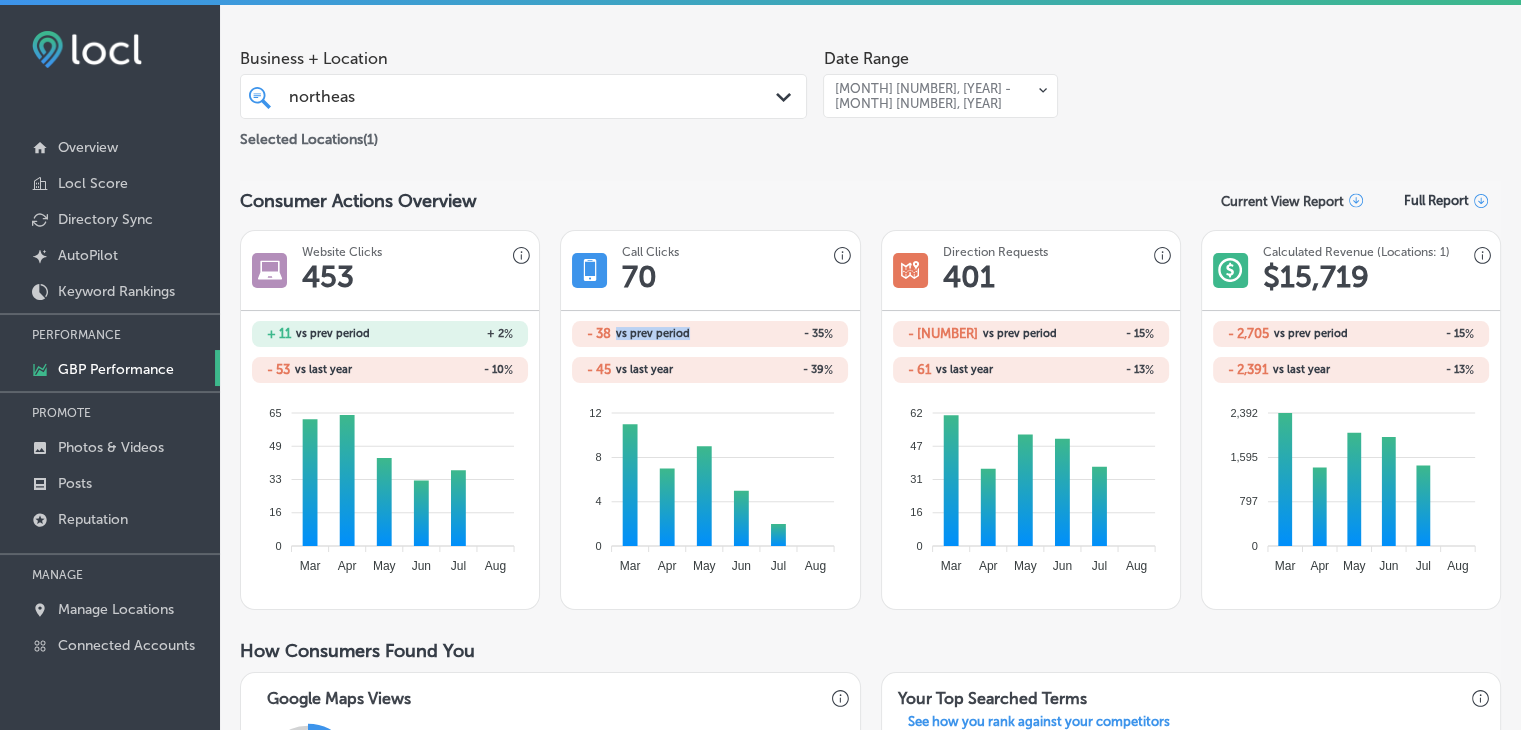 drag, startPoint x: 609, startPoint y: 331, endPoint x: 848, endPoint y: 233, distance: 258.31183 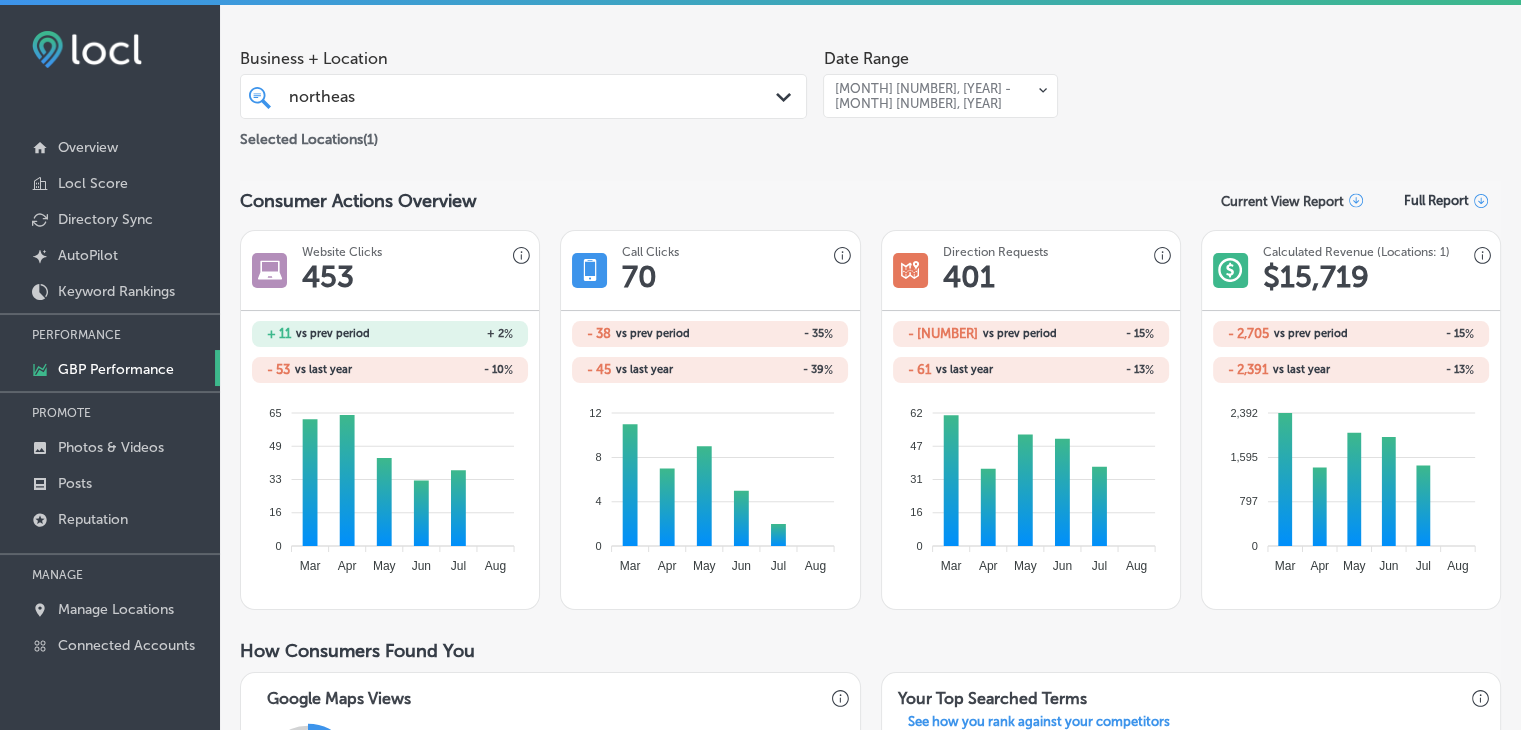 click on "[MONTH] [NUMBER], [YEAR] - [MONTH] [NUMBER], [YEAR]" at bounding box center (926, 96) 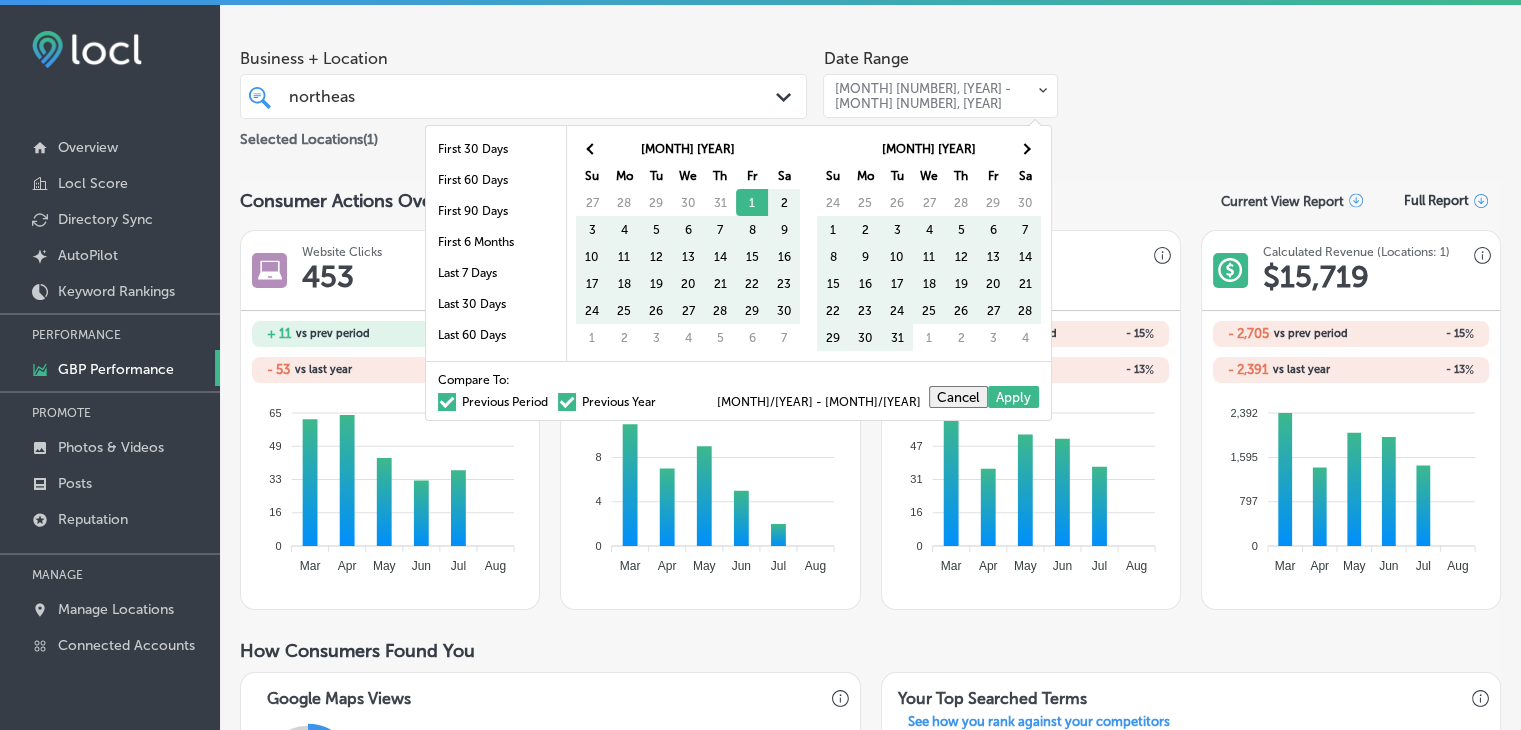 drag, startPoint x: 448, startPoint y: 401, endPoint x: 518, endPoint y: 405, distance: 70.11419 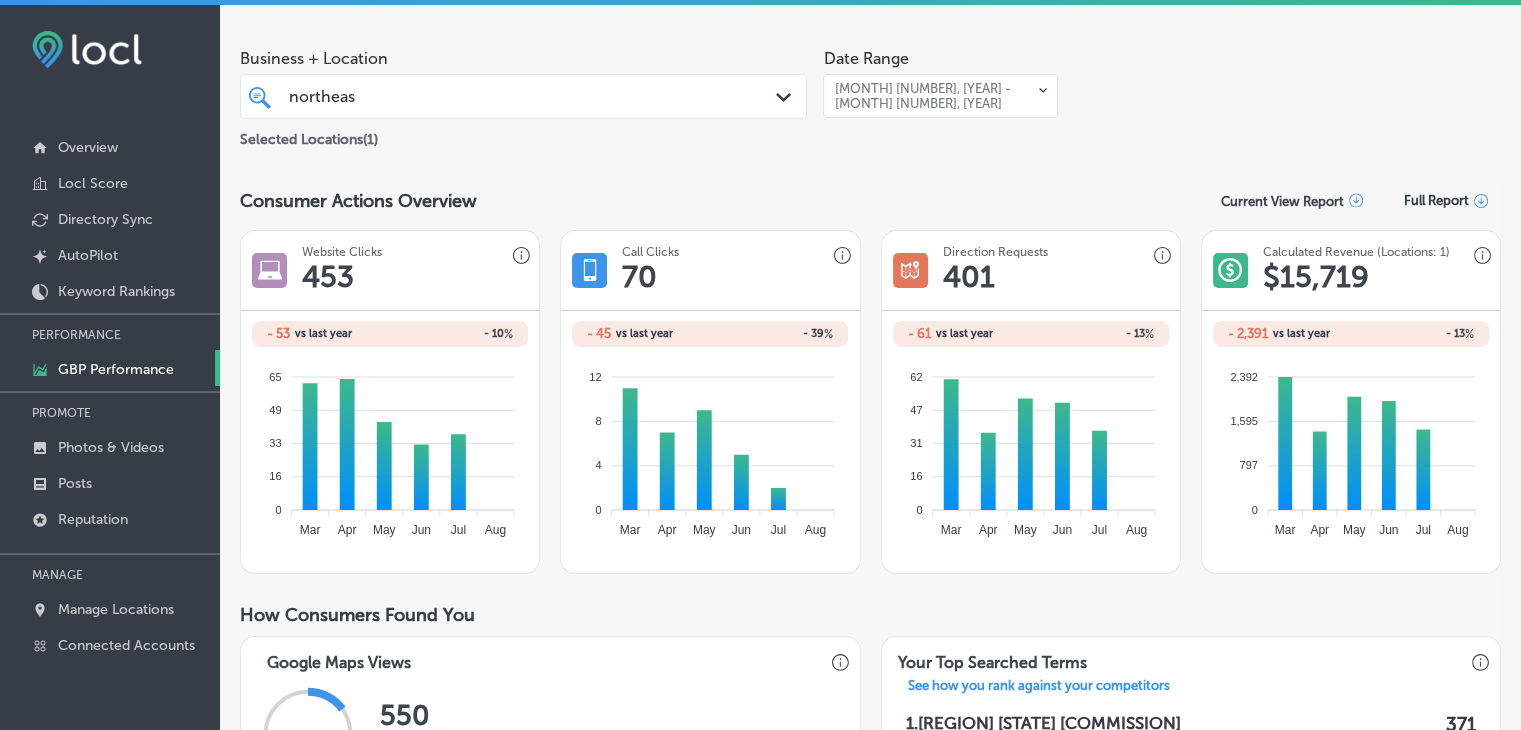 click on "[MONTH] [NUMBER], [YEAR] - [MONTH] [NUMBER], [YEAR]" at bounding box center [926, 96] 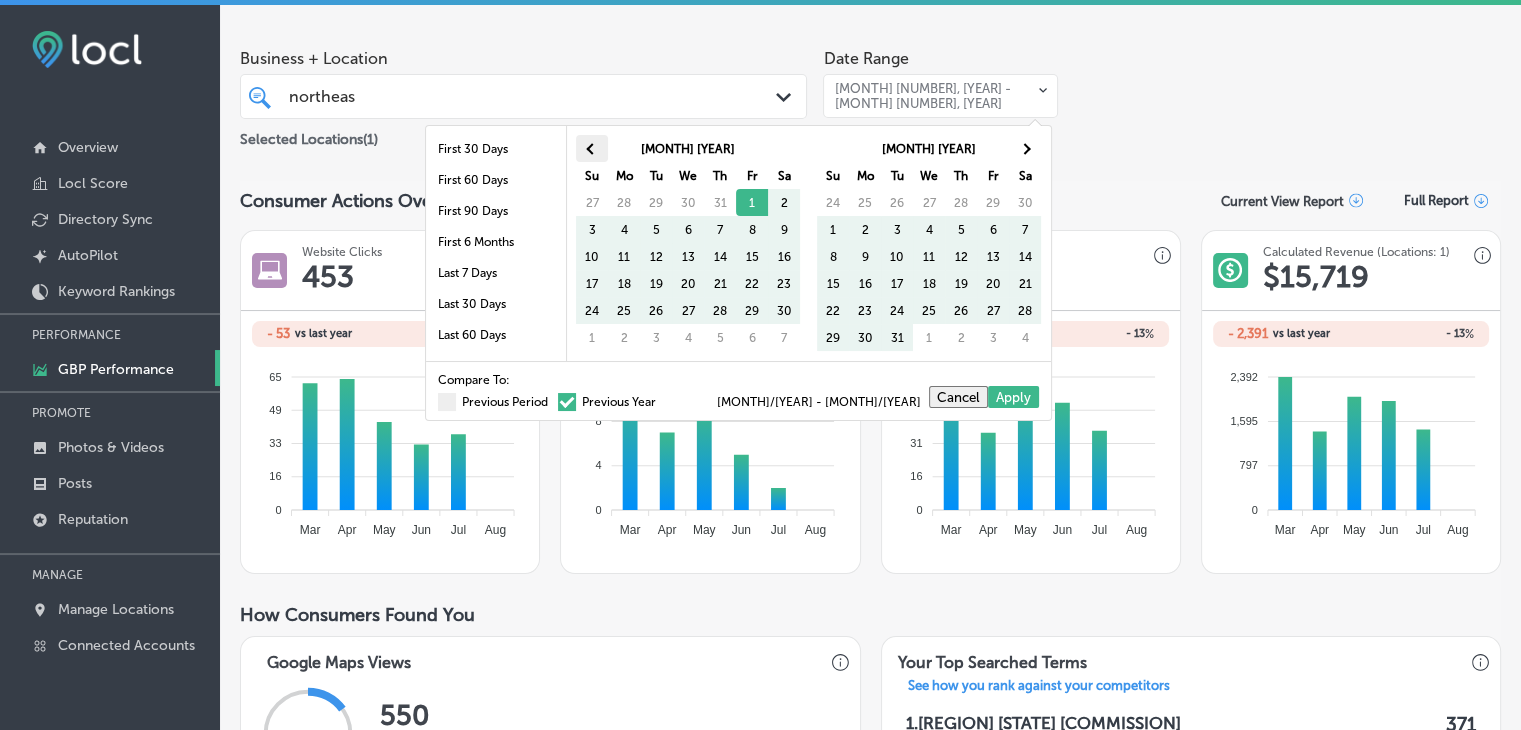 click at bounding box center [592, 148] 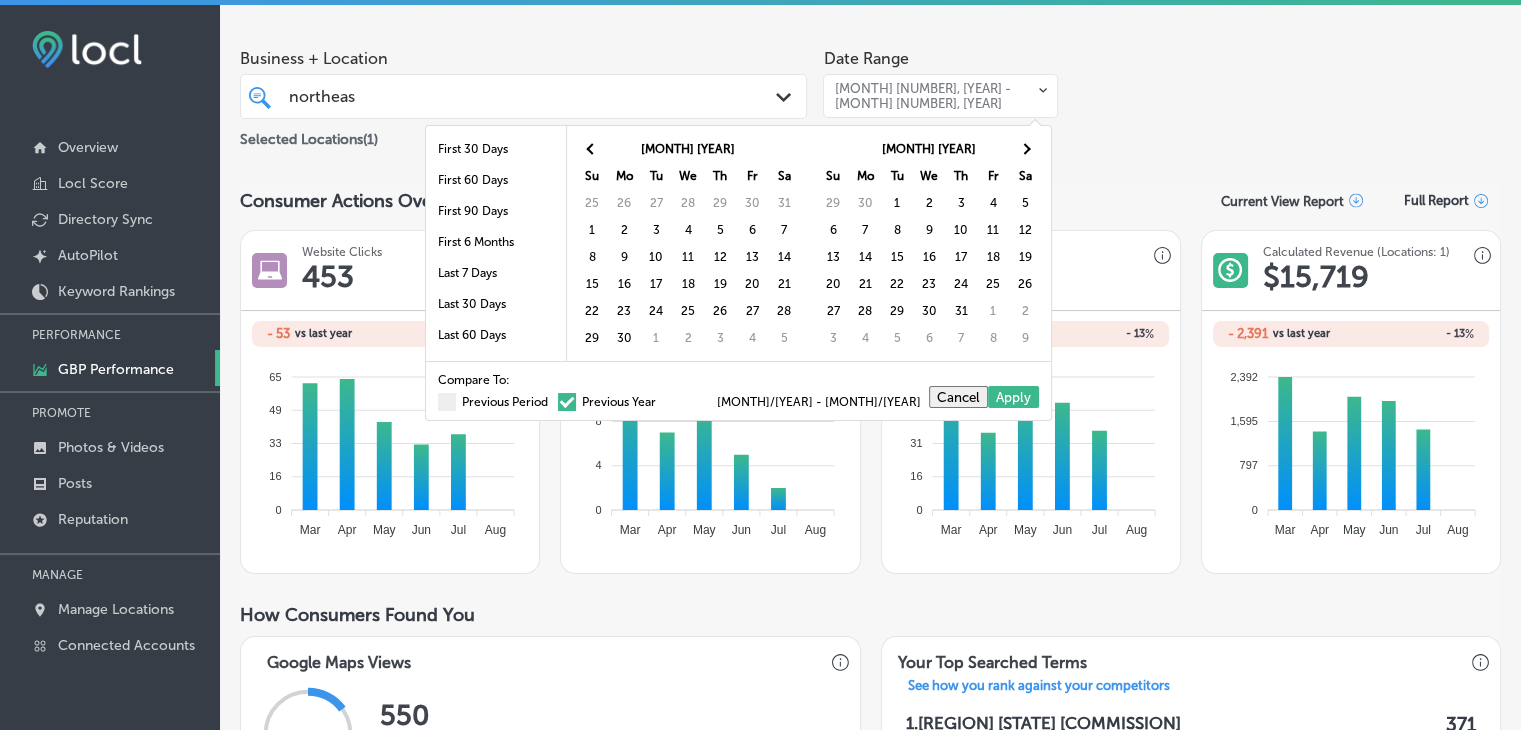 click at bounding box center [592, 148] 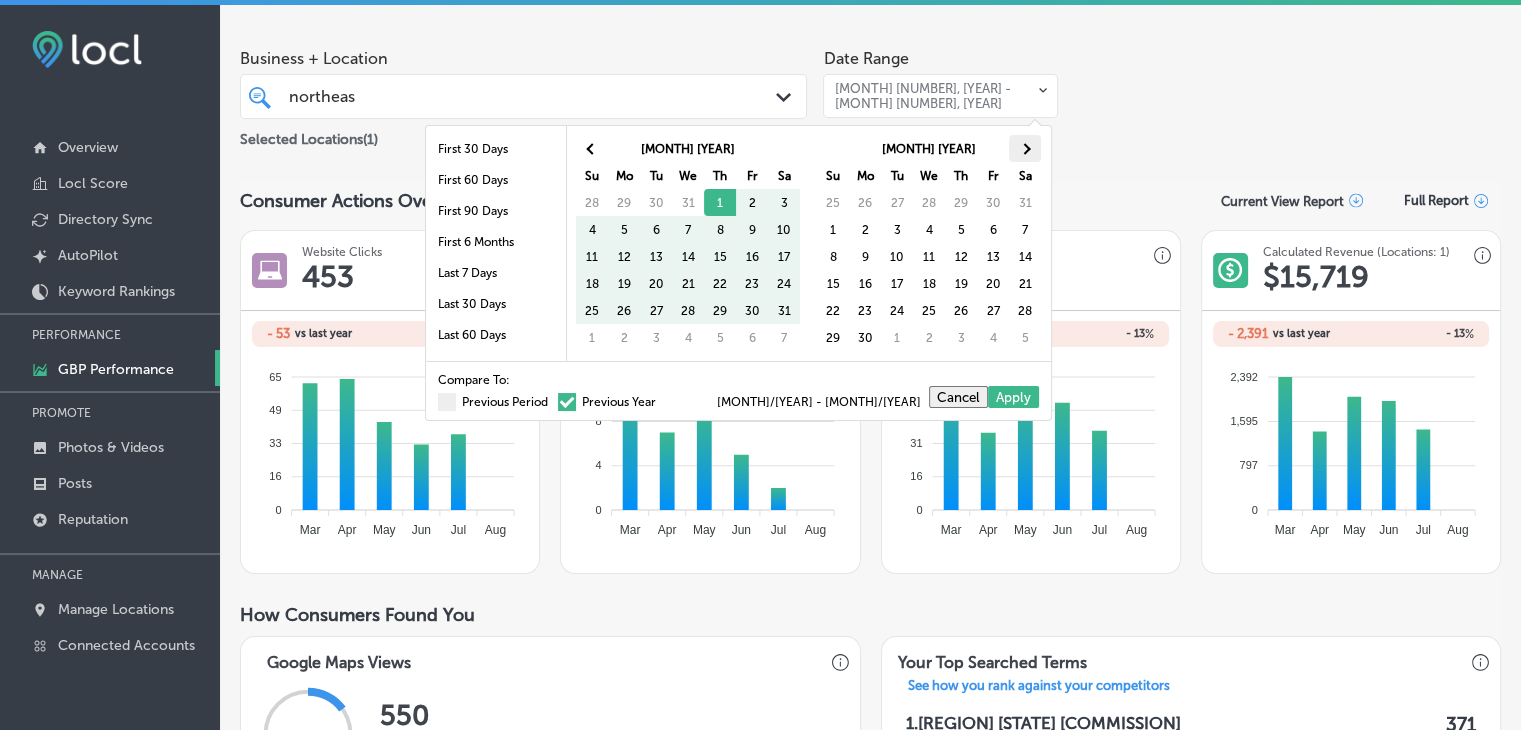 click at bounding box center [1025, 148] 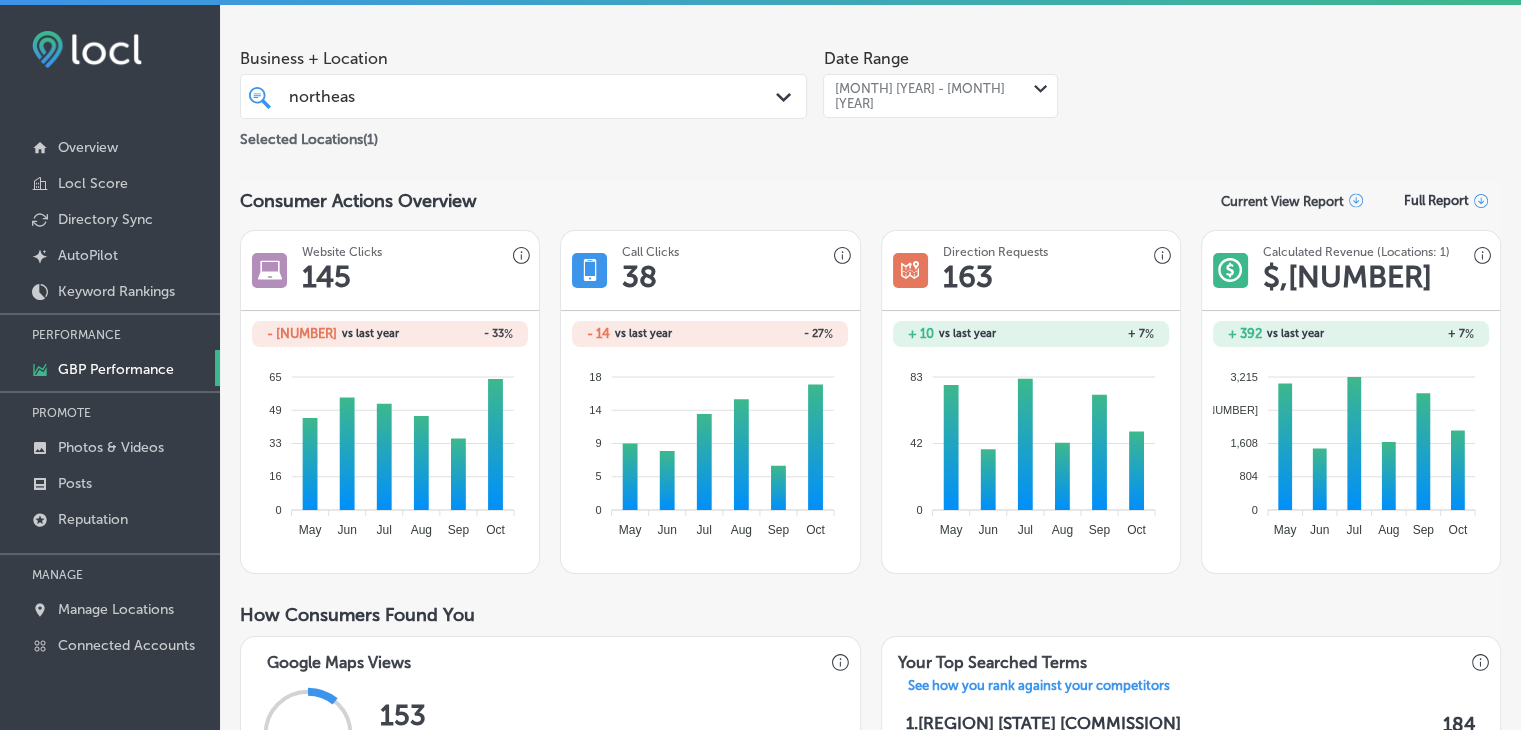 drag, startPoint x: 928, startPoint y: 116, endPoint x: 934, endPoint y: 100, distance: 17.088007 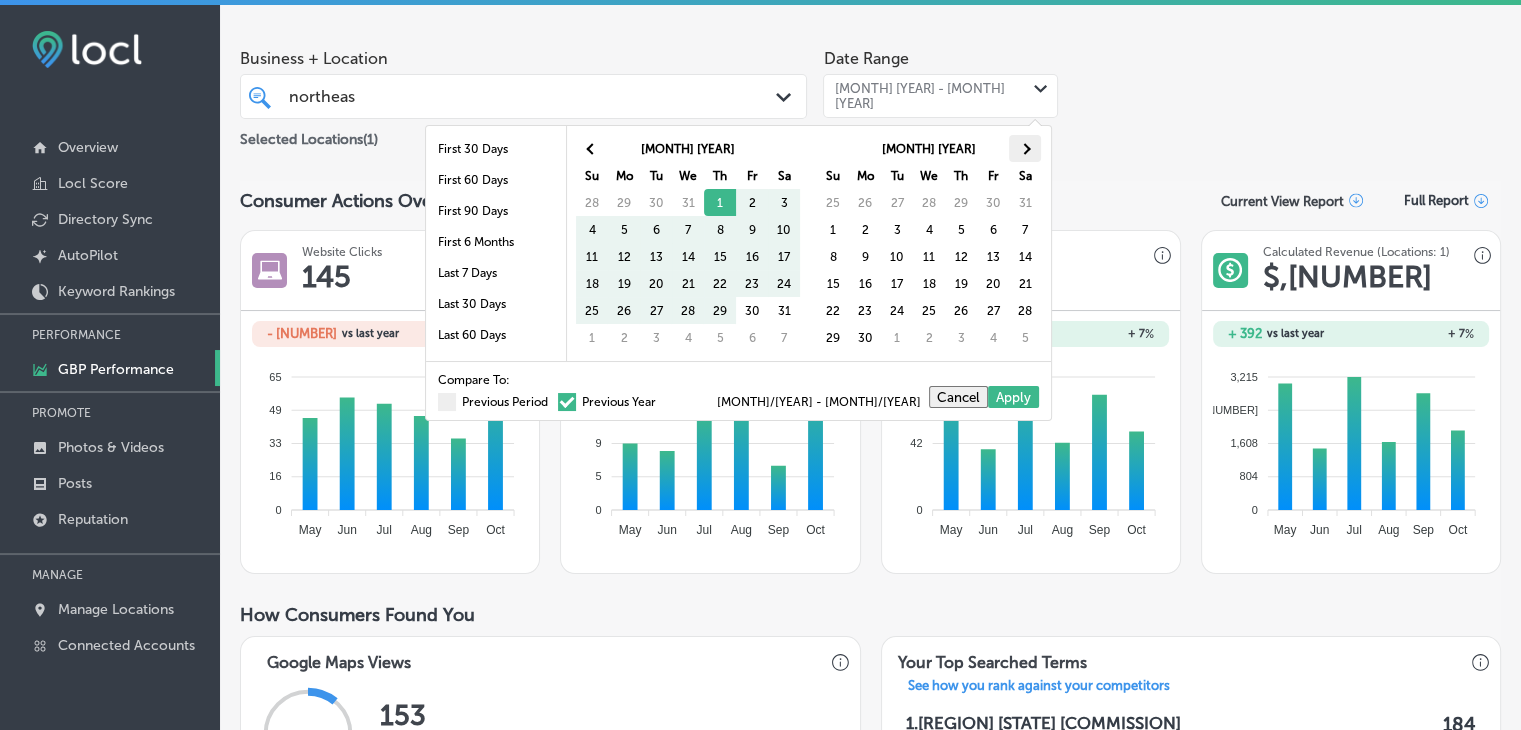 click at bounding box center [1025, 148] 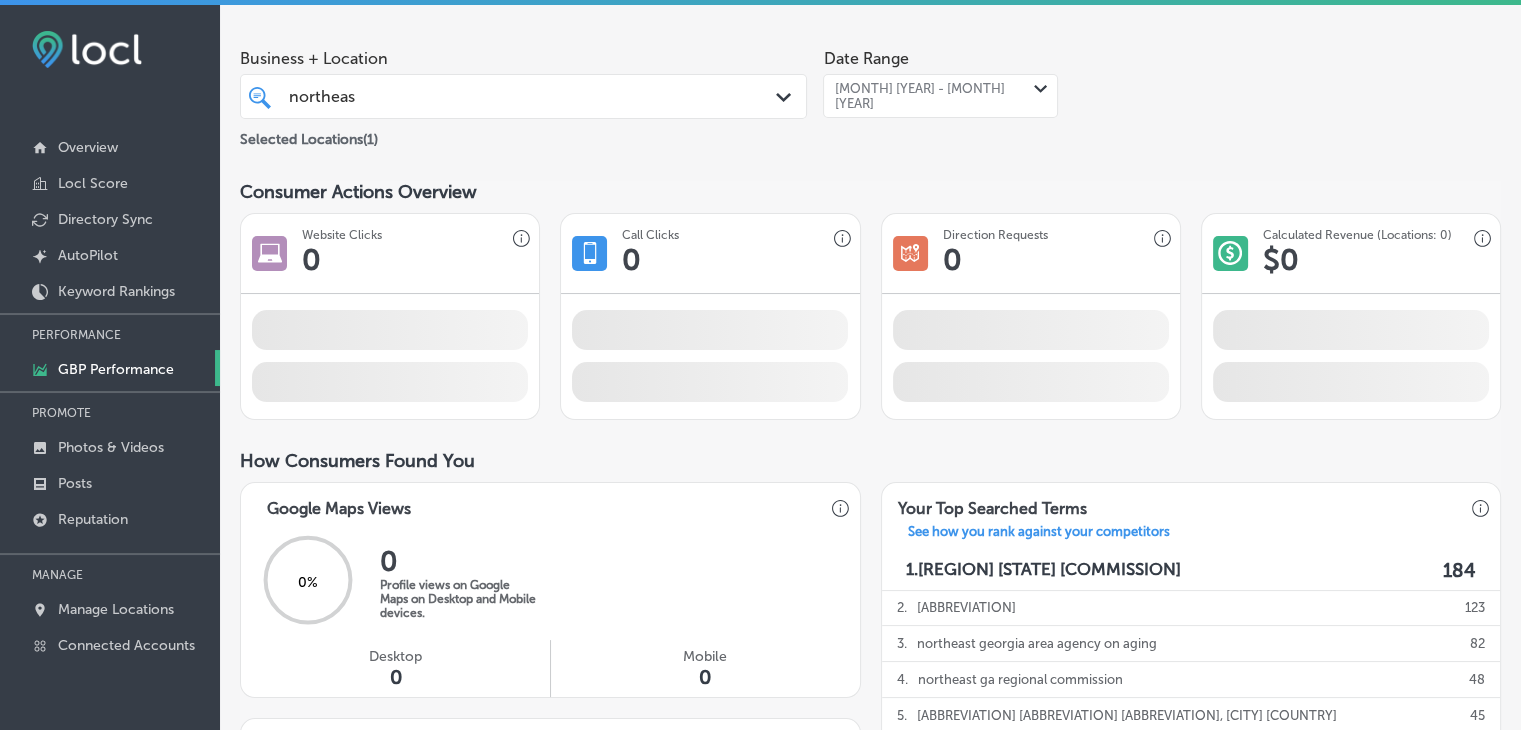 click on "[MONTH] [YEAR] - [MONTH] [YEAR]" at bounding box center [923, 96] 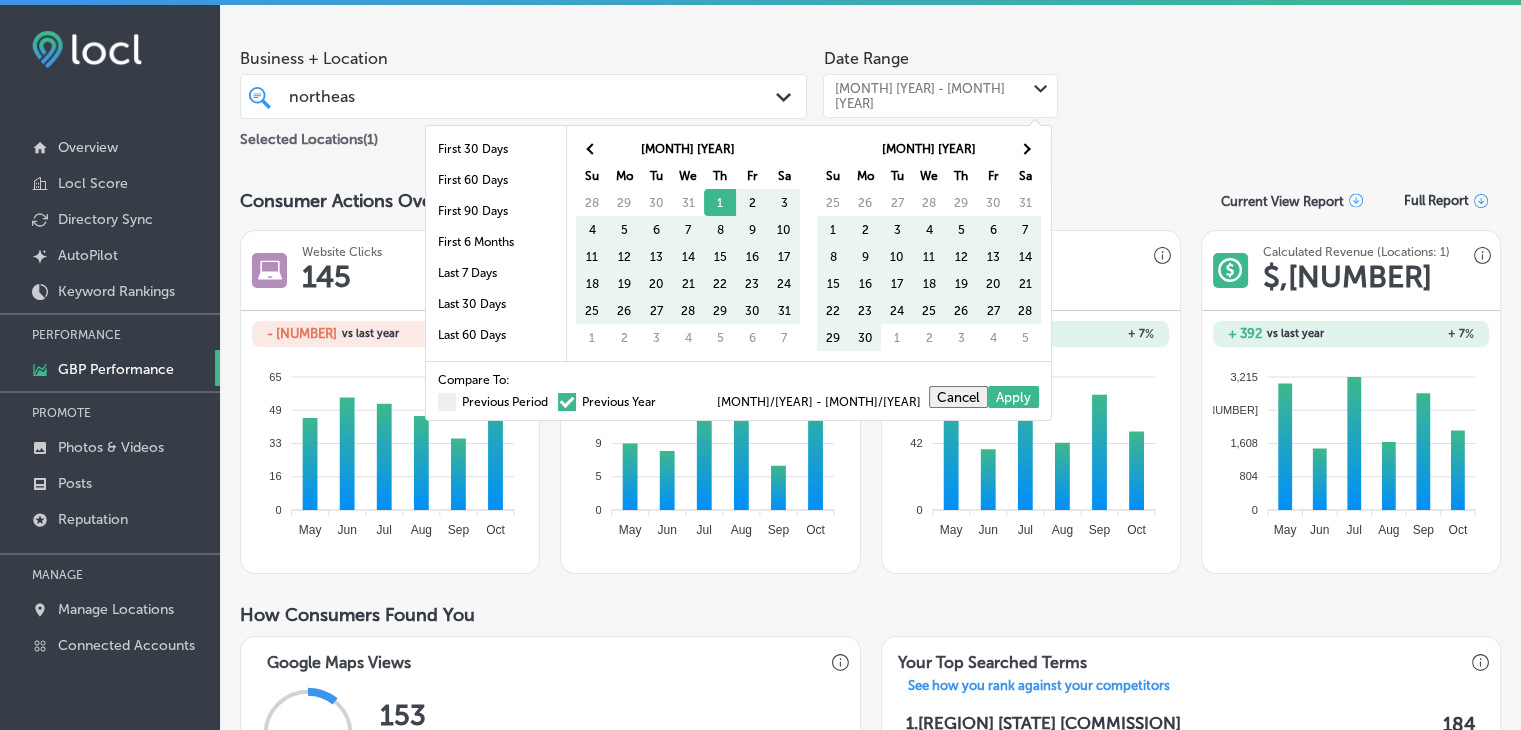 click on "Compare To:   Previous Period   Previous Year" at bounding box center (547, 391) 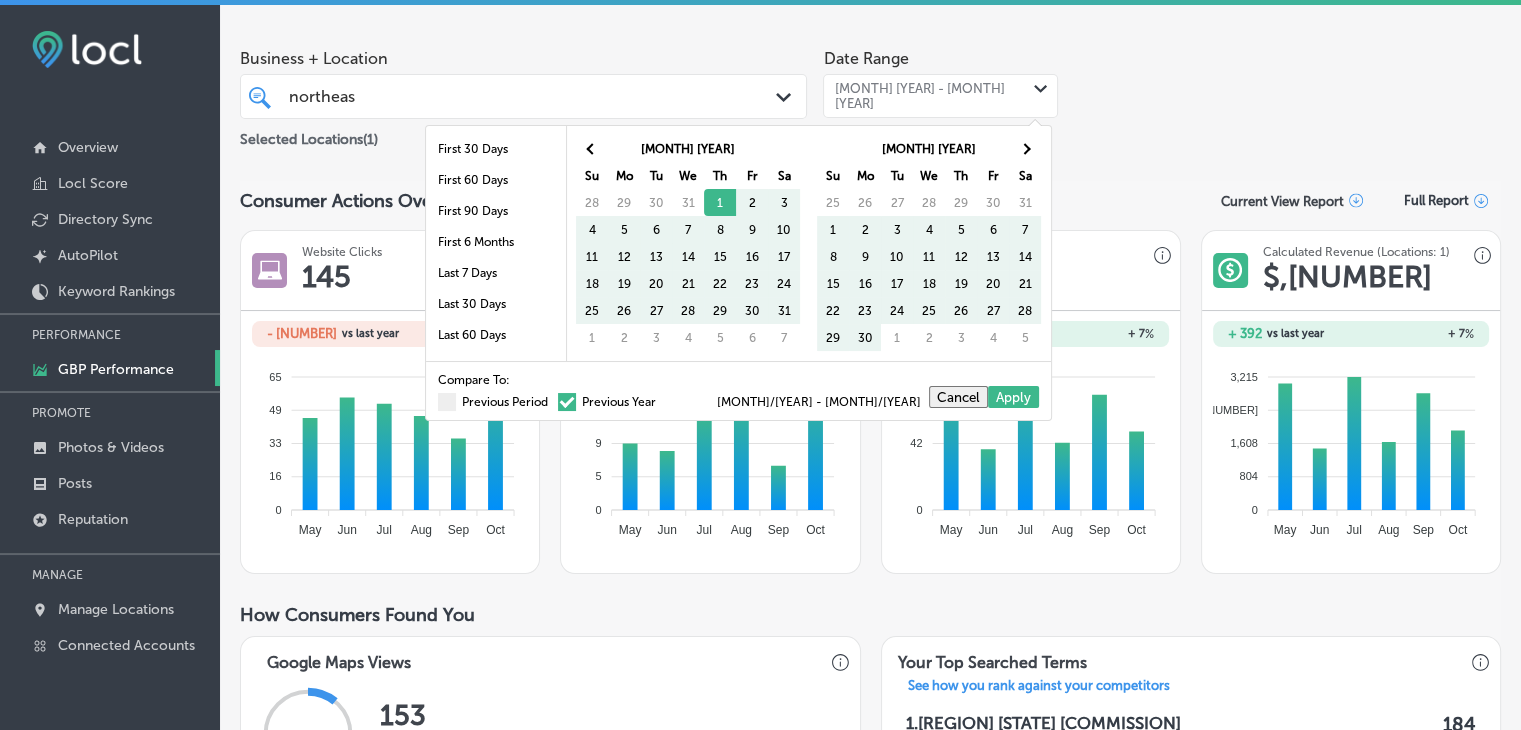 drag, startPoint x: 496, startPoint y: 391, endPoint x: 564, endPoint y: 385, distance: 68.26419 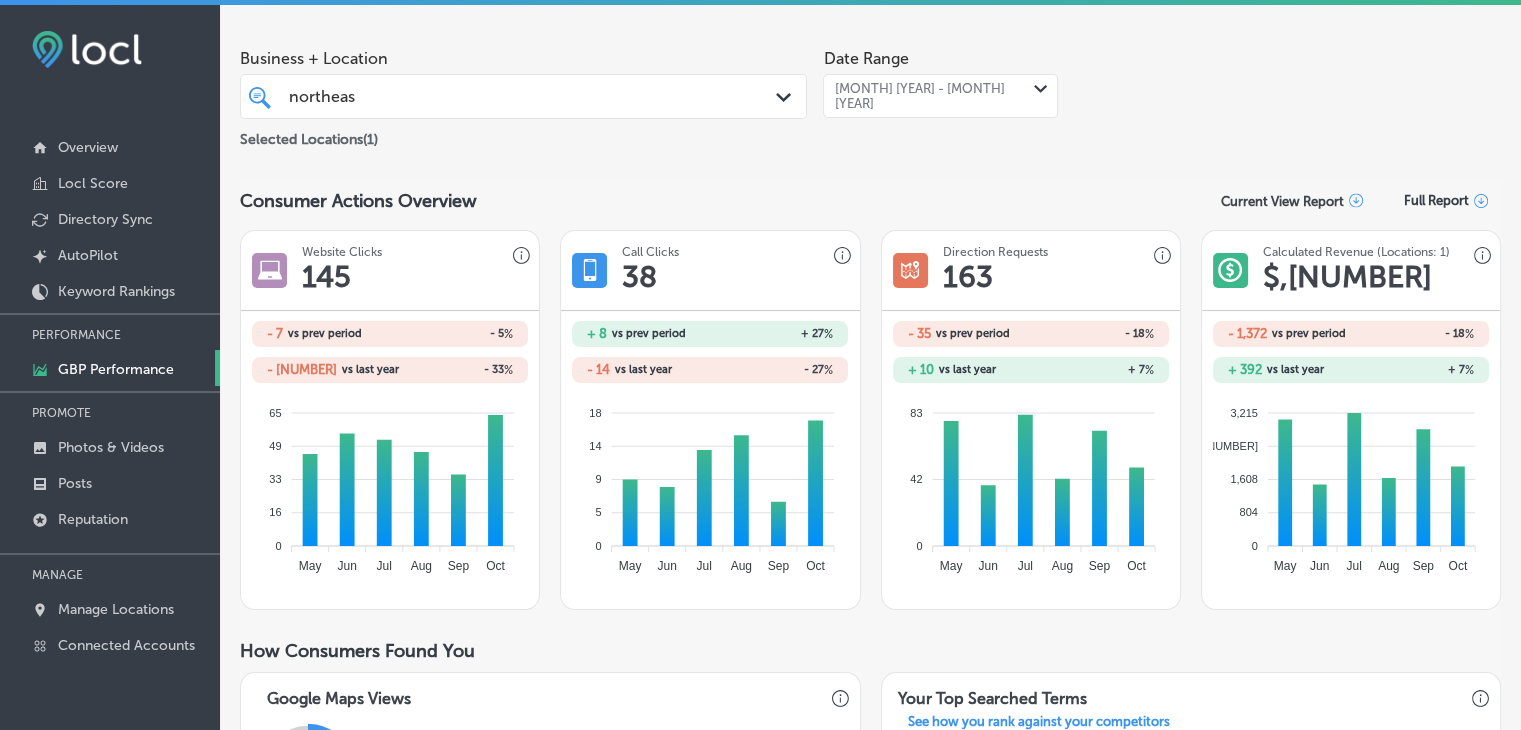 click on "[REGION] [REGION]" at bounding box center (500, 96) 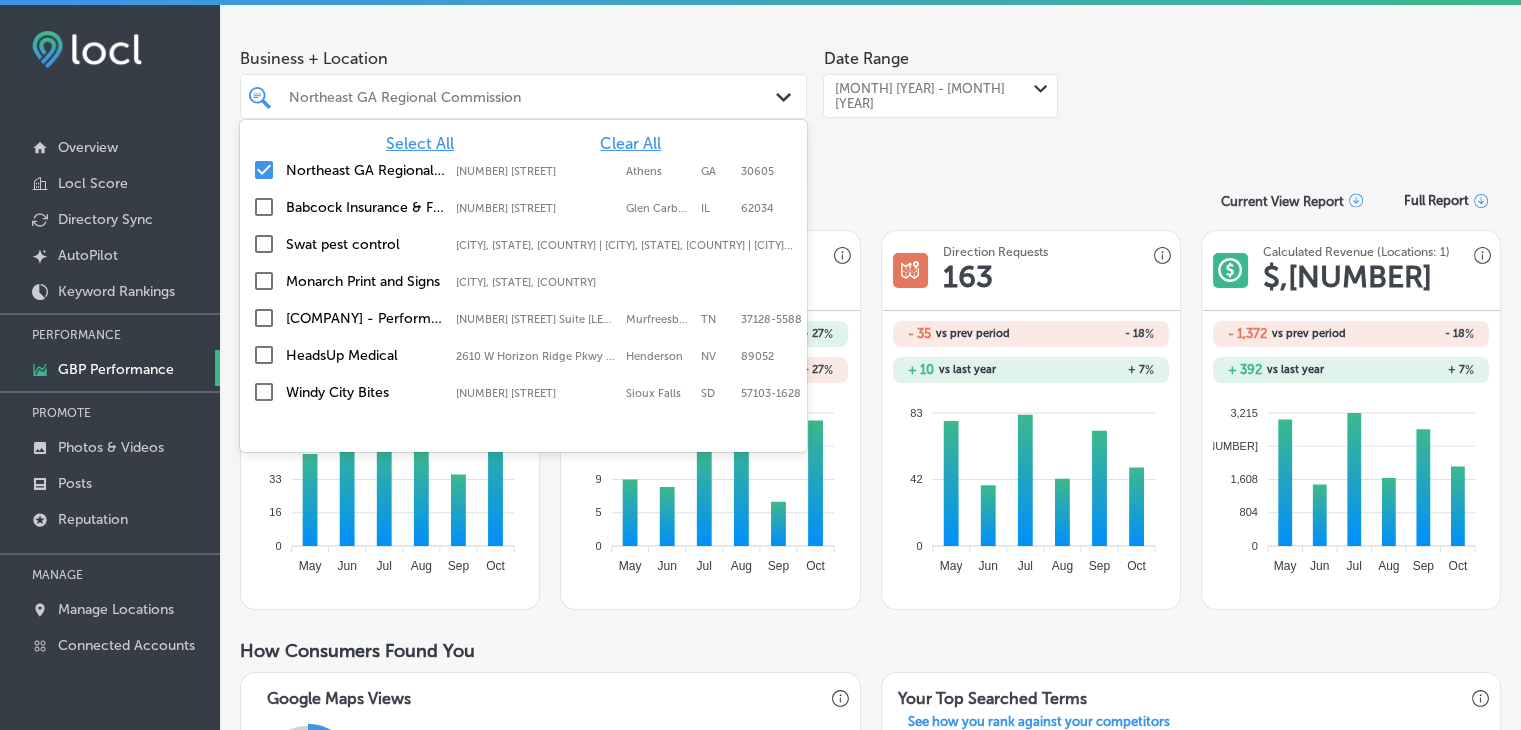 type 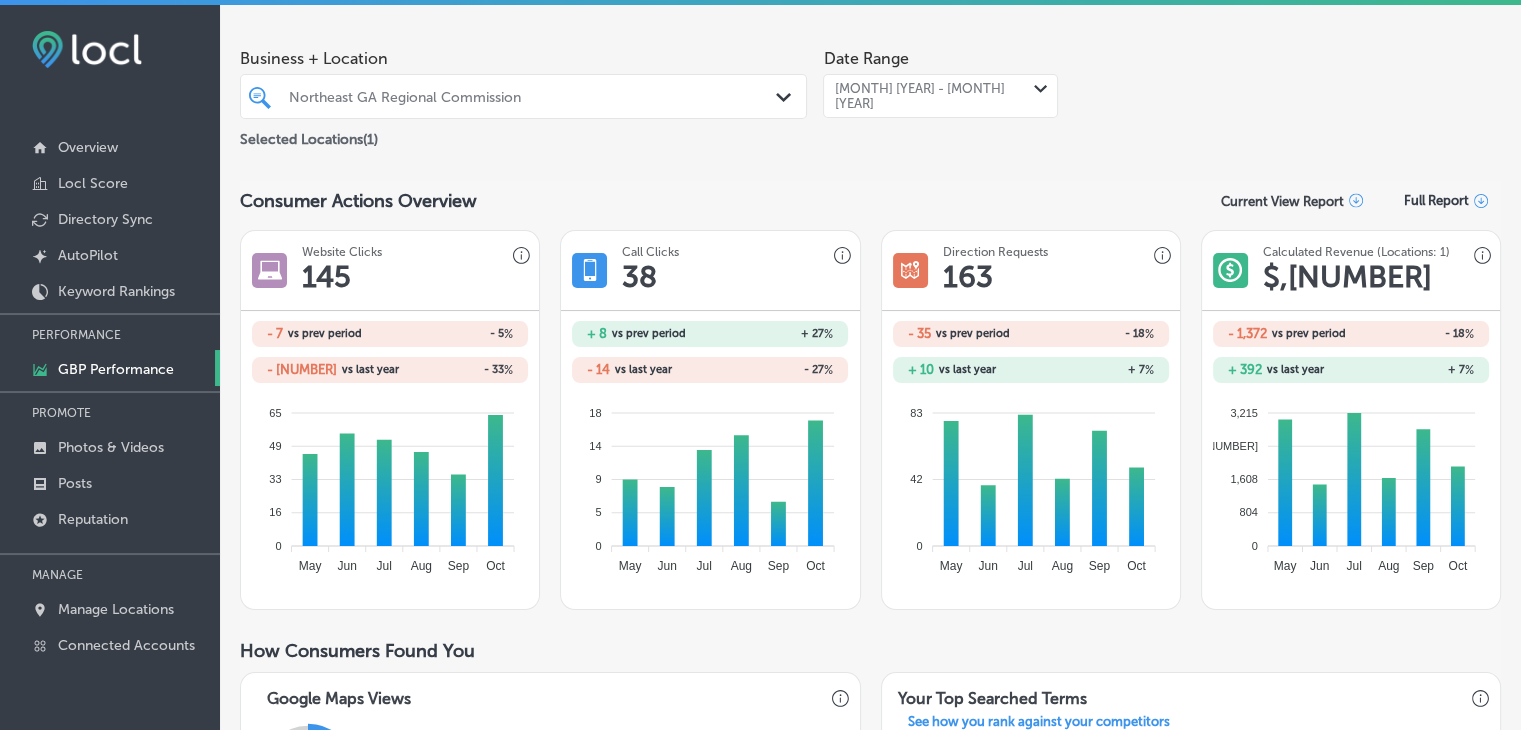 click on "Business + Location
Northeast GA Regional Commission
Path
Created with Sketch." at bounding box center (523, 79) 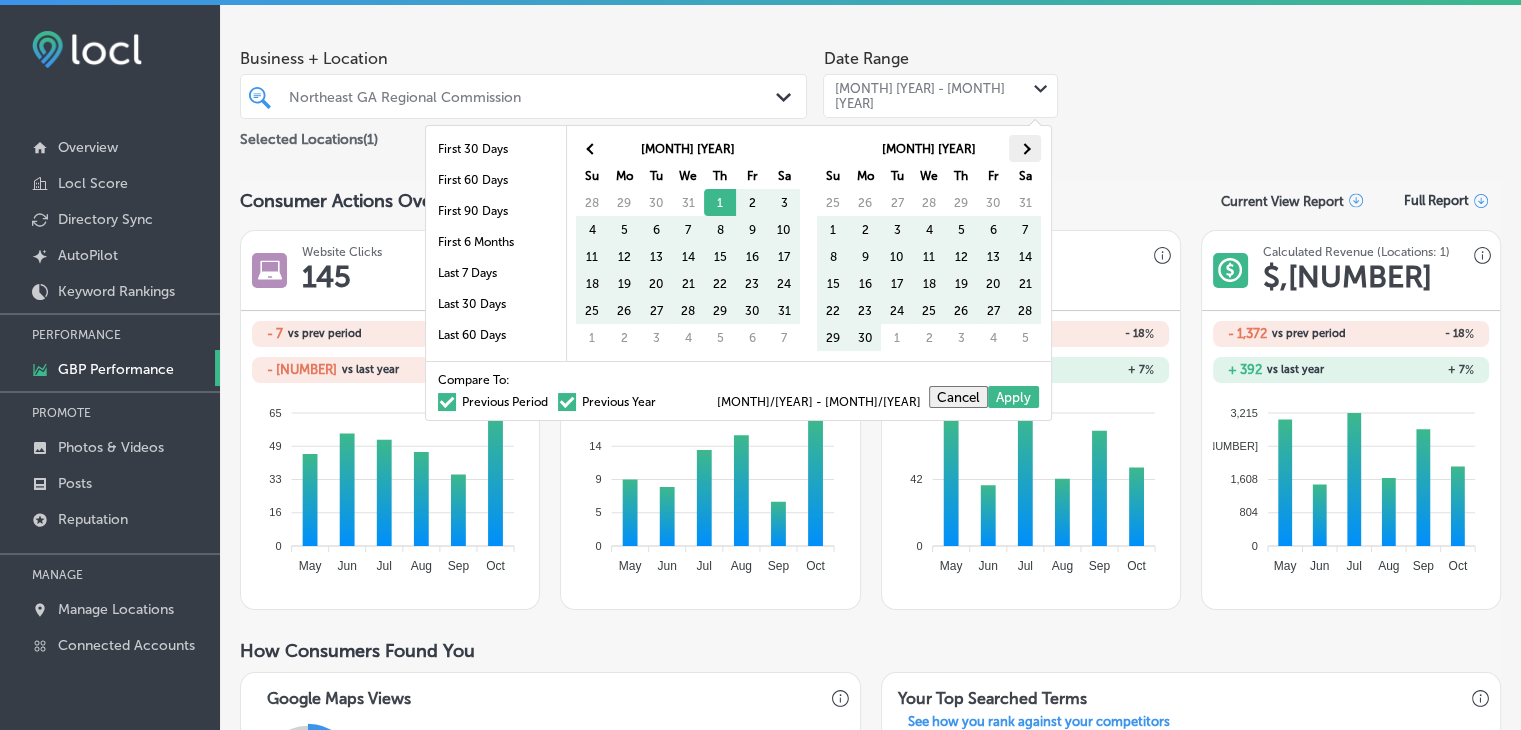 click at bounding box center [1025, 148] 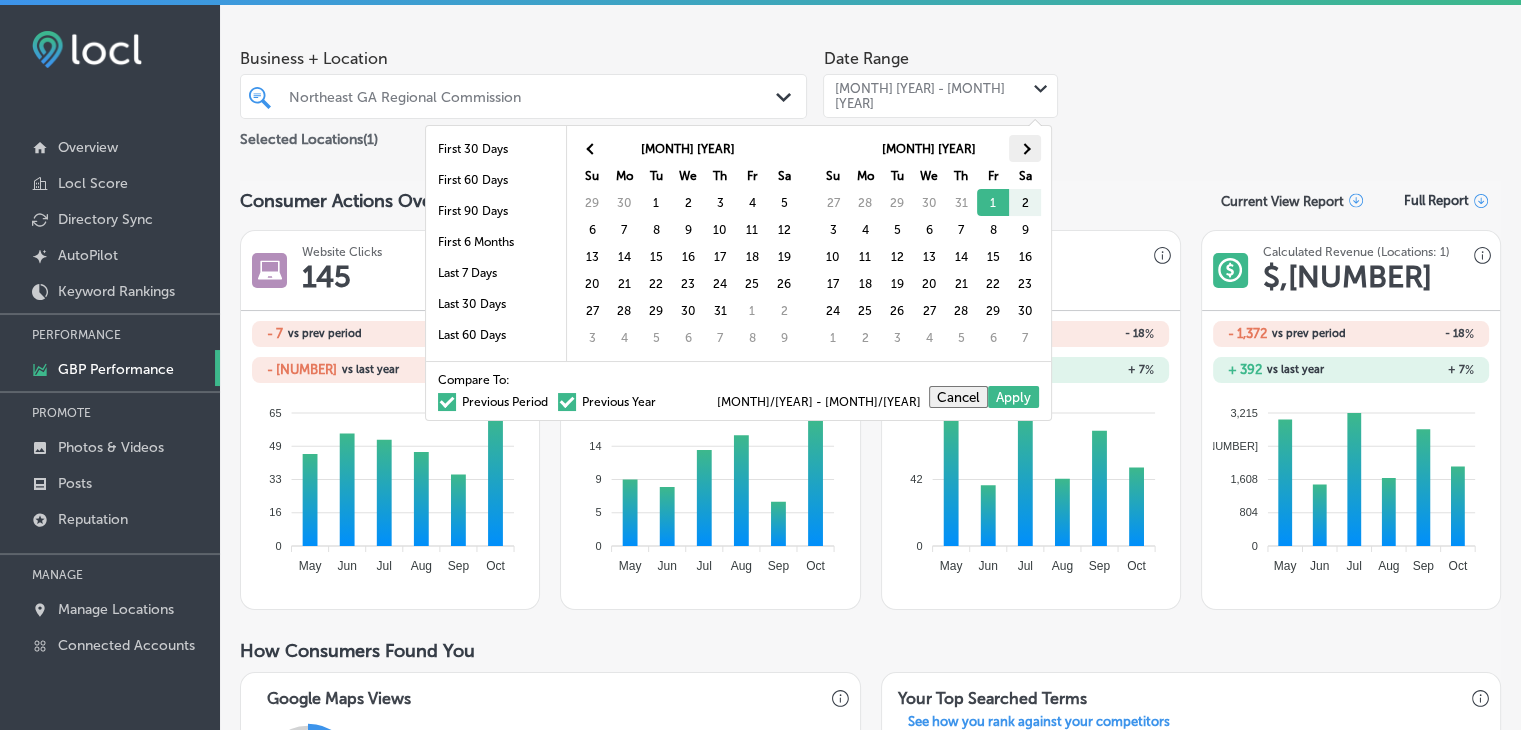 click at bounding box center [1025, 148] 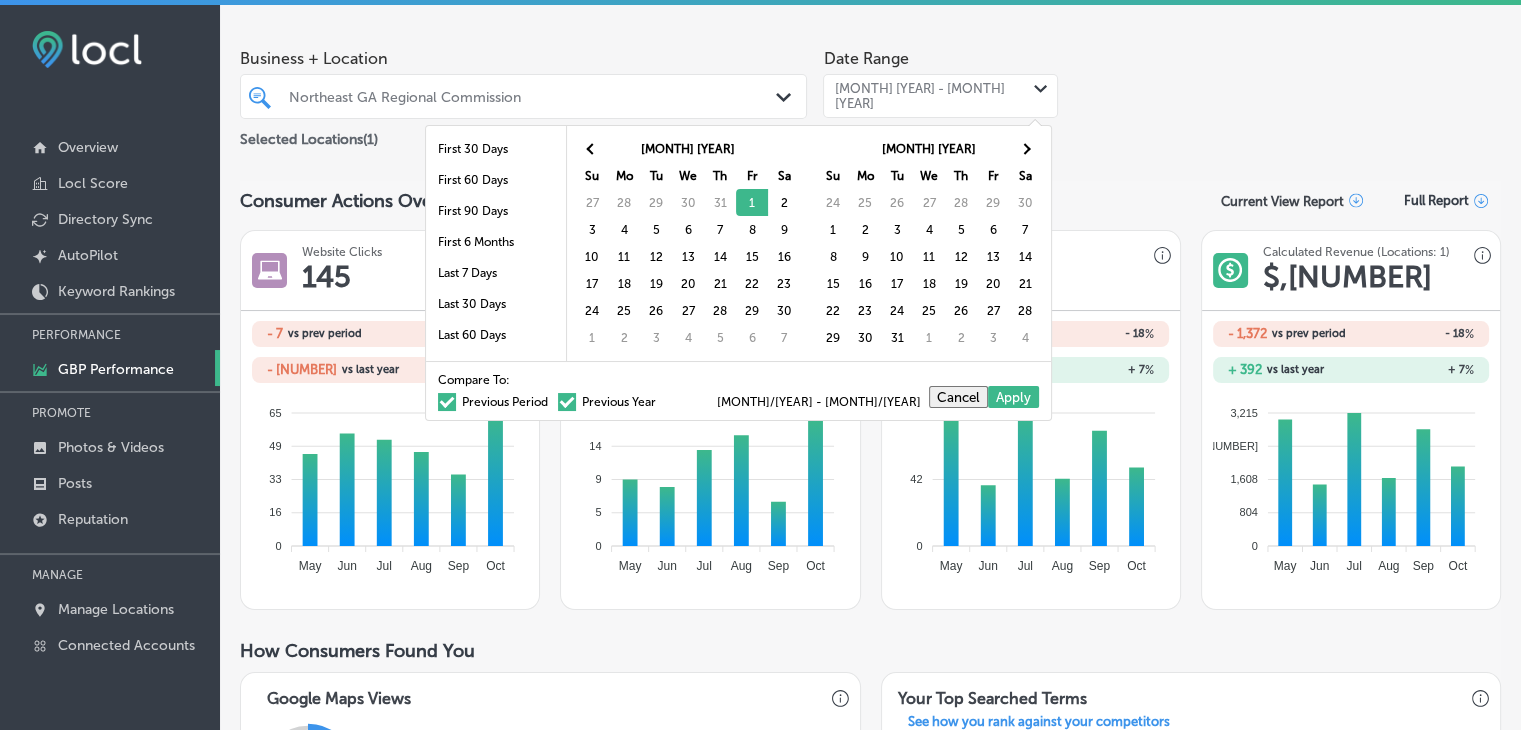 click at bounding box center (1025, 148) 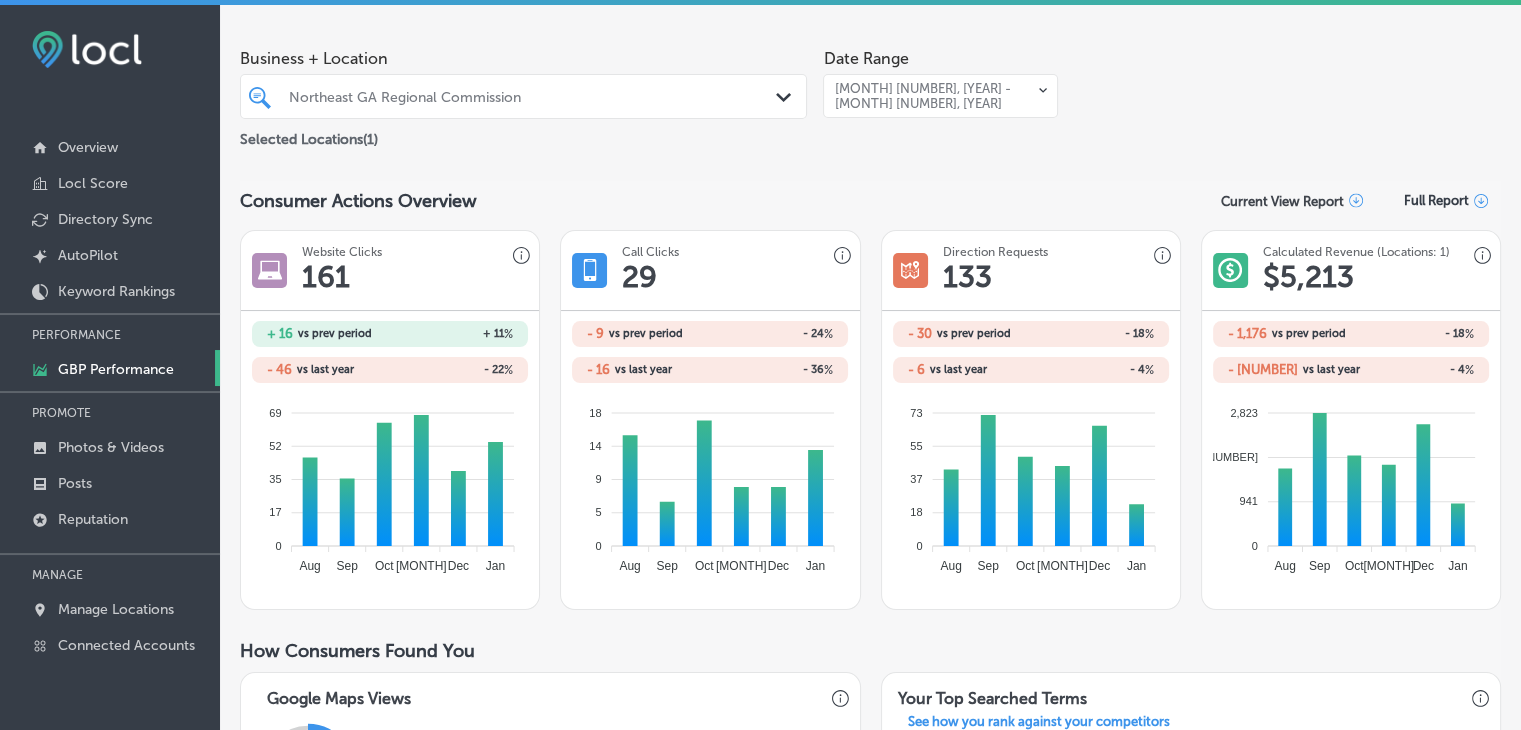 click on "[MONTH] [NUMBER], [YEAR] - [MONTH] [NUMBER], [YEAR]
Path
Created with Sketch.
Selected Locations  ( [NUMBER] ) Date Range [MONTH] [NUMBER], [YEAR] - [MONTH] [NUMBER], [YEAR]
Path
Created with Sketch." at bounding box center (940, 96) 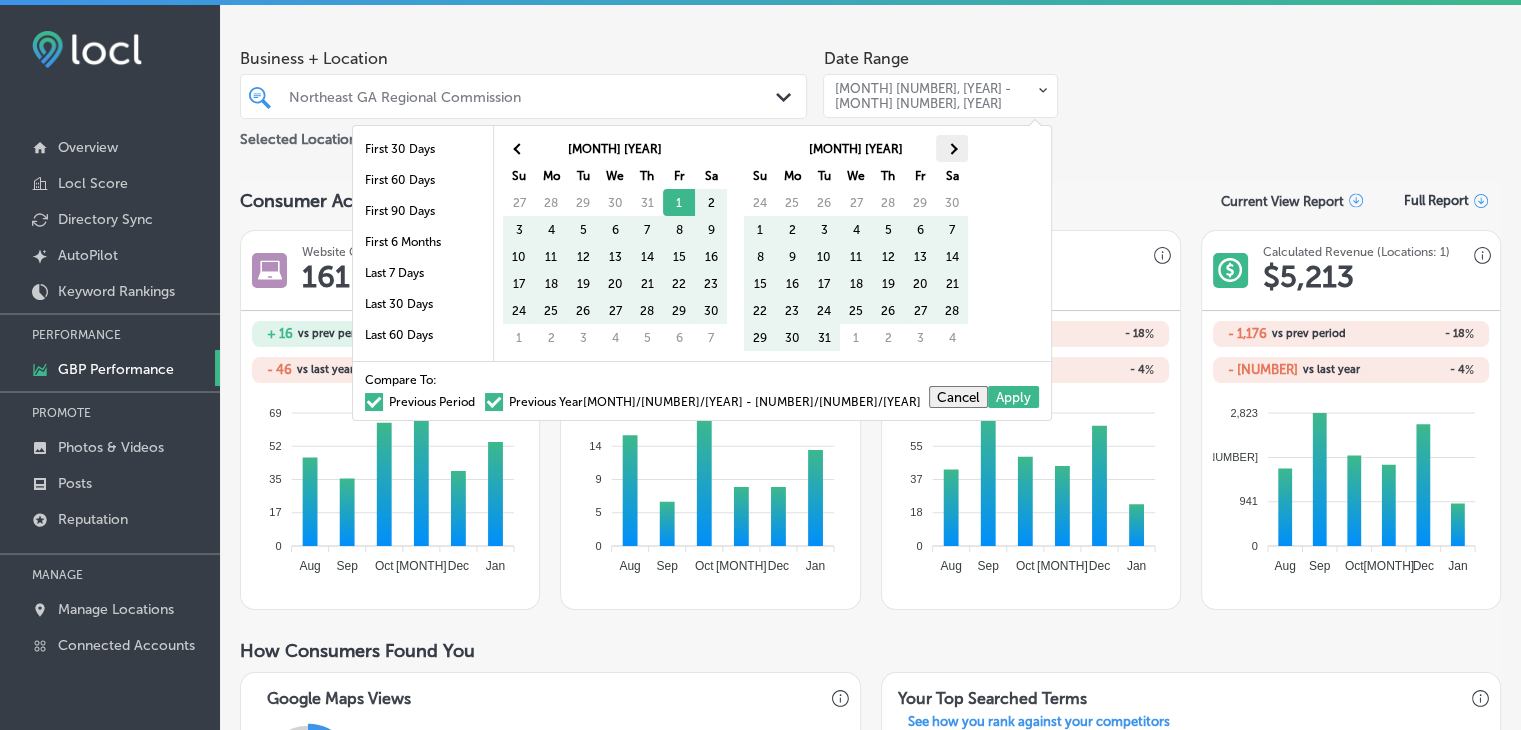click at bounding box center [951, 148] 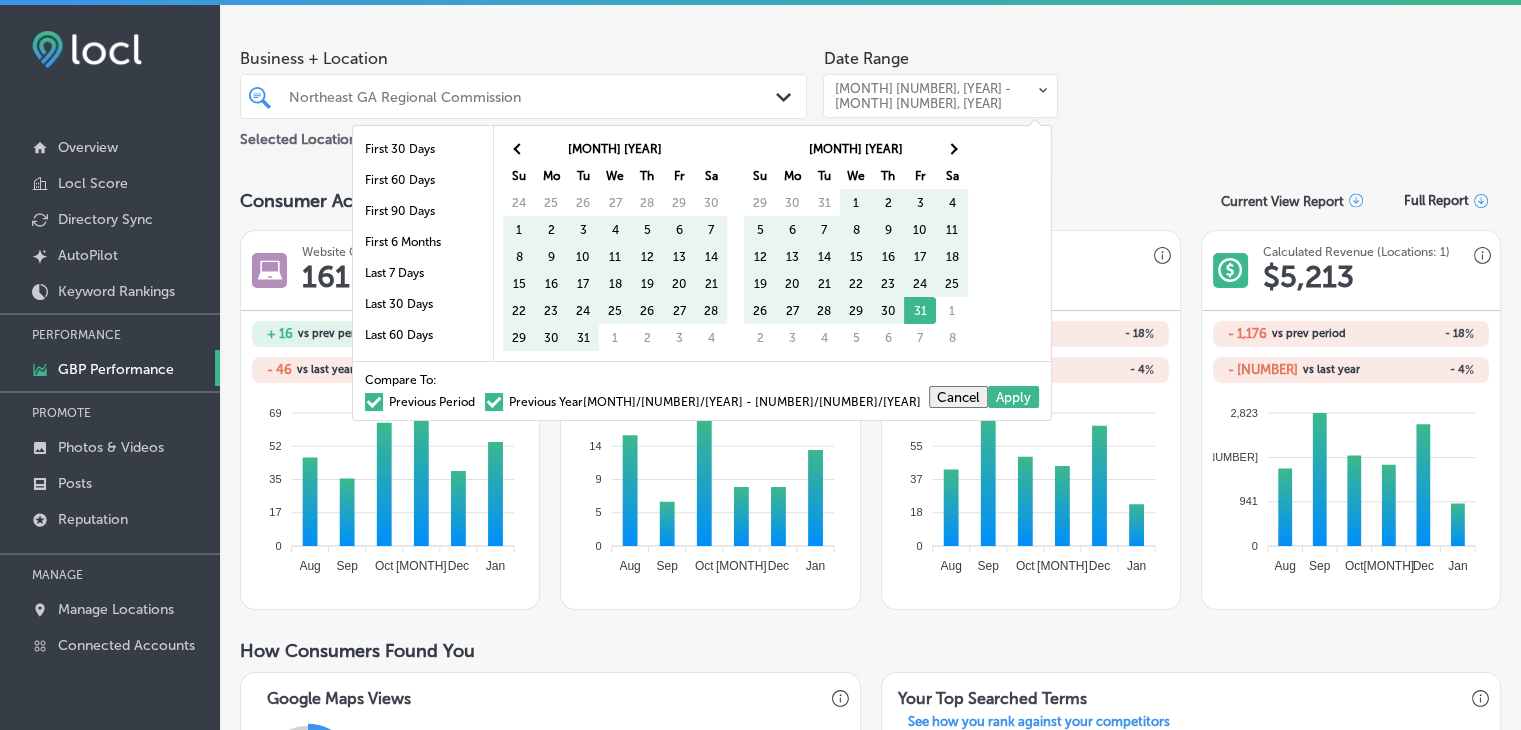 click at bounding box center (951, 148) 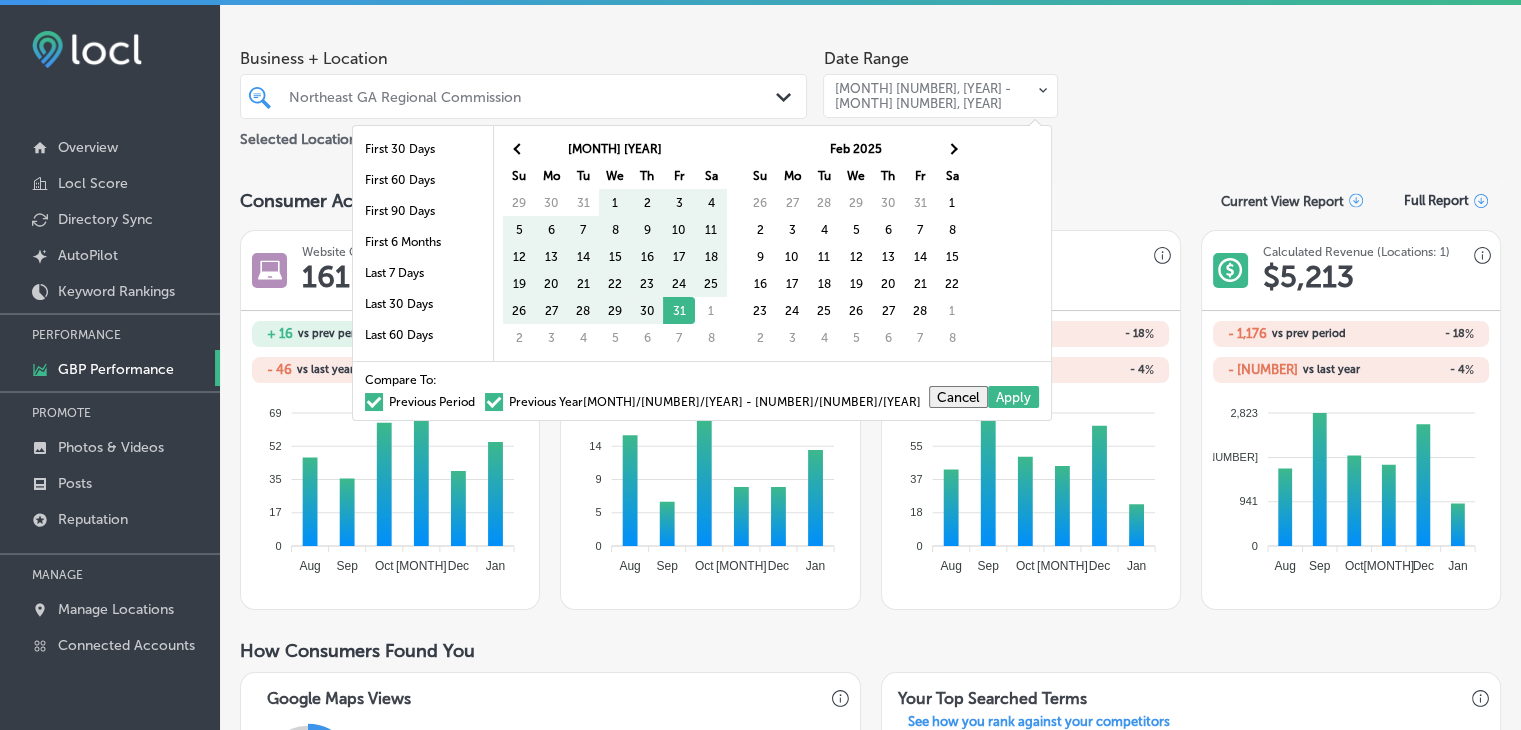 click at bounding box center [951, 148] 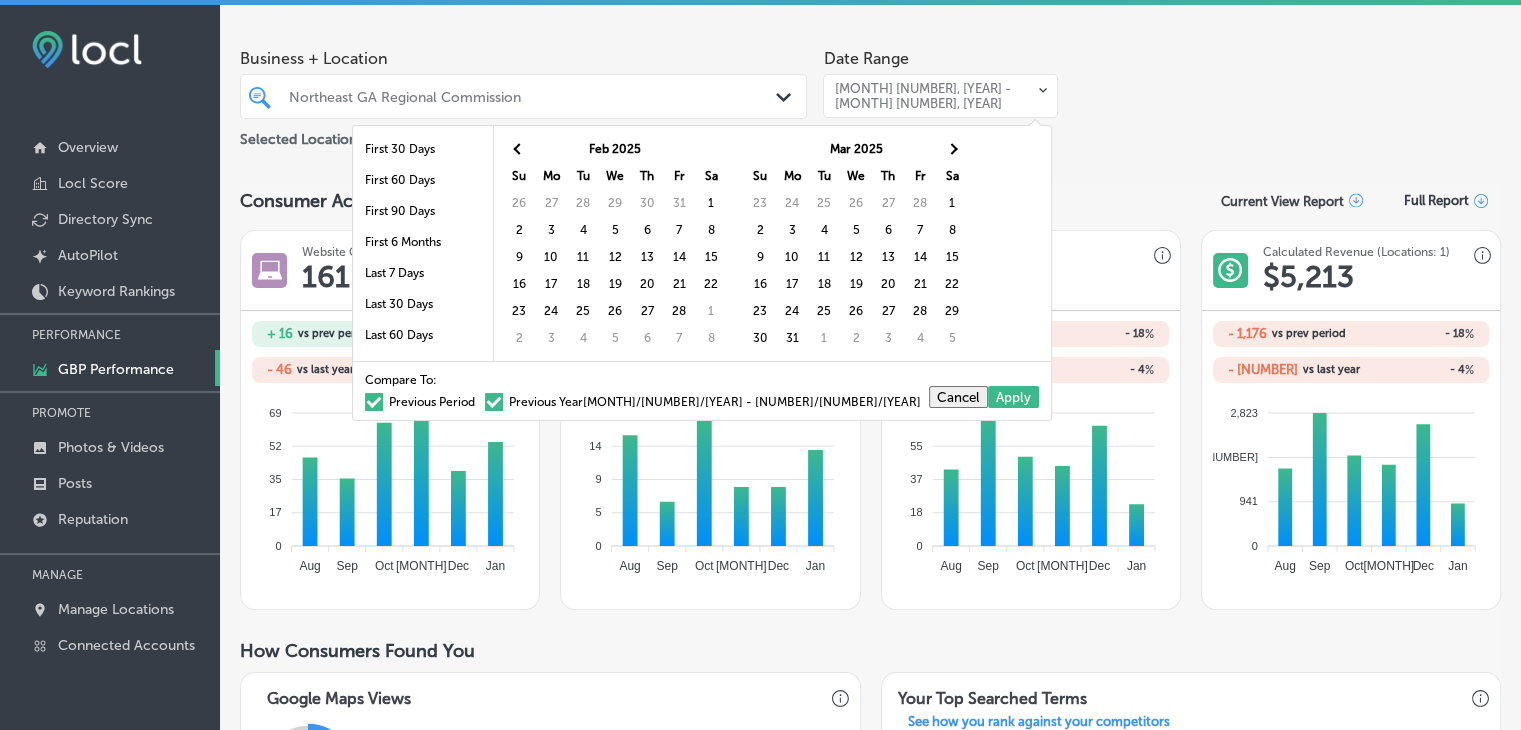 click at bounding box center (951, 148) 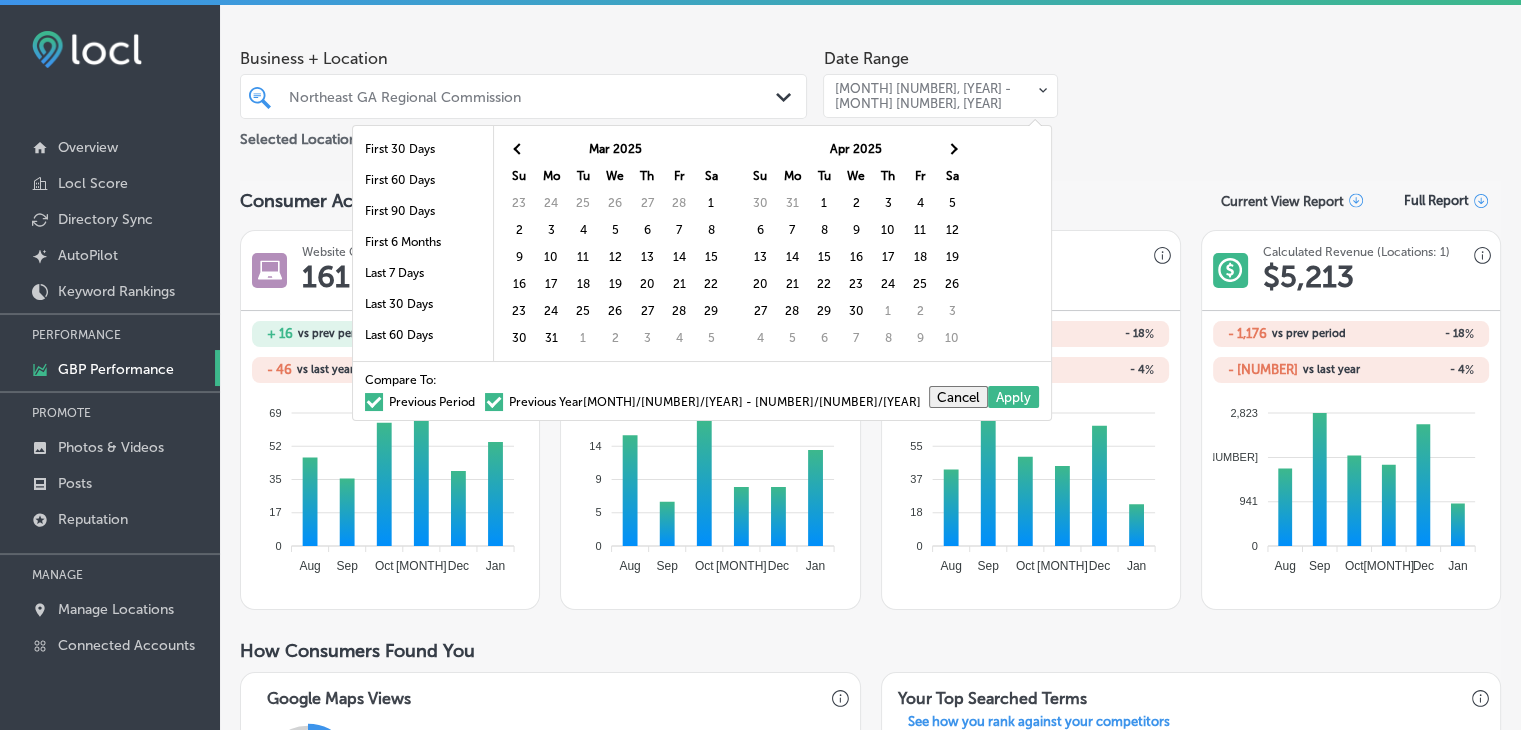 click at bounding box center [951, 148] 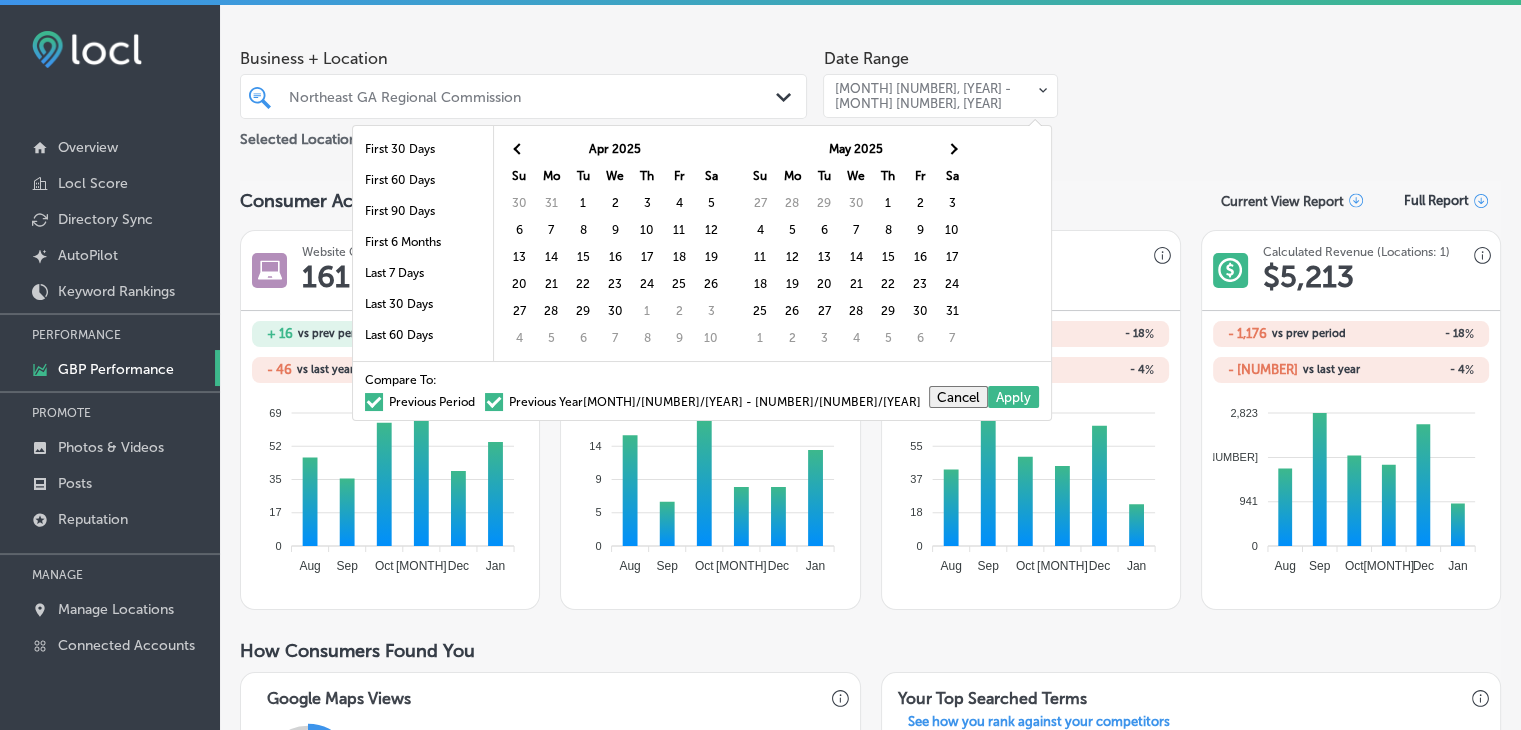click at bounding box center (951, 148) 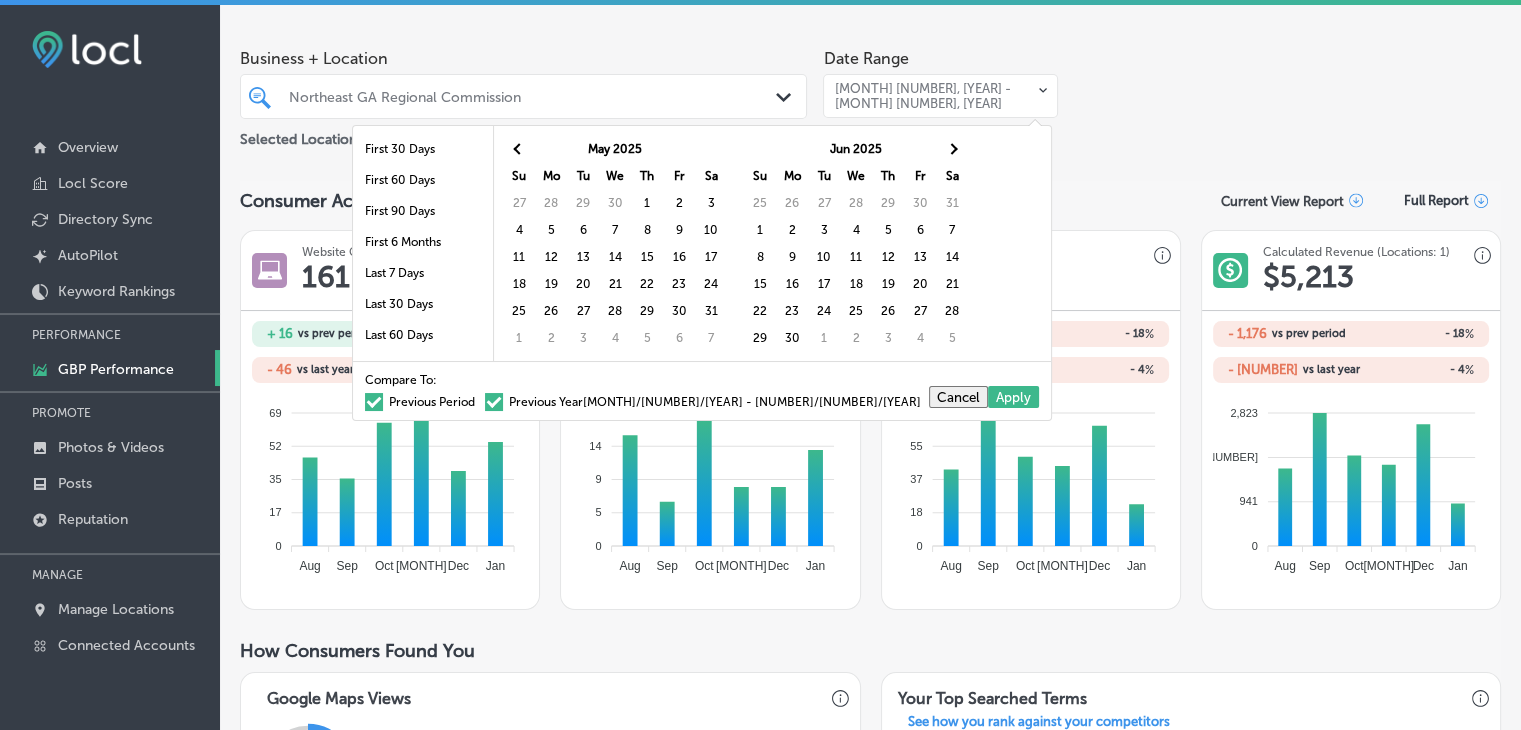 click at bounding box center [951, 148] 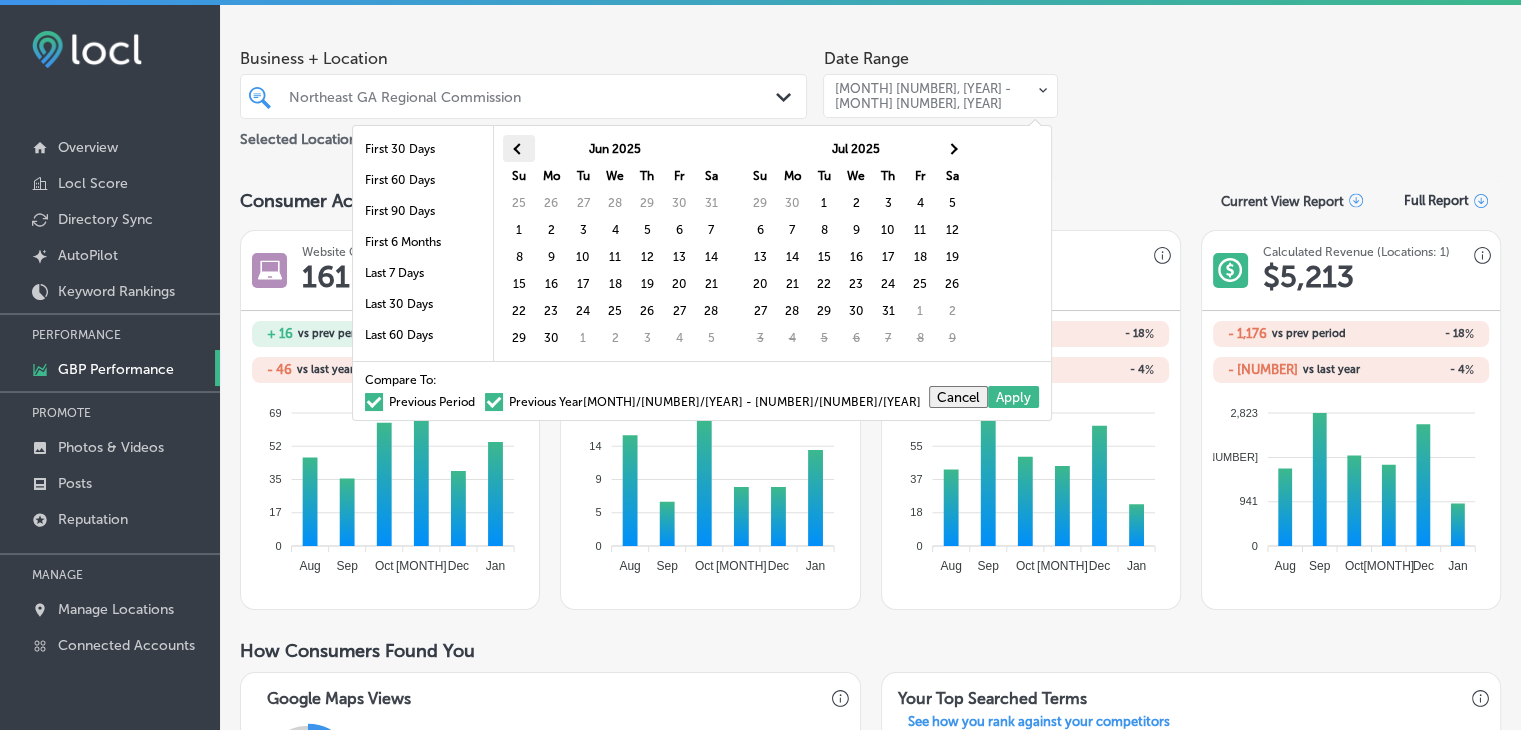 click at bounding box center [519, 148] 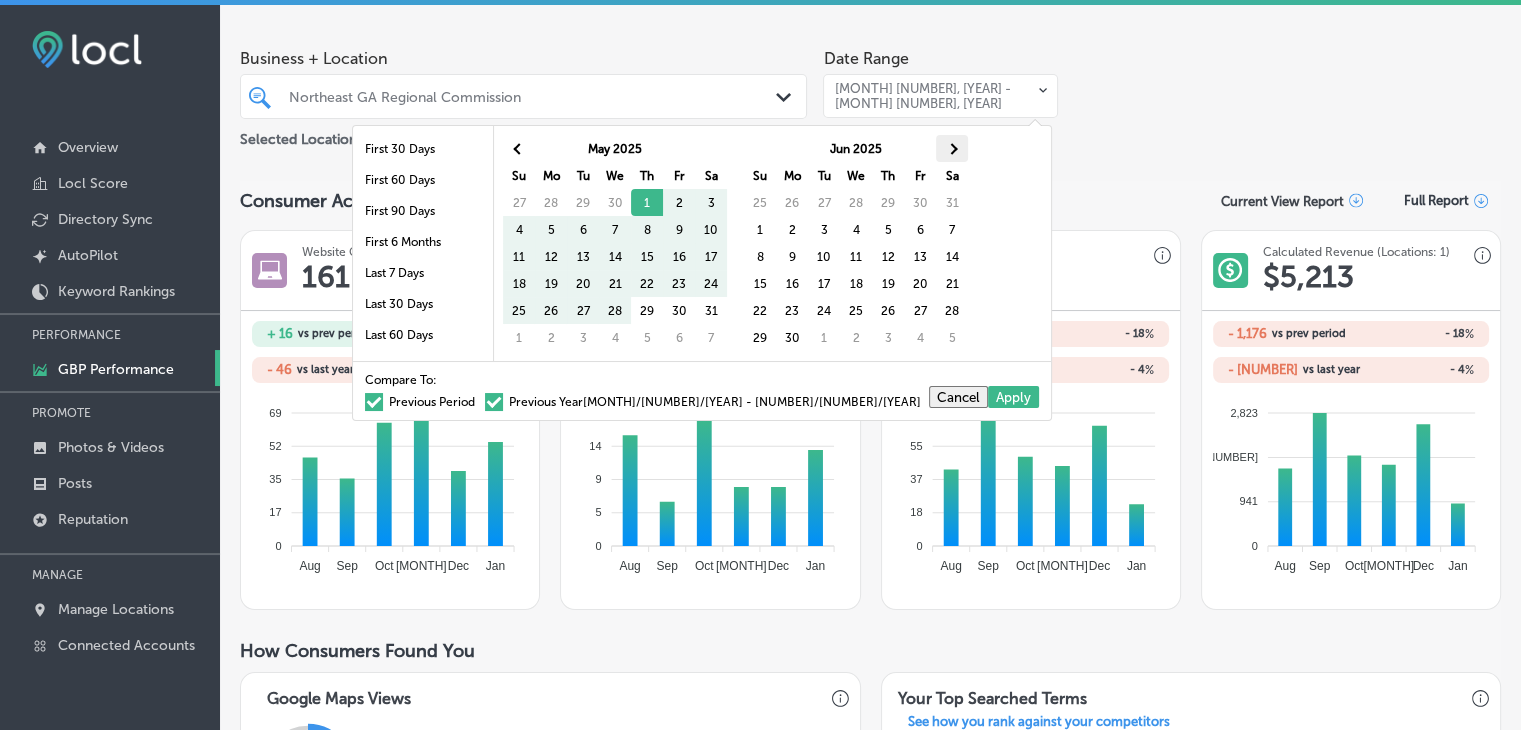 click at bounding box center (952, 148) 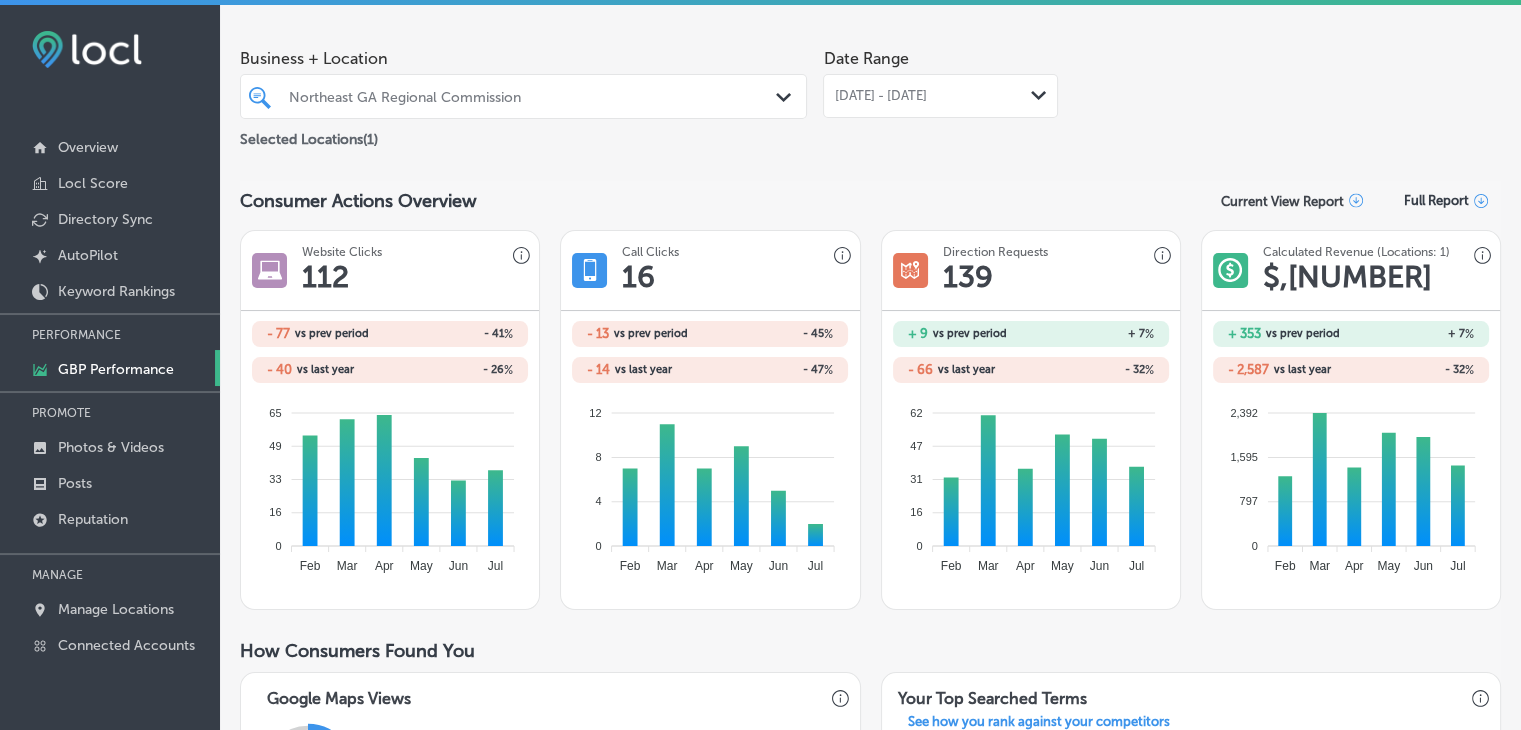 click on "[DATE] - [DATE]" at bounding box center (880, 96) 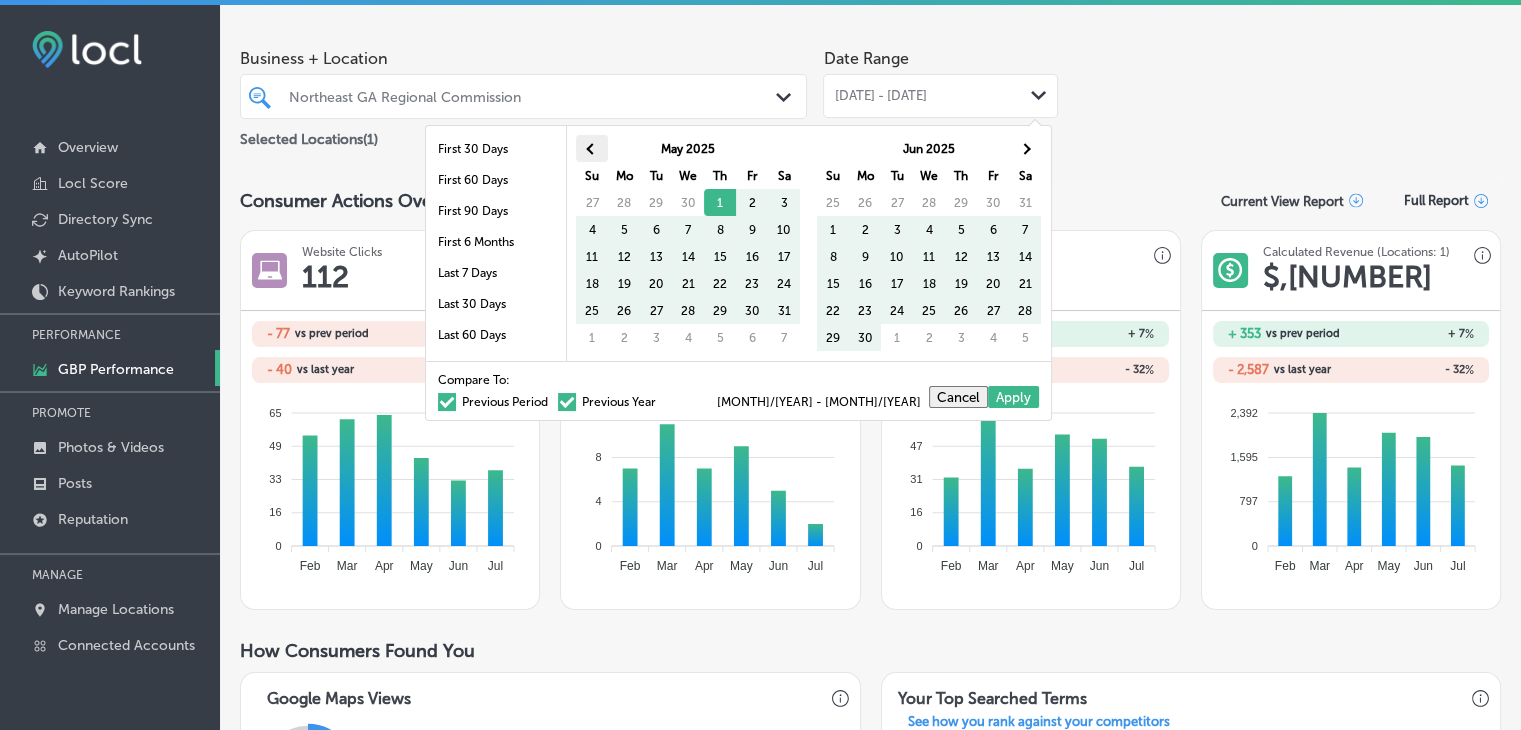 click at bounding box center (592, 148) 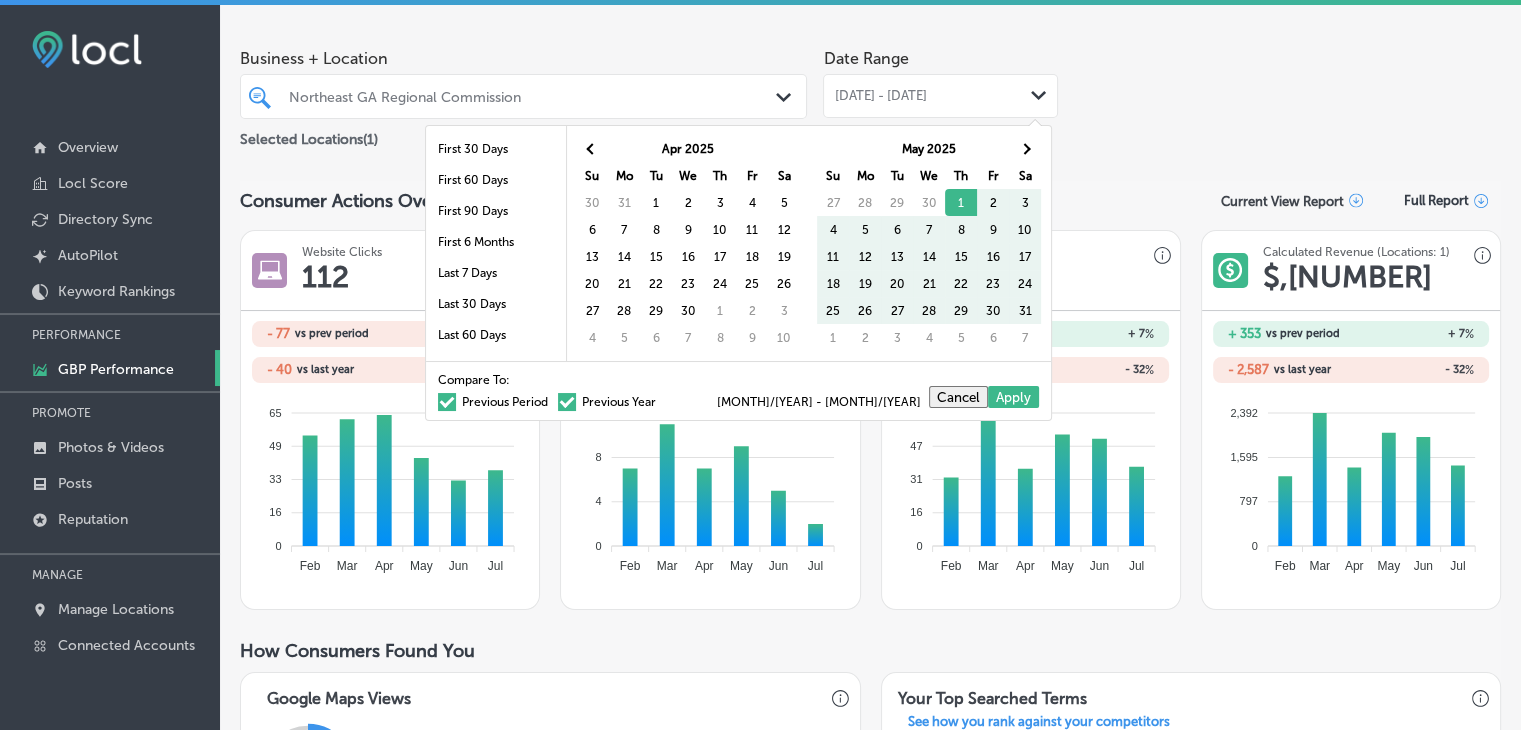 click at bounding box center (592, 148) 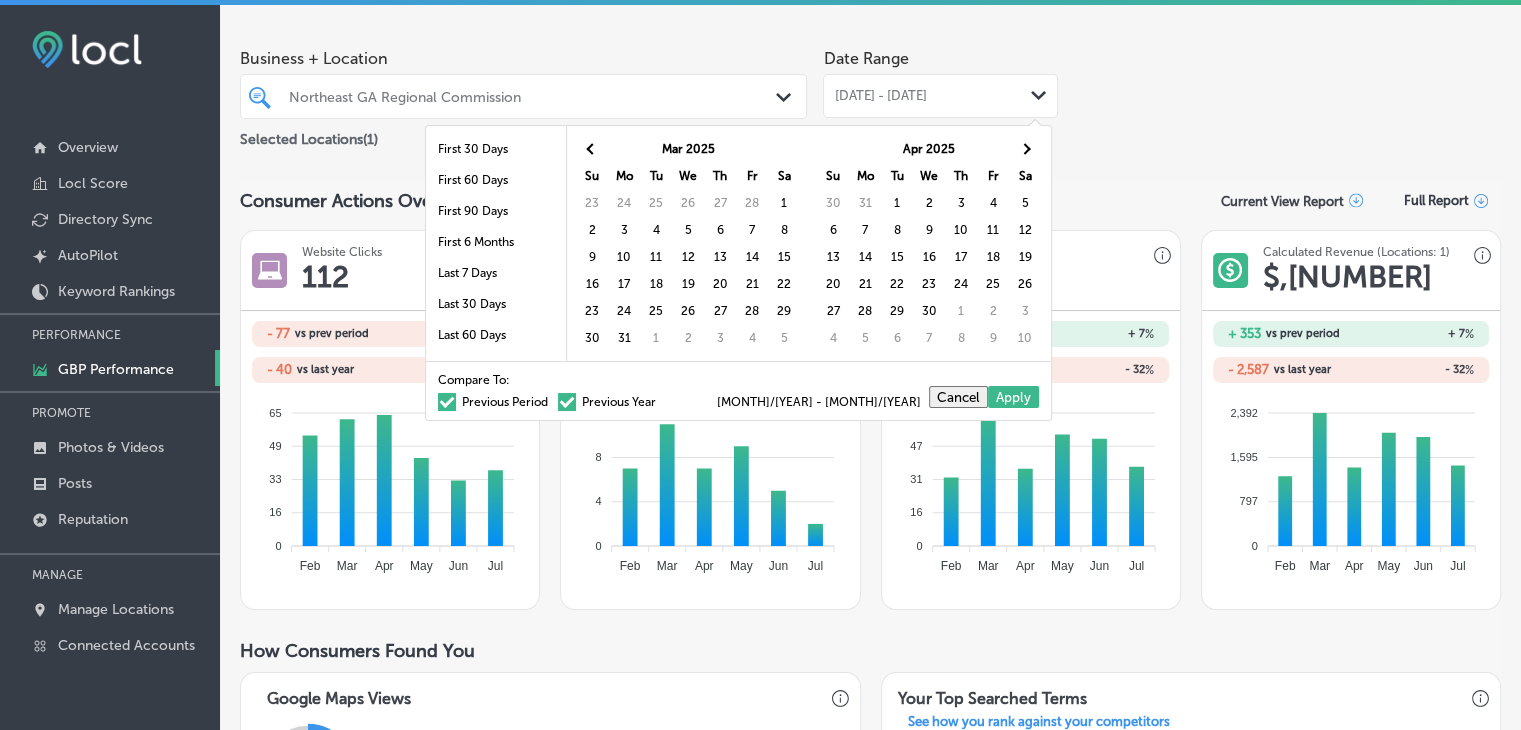 click at bounding box center [592, 148] 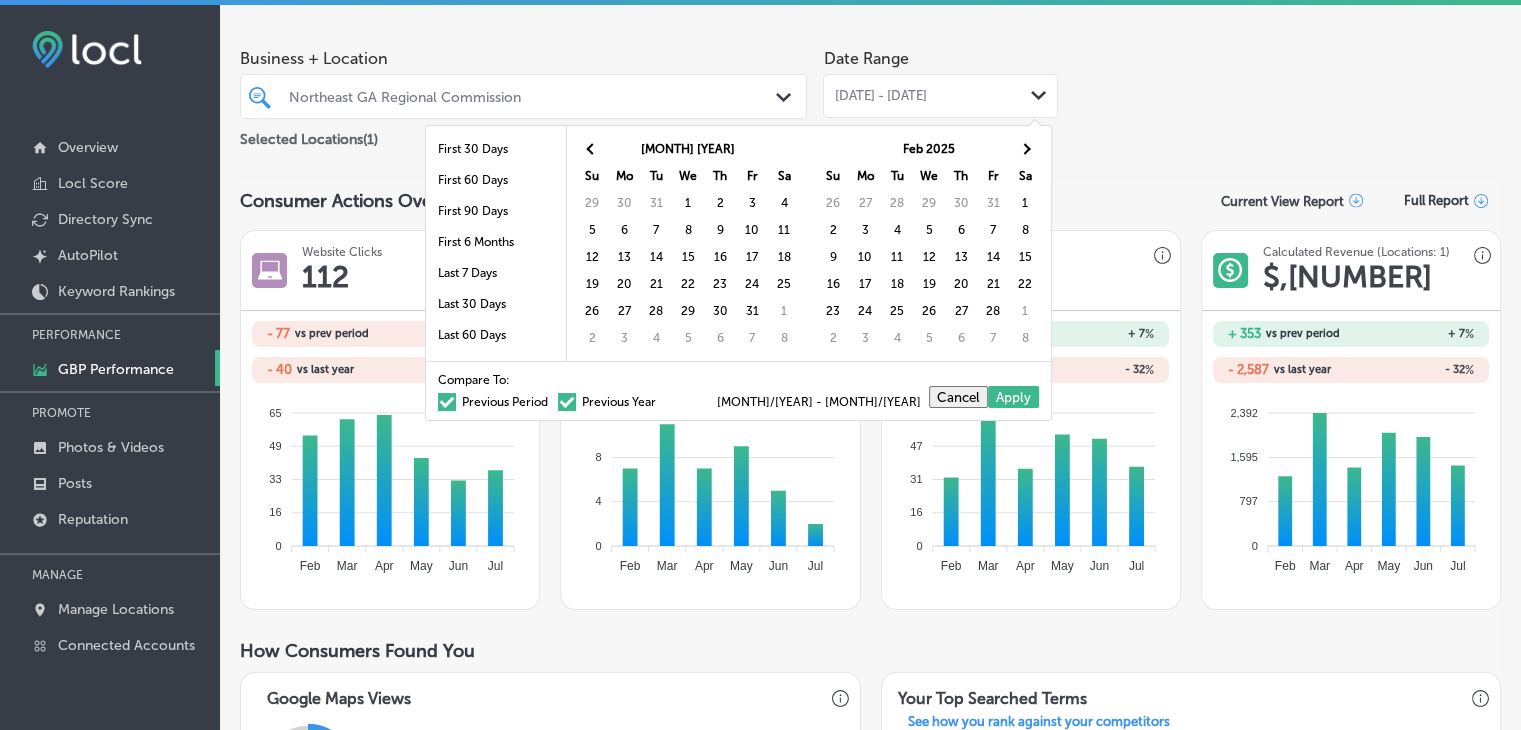 click at bounding box center (592, 148) 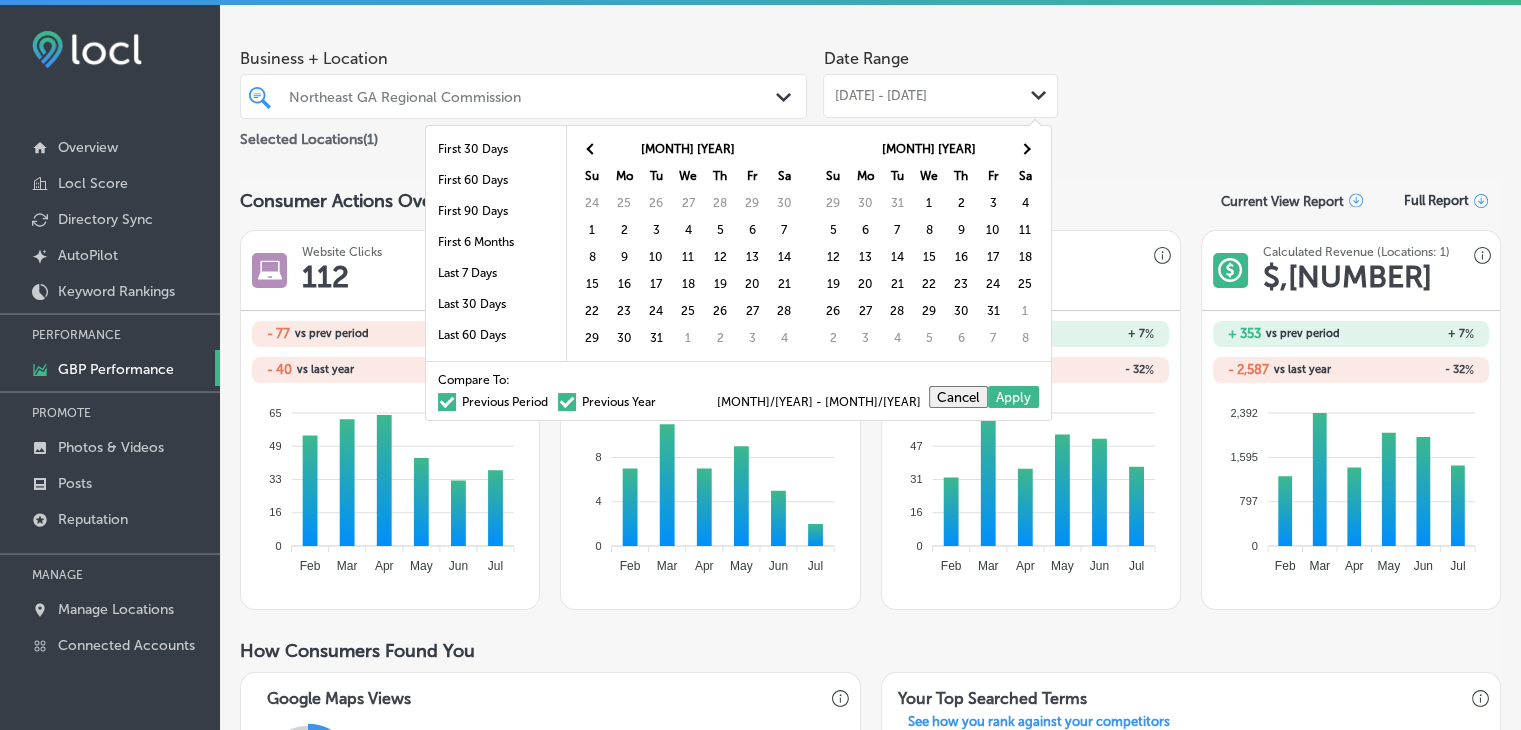 click at bounding box center [592, 148] 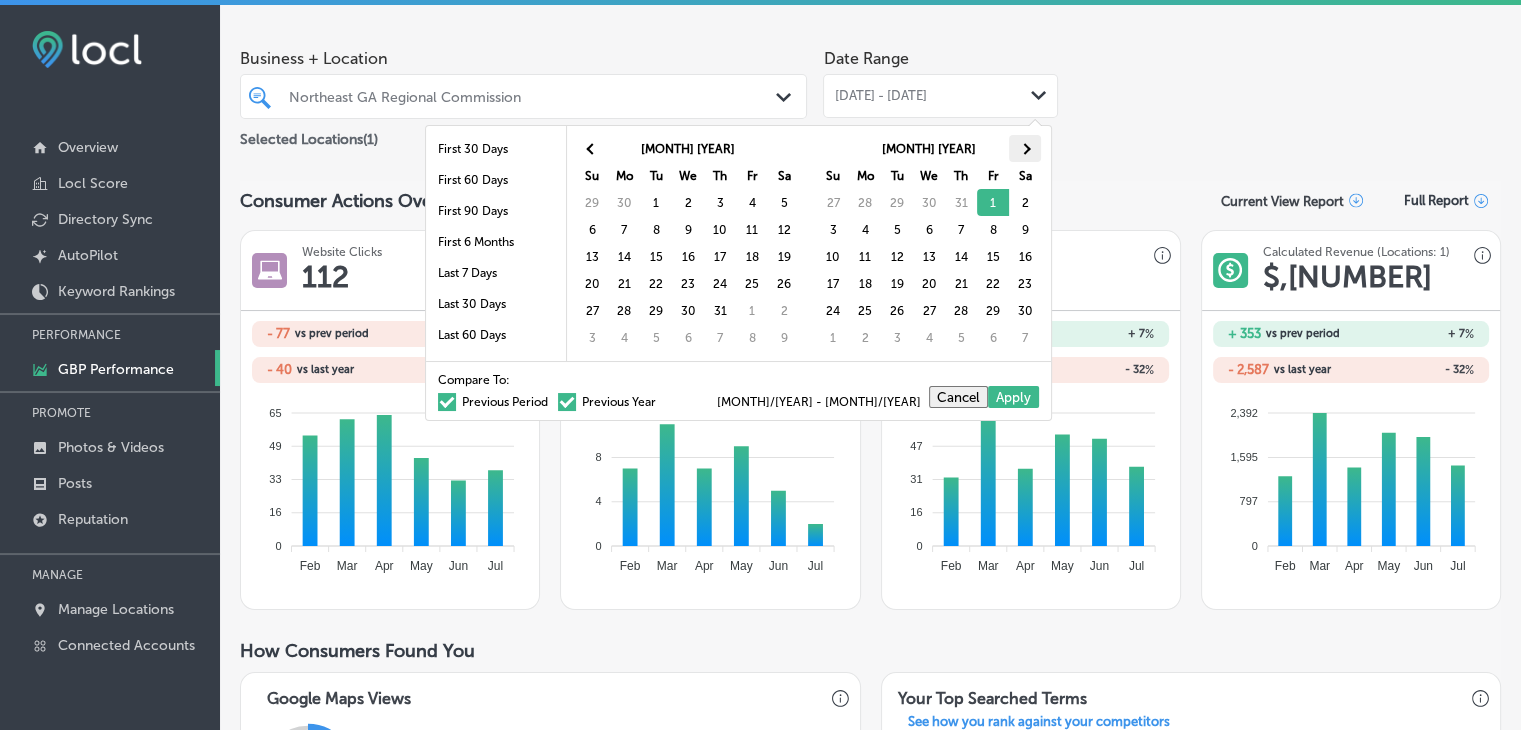 click at bounding box center (1025, 148) 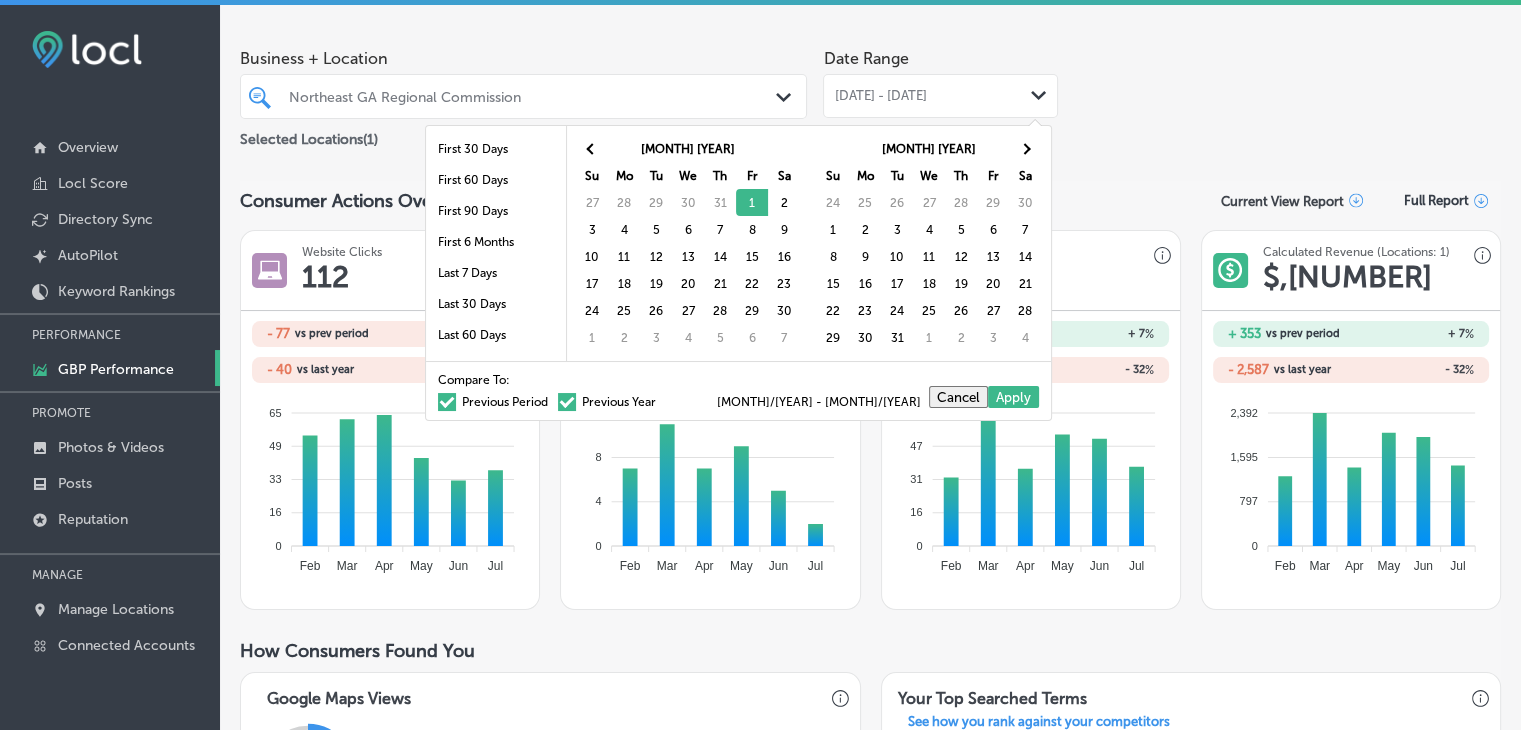 click at bounding box center (1025, 148) 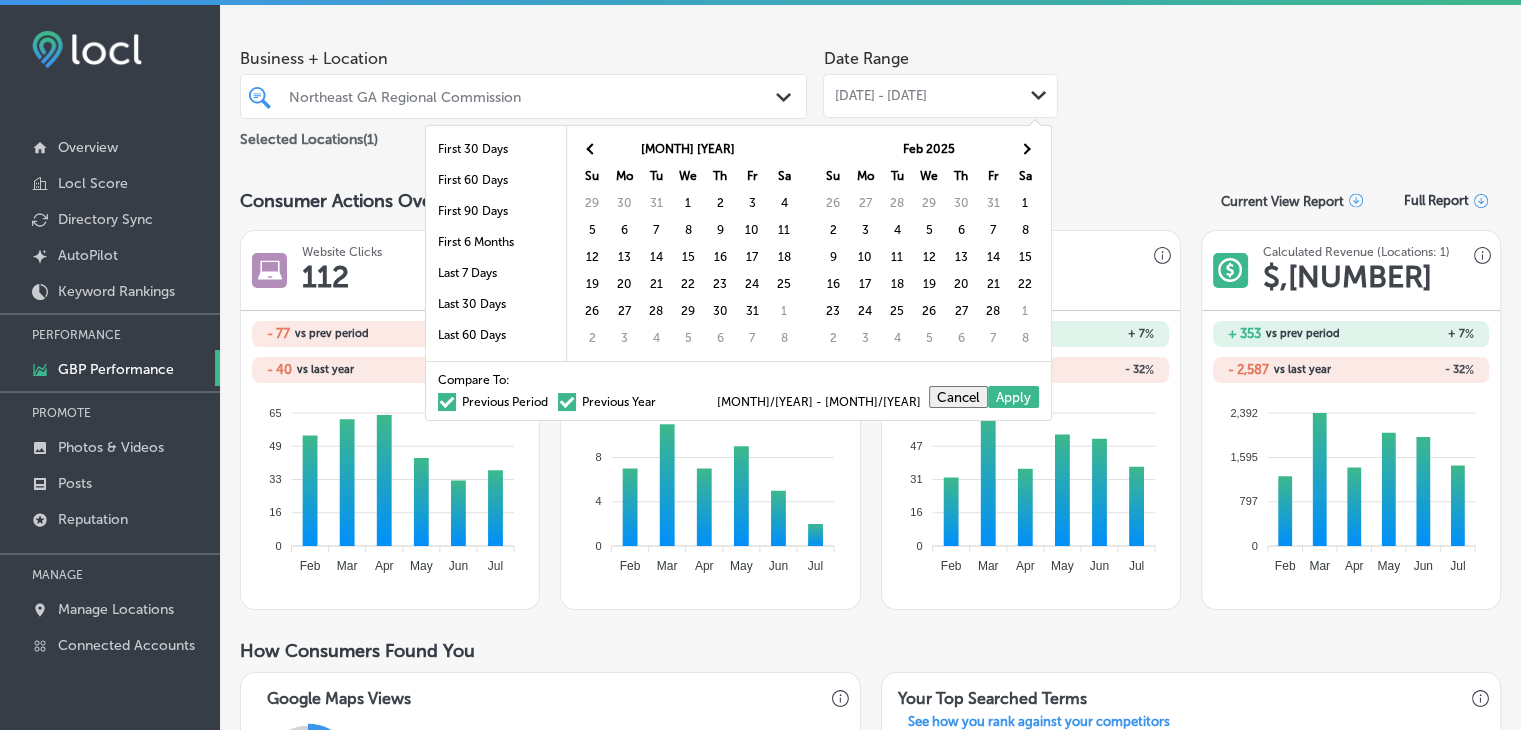 click at bounding box center (1025, 148) 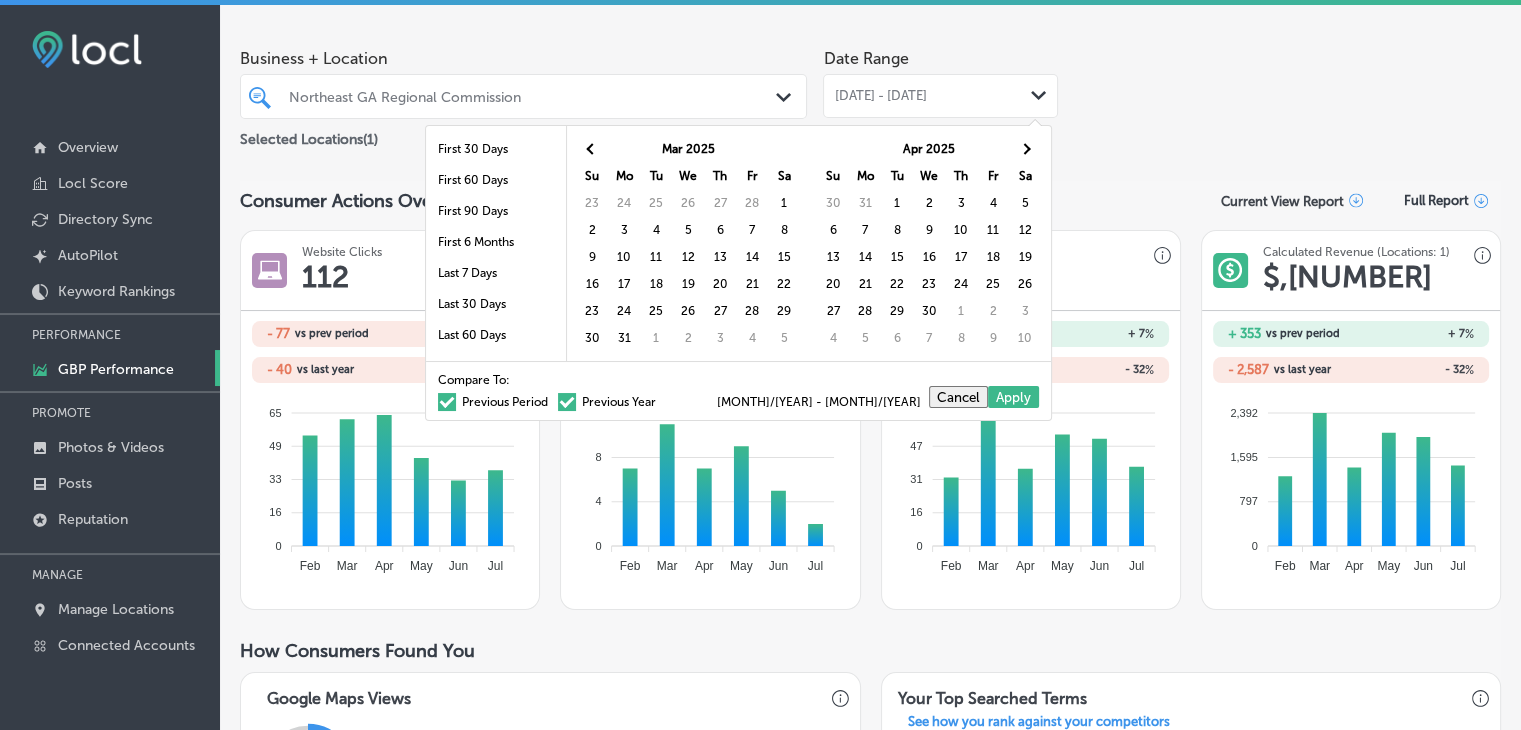 click at bounding box center (1025, 148) 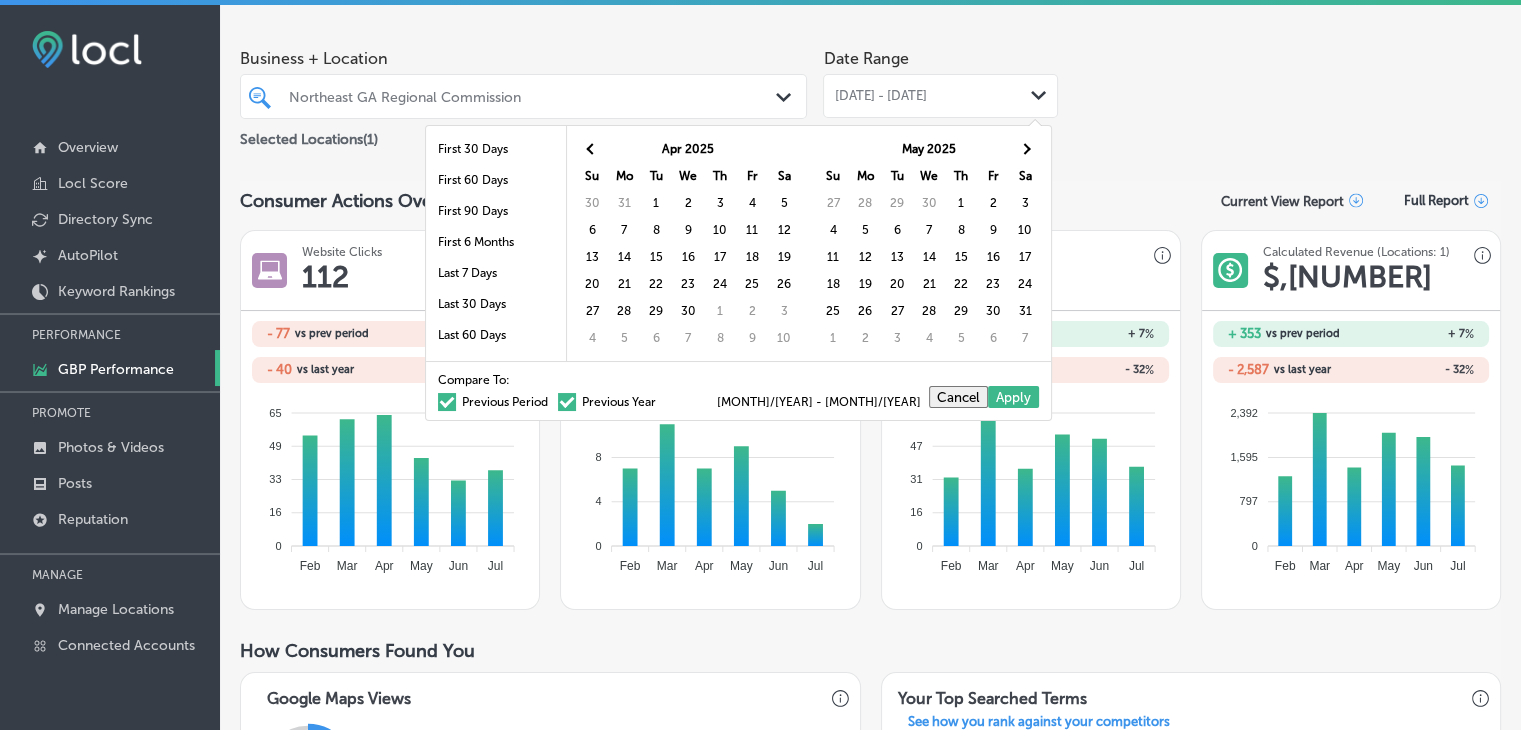 click at bounding box center [1025, 148] 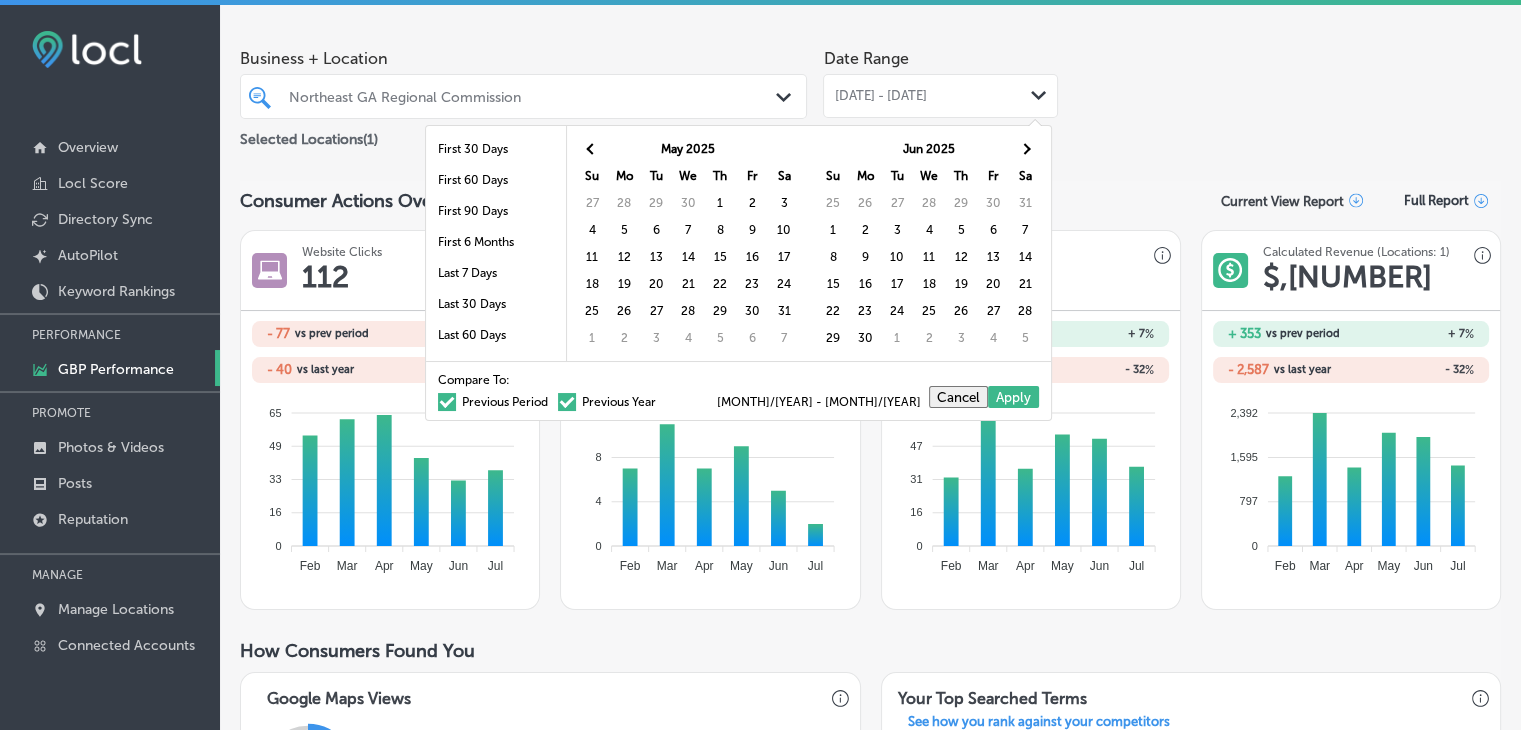click at bounding box center (1025, 148) 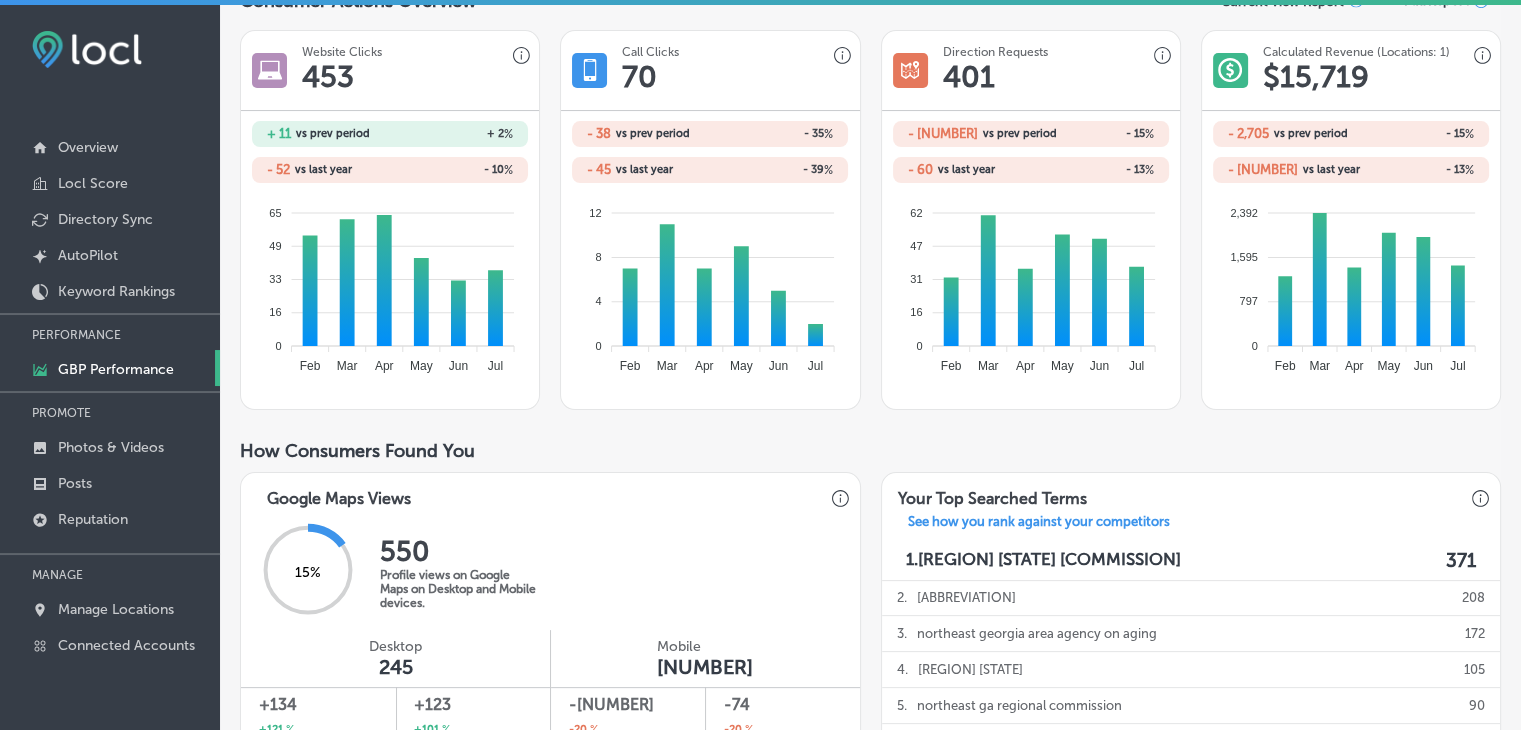 scroll, scrollTop: 0, scrollLeft: 0, axis: both 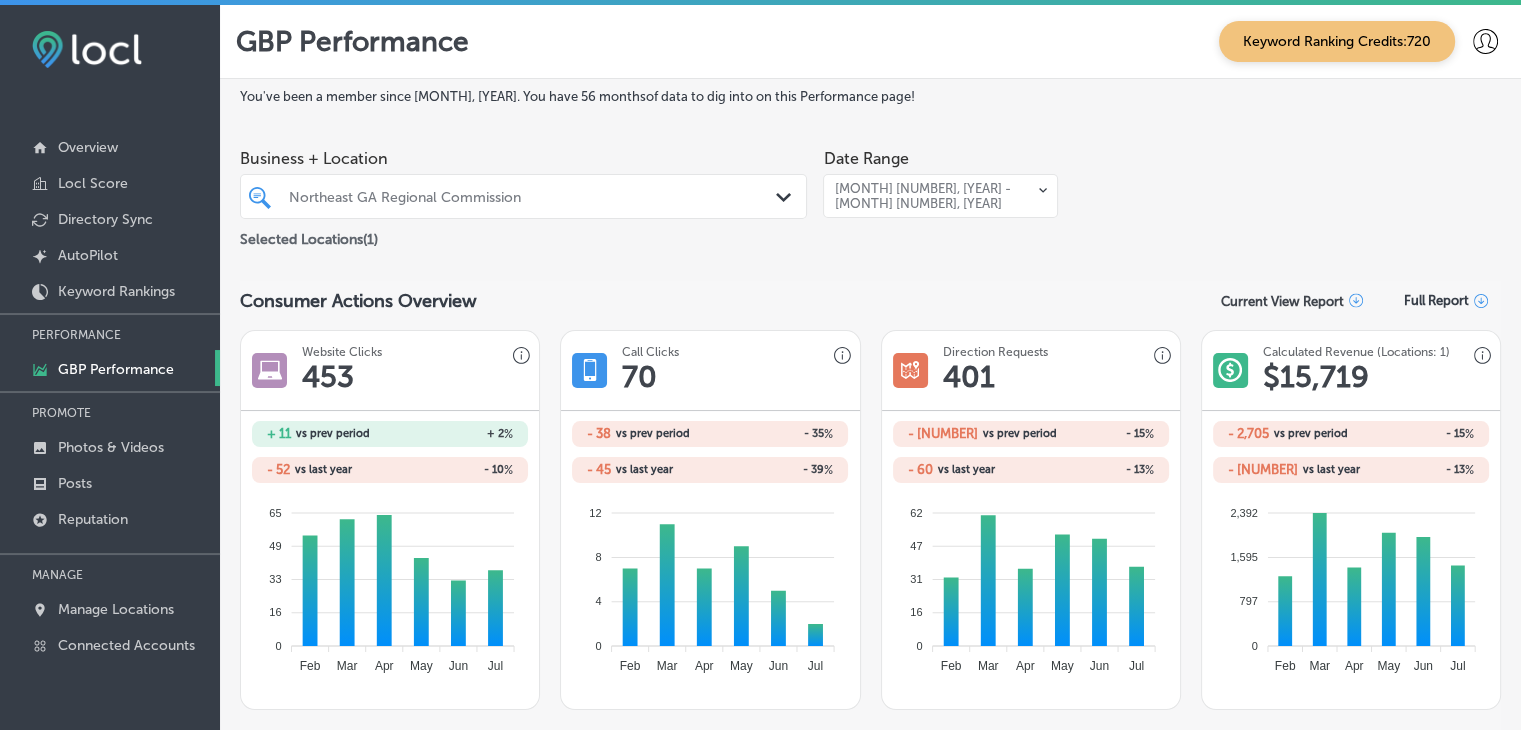 click on "[MONTH] [NUMBER], [YEAR] - [MONTH] [NUMBER], [YEAR]" at bounding box center [926, 196] 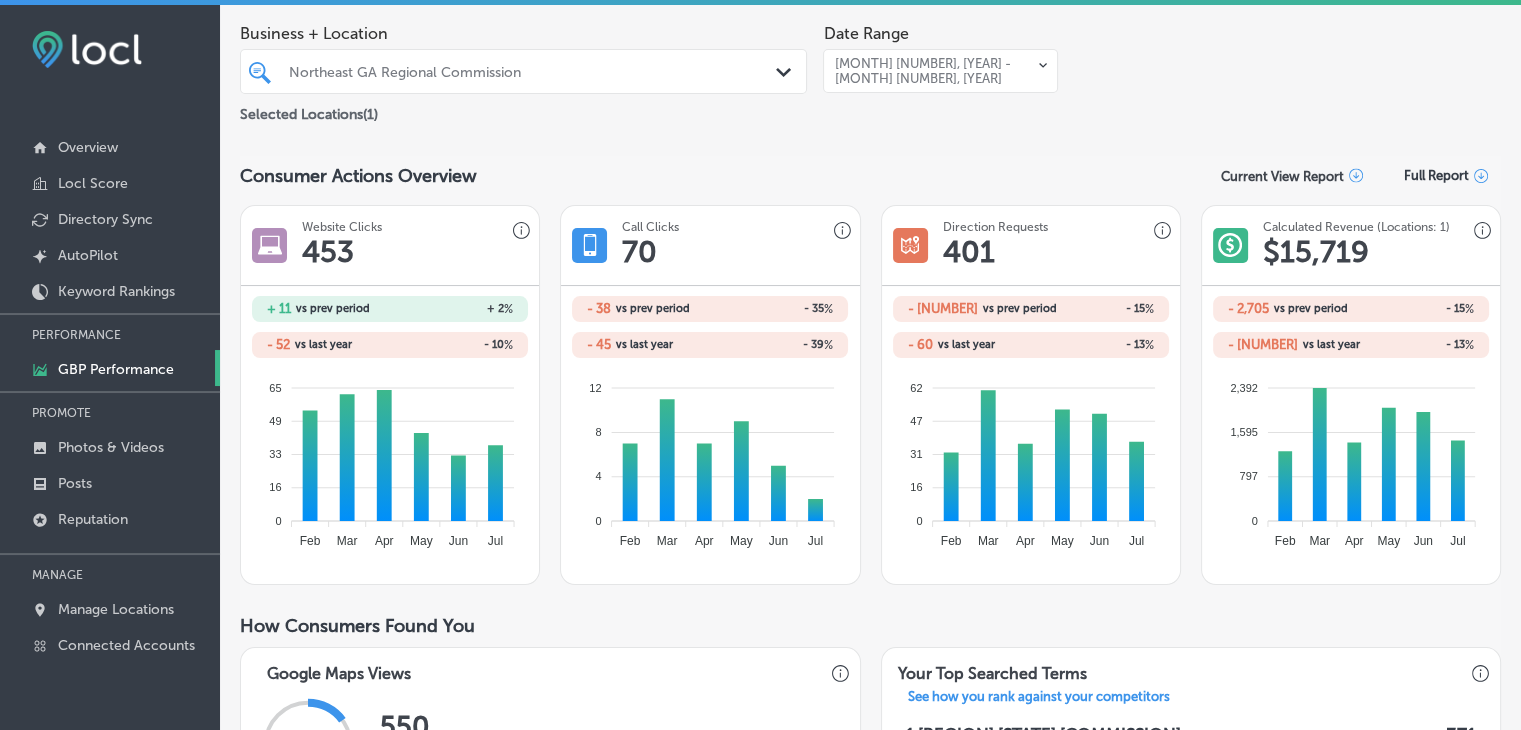 scroll, scrollTop: 0, scrollLeft: 0, axis: both 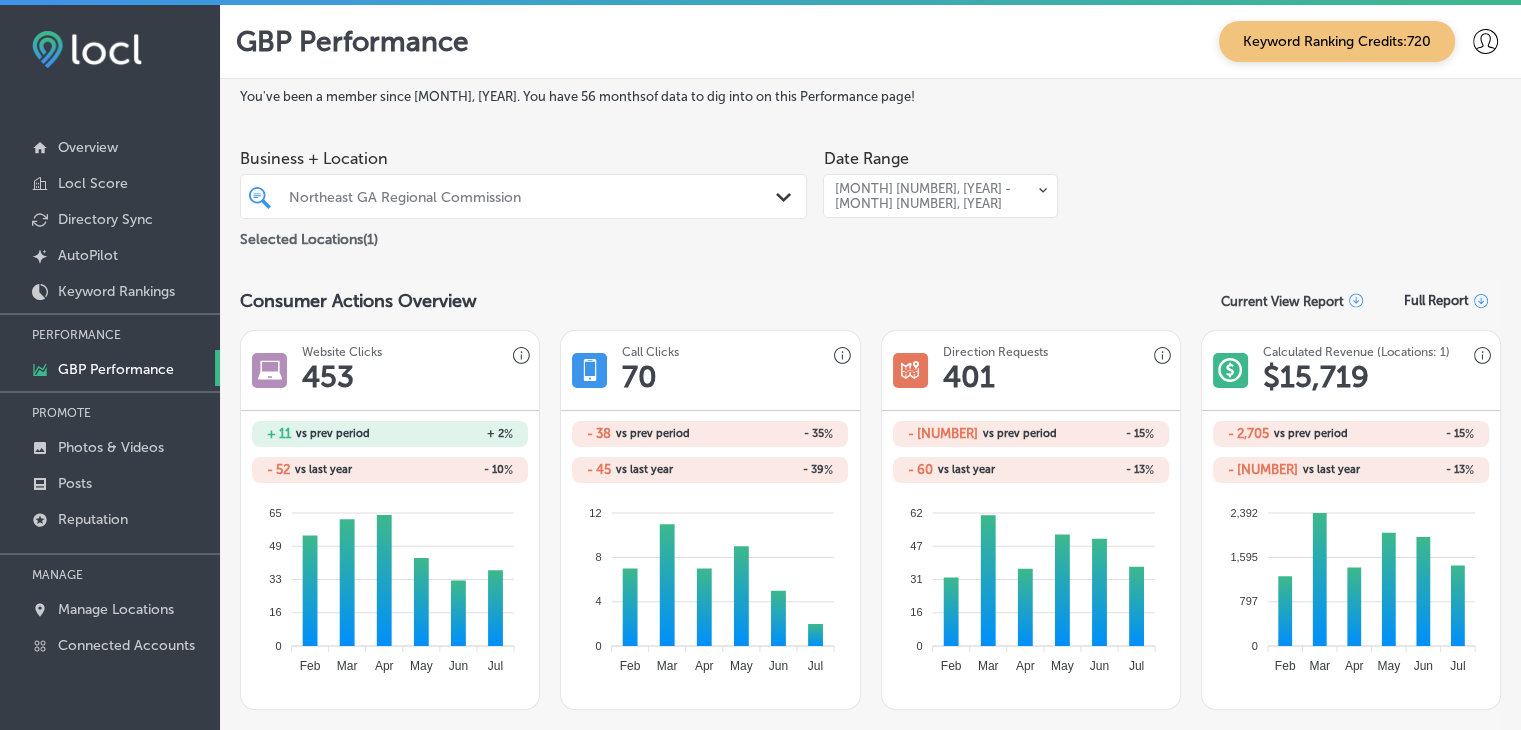 click on "[MONTH] [NUMBER], [YEAR] - [MONTH] [NUMBER], [YEAR]
Path
Created with Sketch." at bounding box center (940, 196) 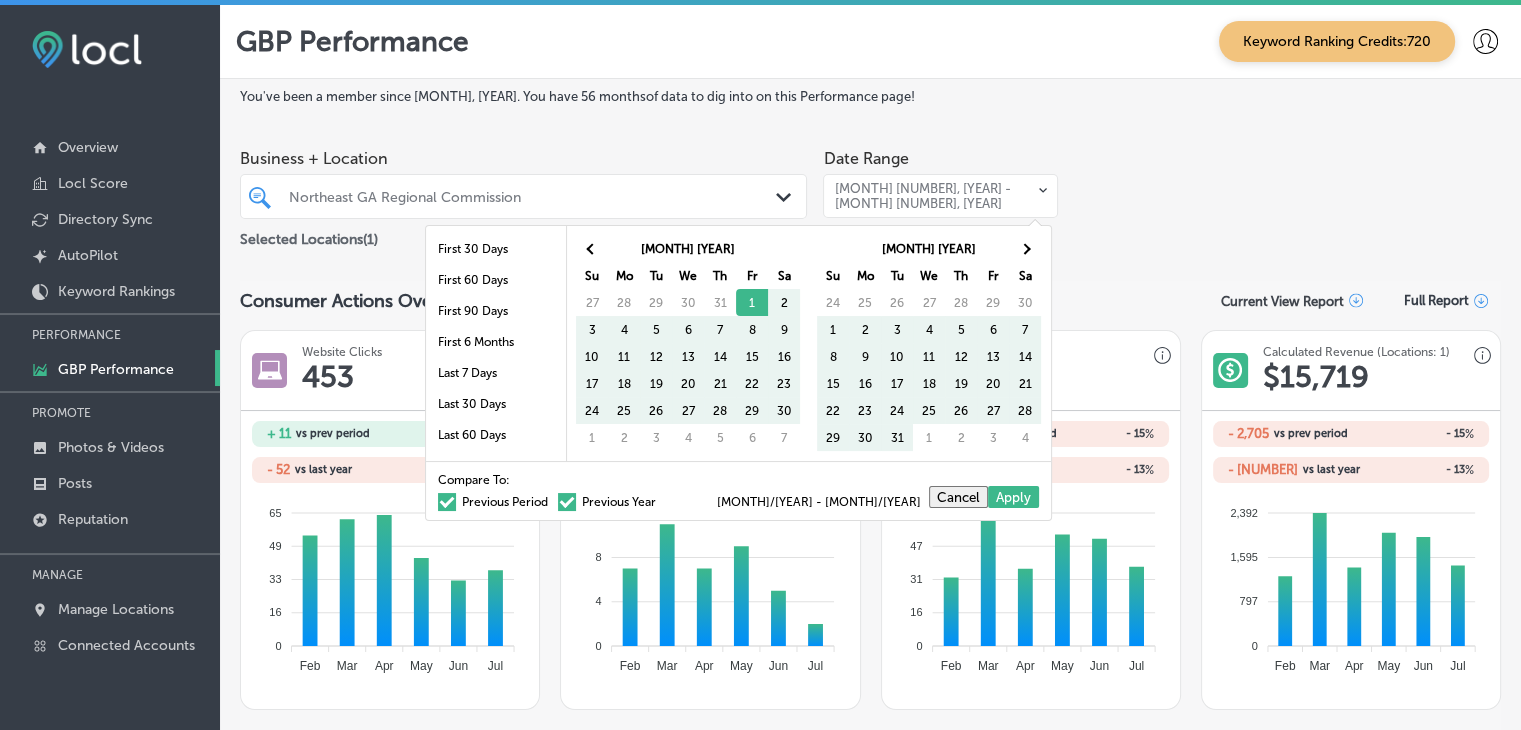 click at bounding box center [567, 502] 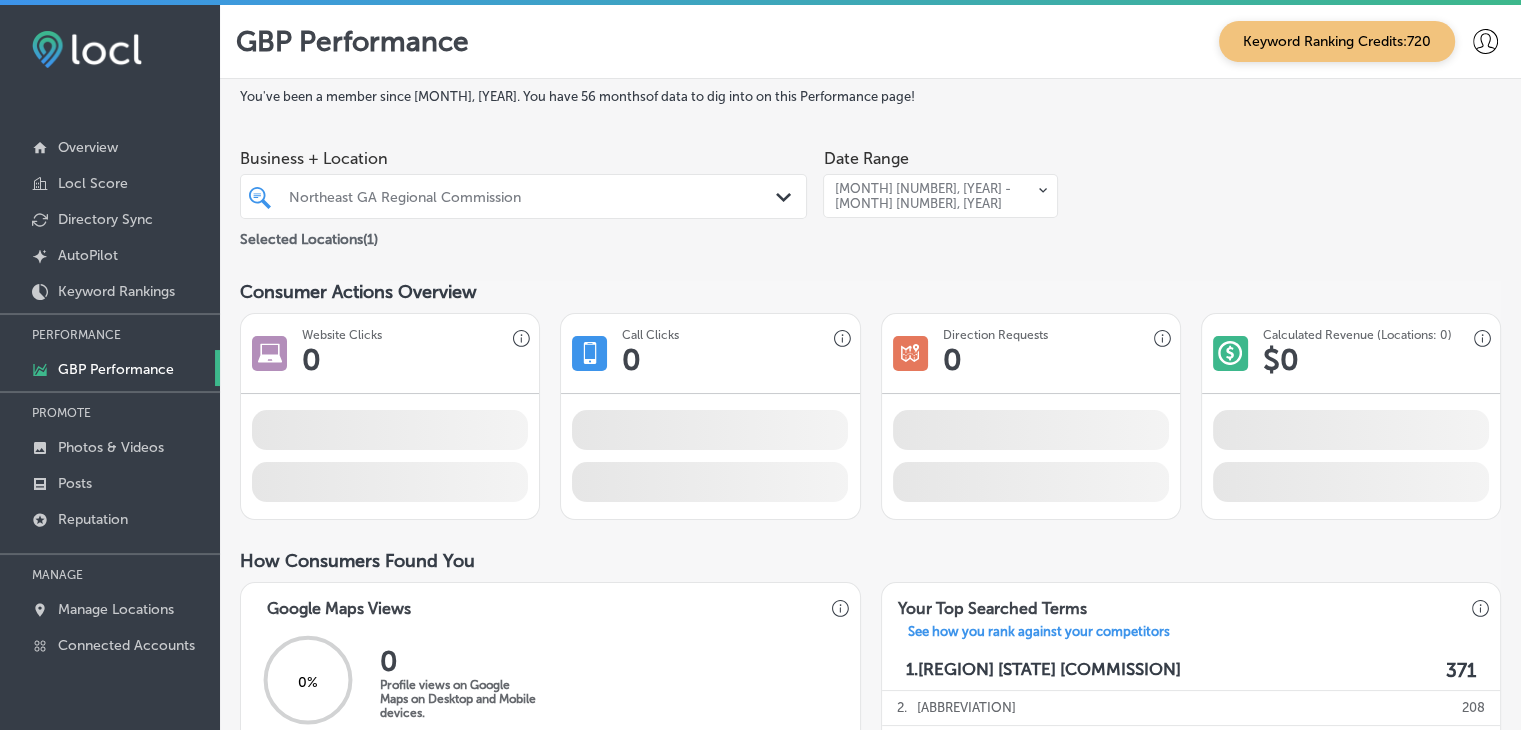 click on "Date Range [MONTH] [YEAR] - [MONTH] [YEAR]
Path
Created with Sketch." at bounding box center (940, 195) 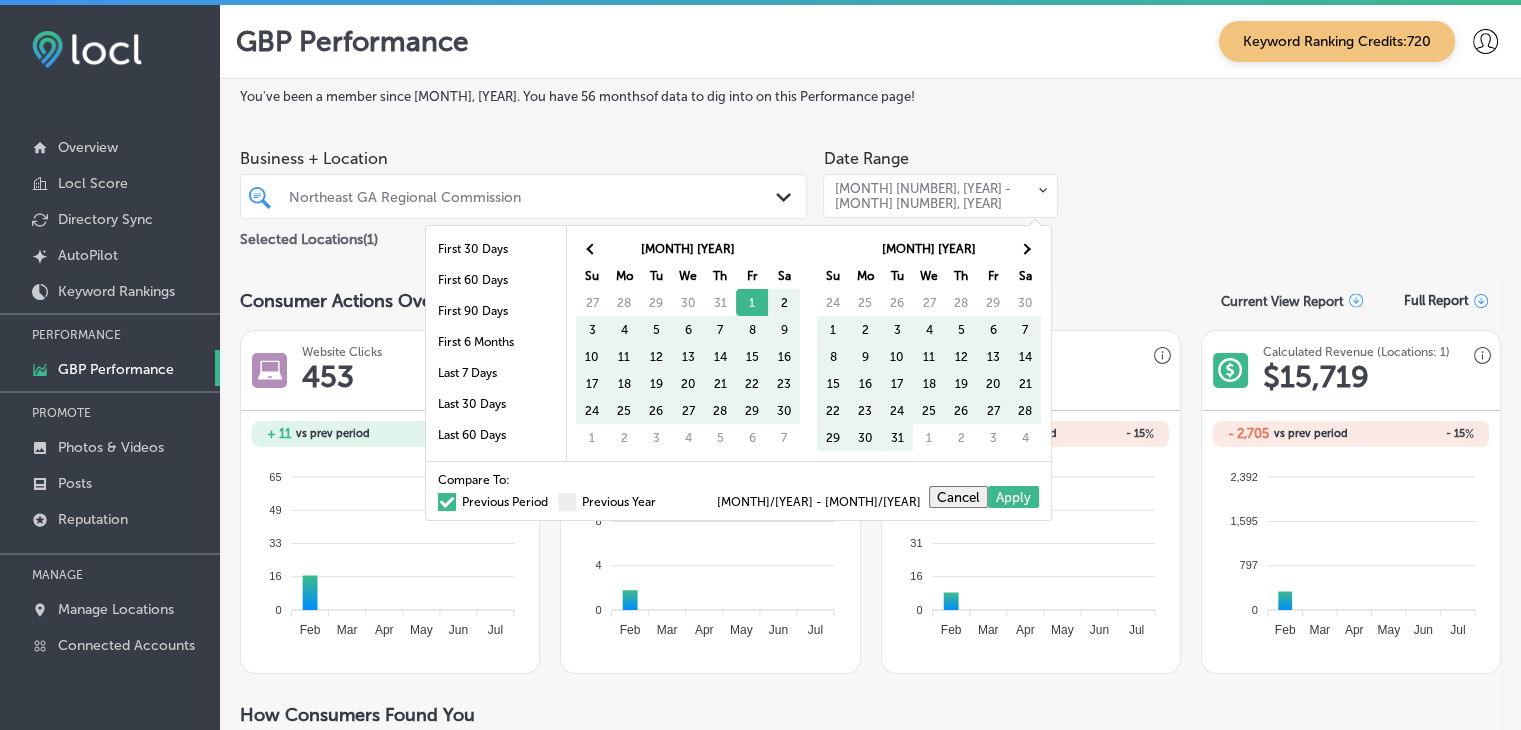click on "Previous Period" at bounding box center (493, 502) 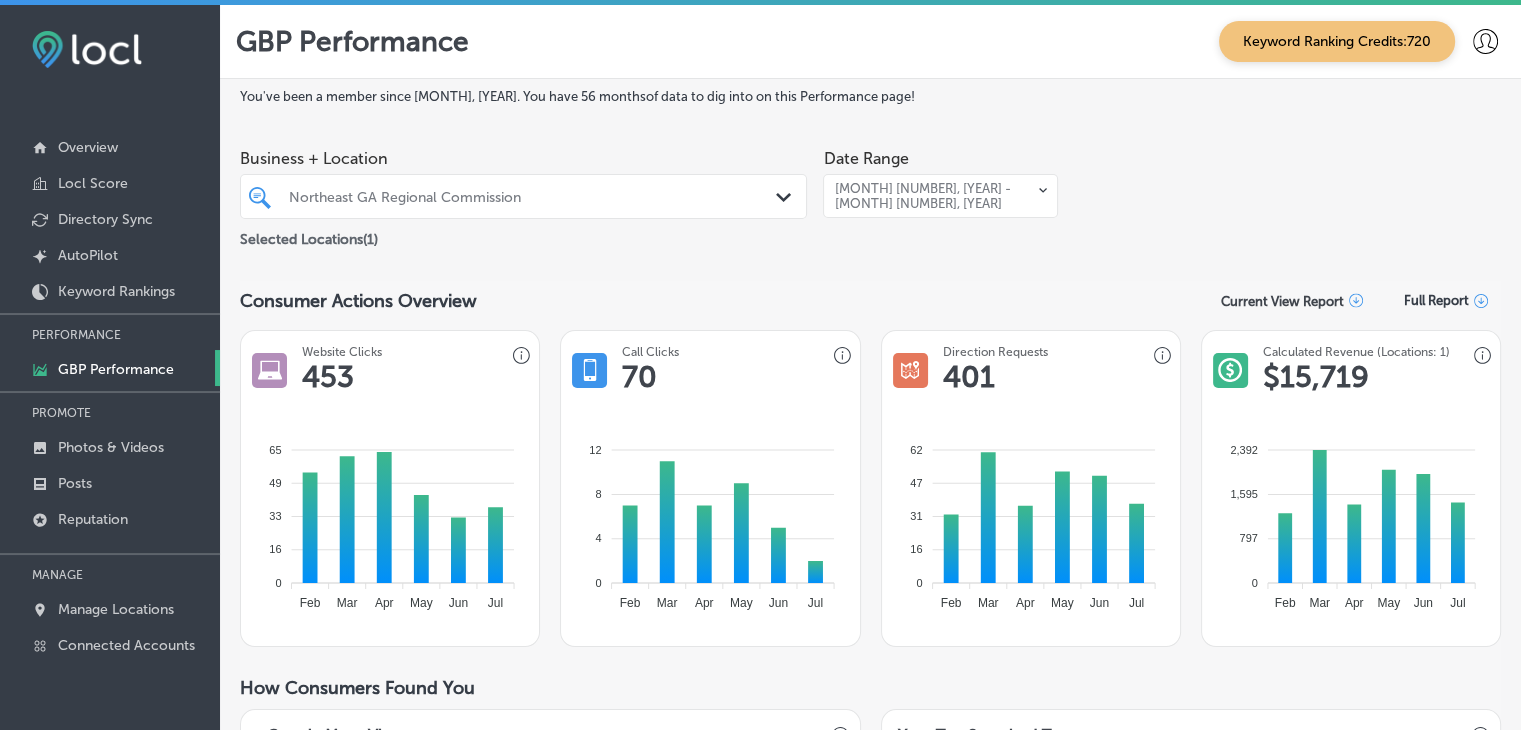 click on "Business + Location
Northeast GA Regional Commission
Path
Created with Sketch.
Selected Locations  ( [NUMBER] ) Date Range [MONTH] [NUMBER], [YEAR] - [MONTH] [NUMBER], [YEAR]
Path
Created with Sketch." at bounding box center (870, 195) 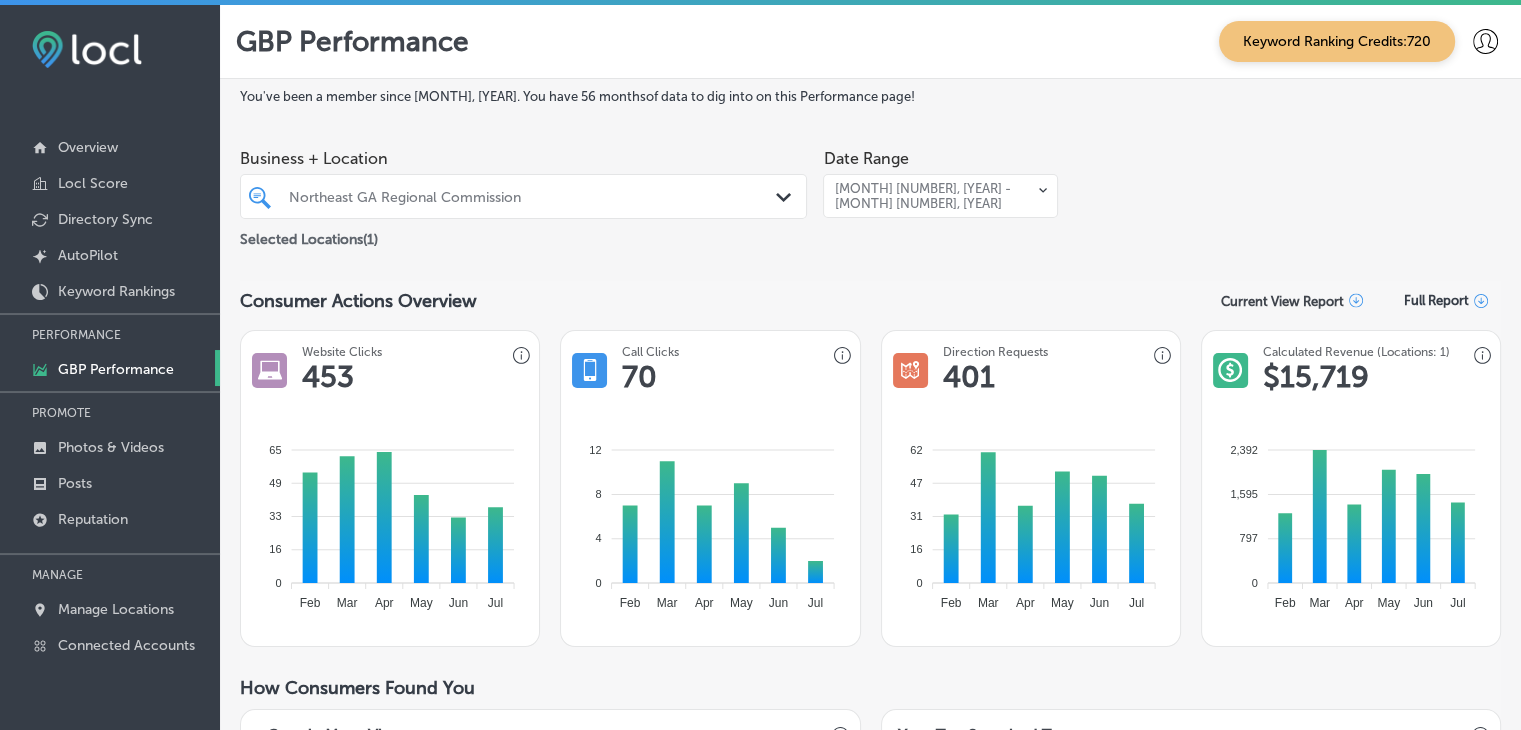 click on "Business + Location
Northeast GA Regional Commission
Path
Created with Sketch.
Selected Locations  ( [NUMBER] ) Date Range [MONTH] [NUMBER], [YEAR] - [MONTH] [NUMBER], [YEAR]
Path
Created with Sketch." at bounding box center [870, 195] 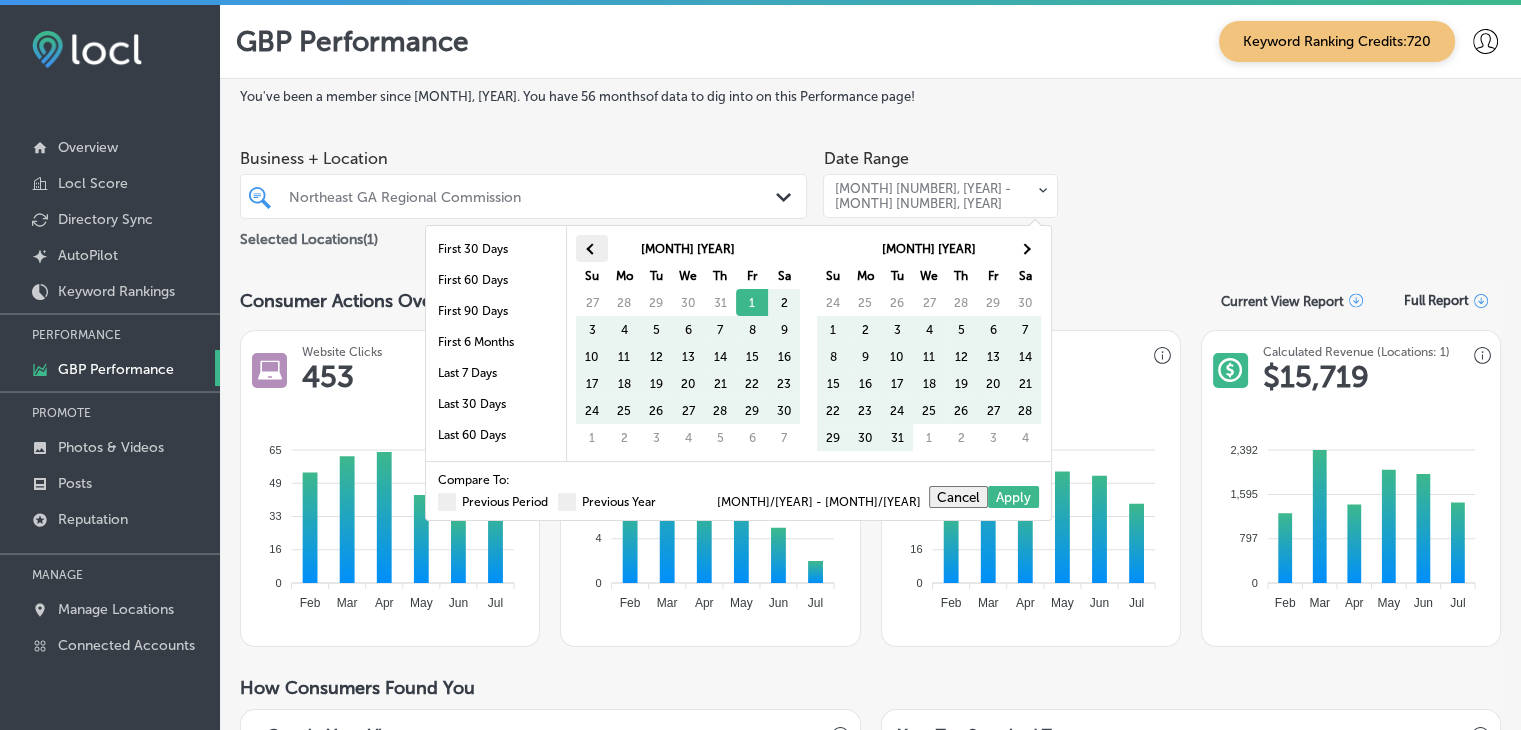 click at bounding box center [592, 248] 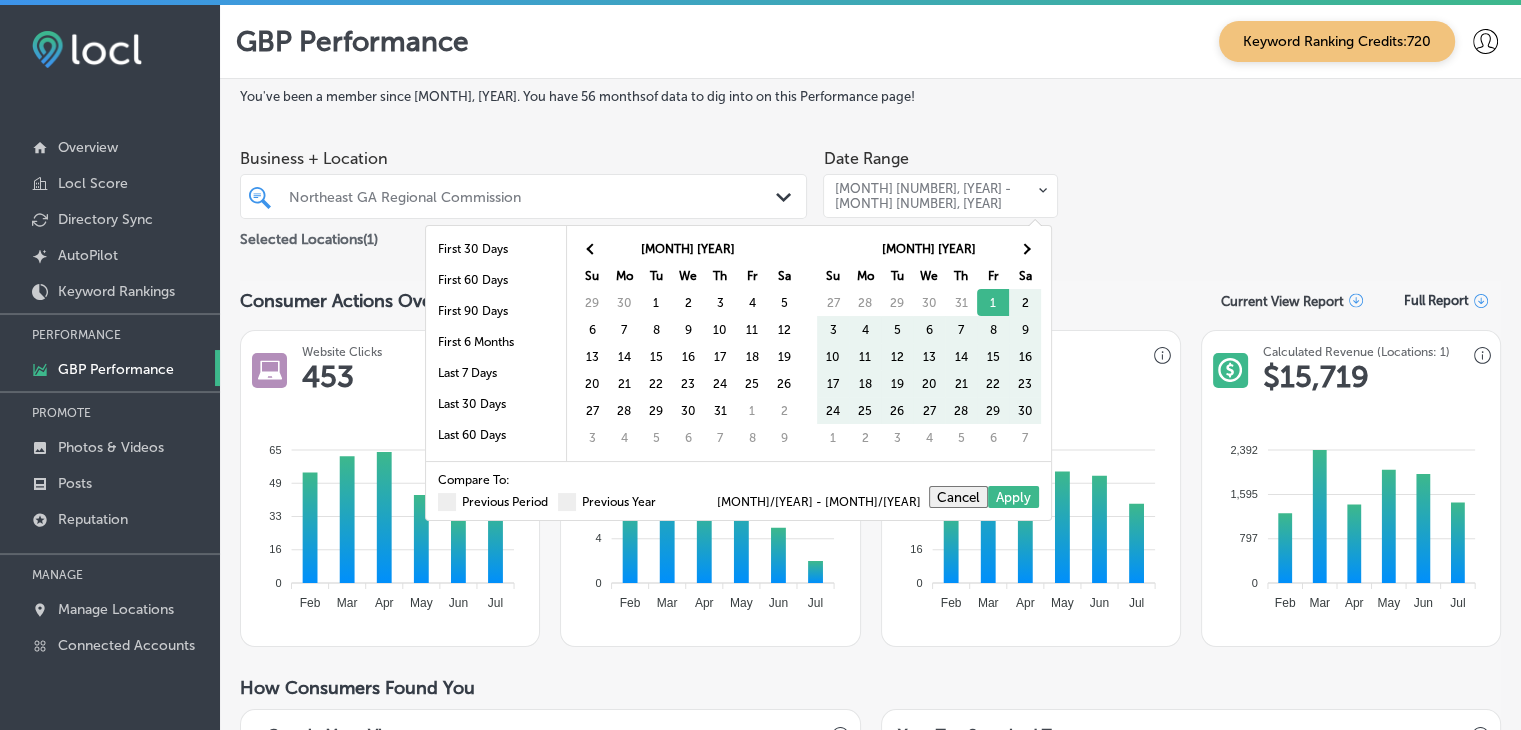 click at bounding box center [592, 248] 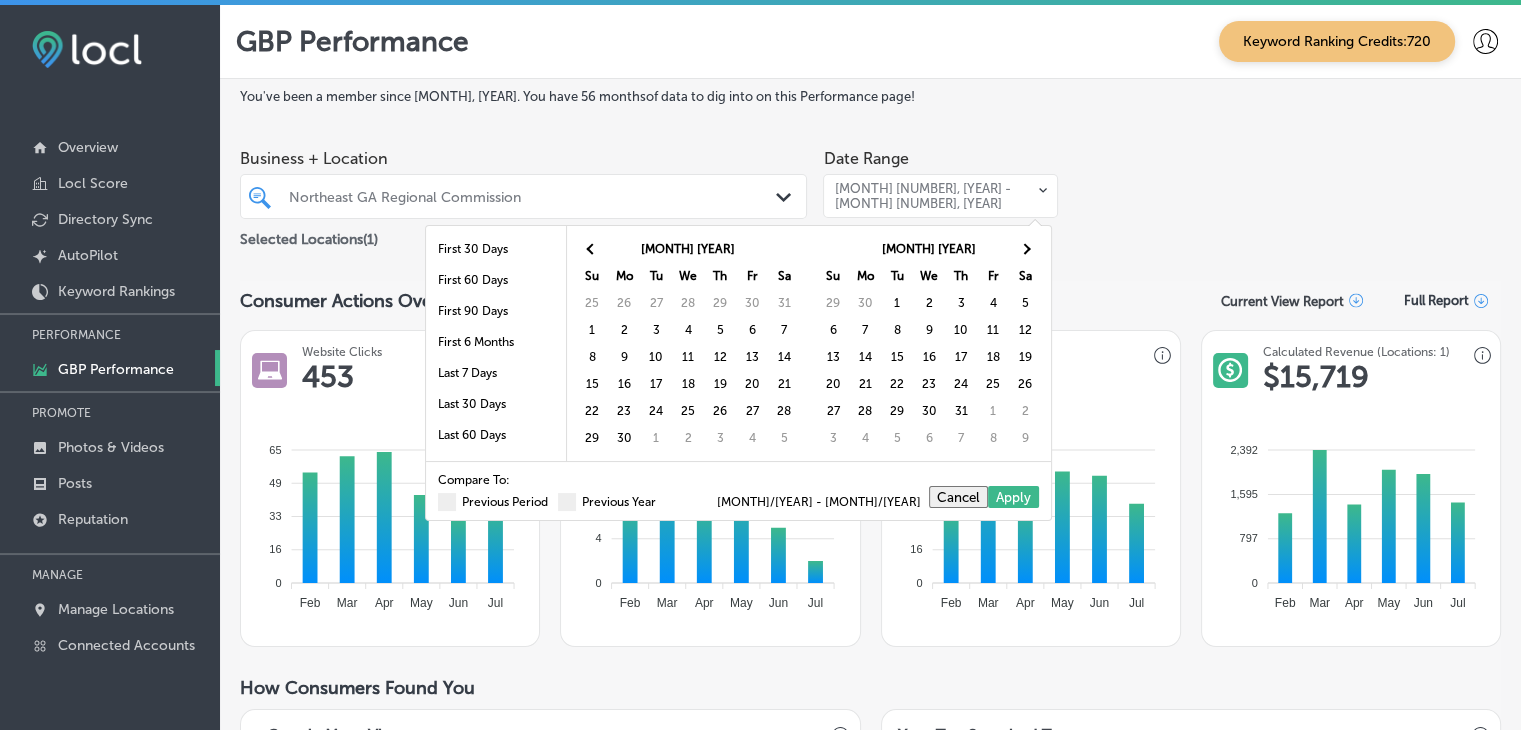 click at bounding box center (592, 248) 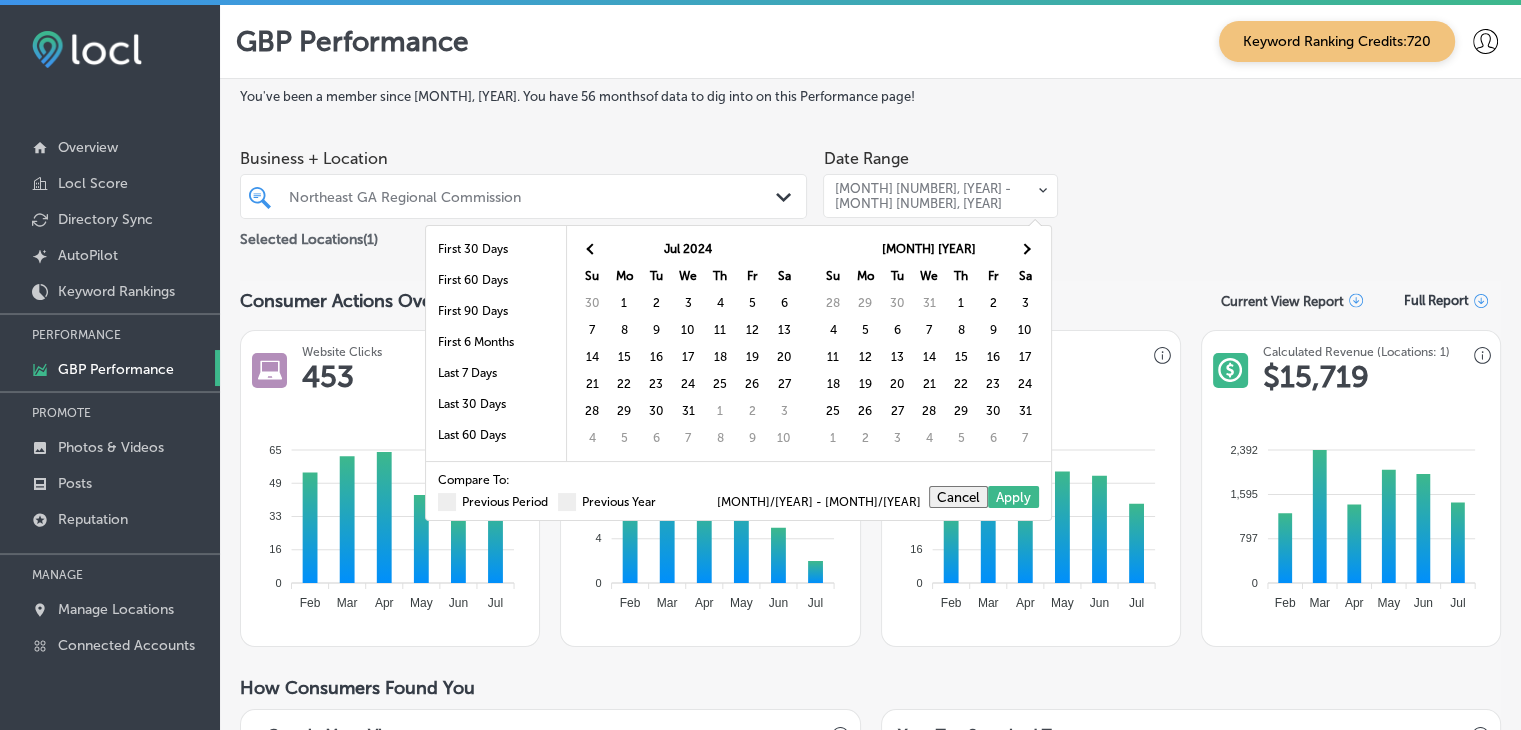 click at bounding box center [592, 248] 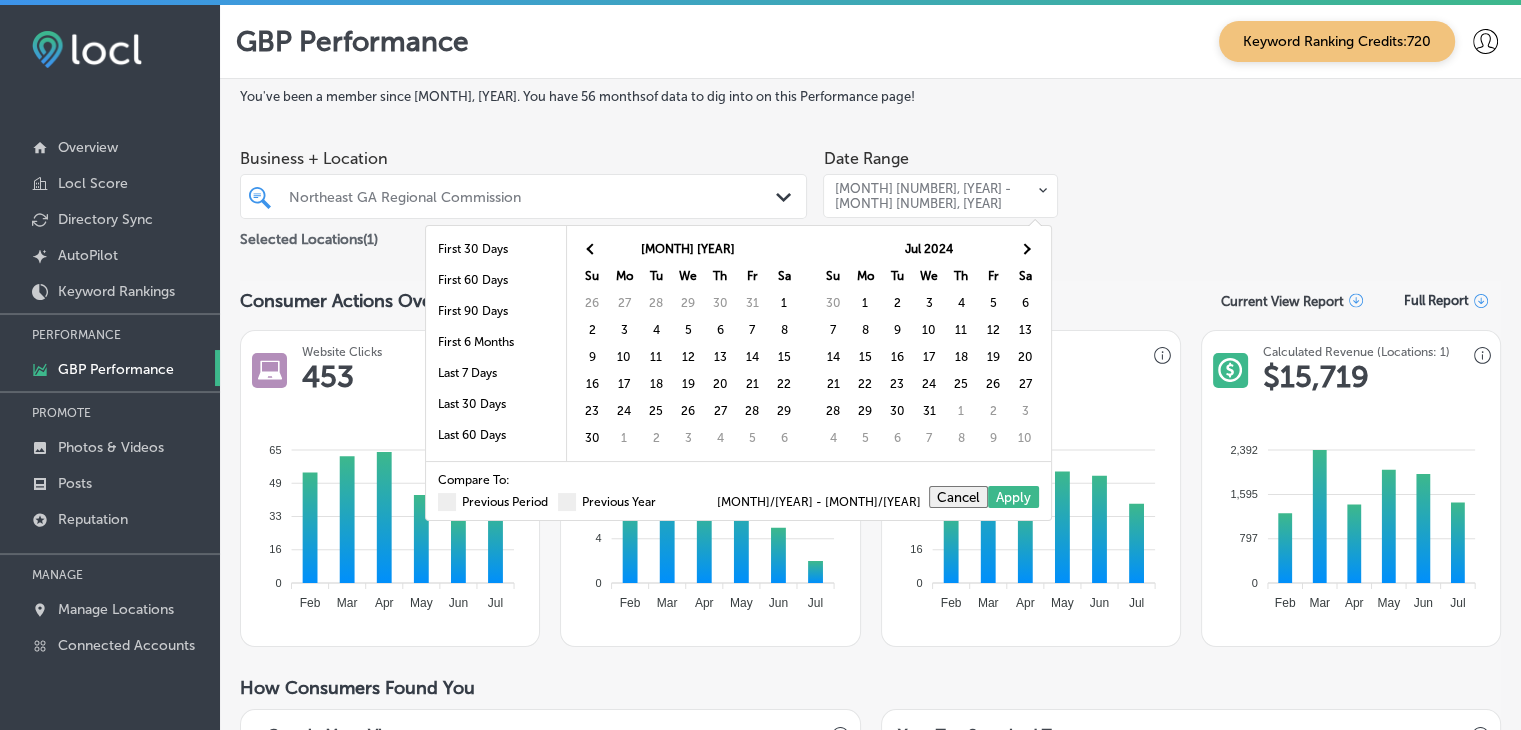 click at bounding box center (592, 248) 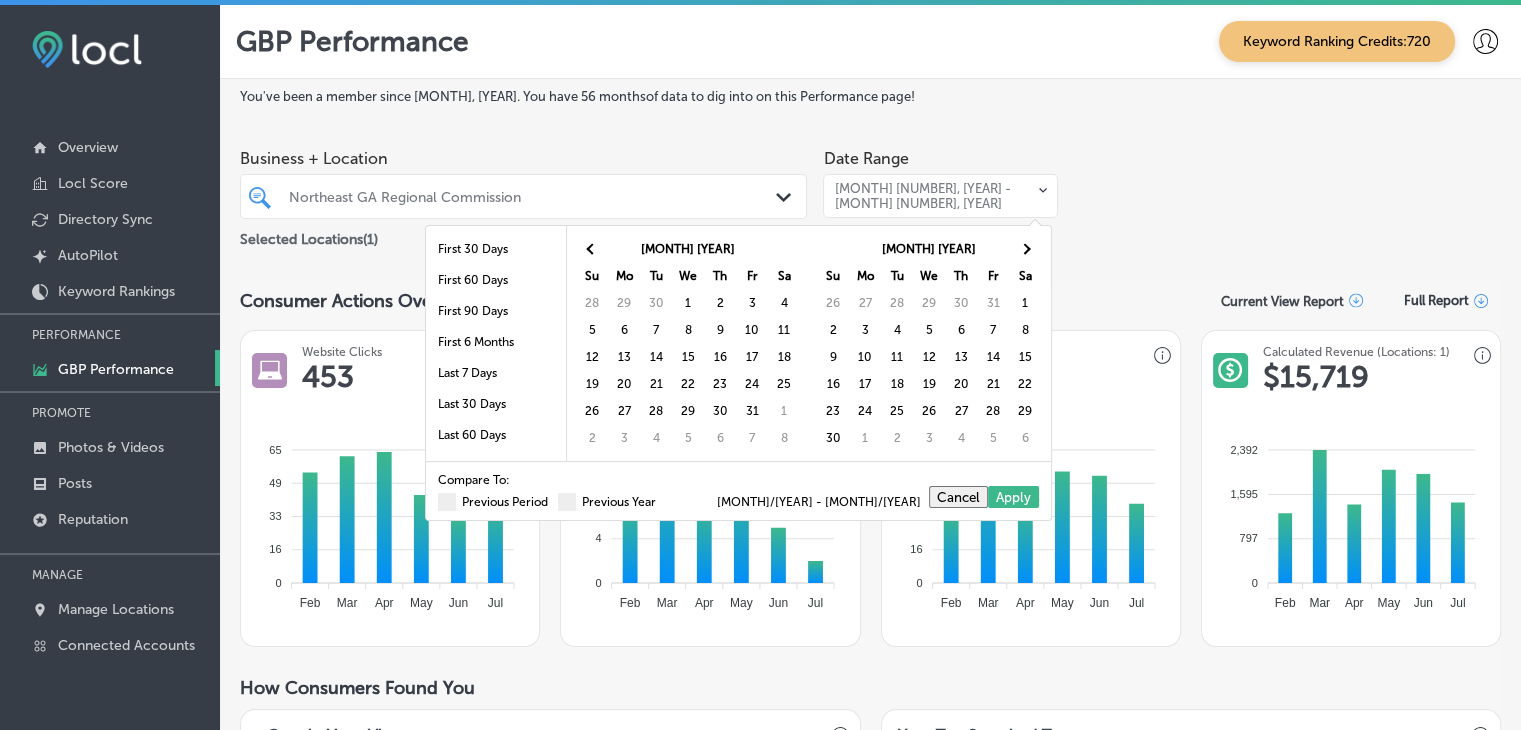 click at bounding box center (592, 248) 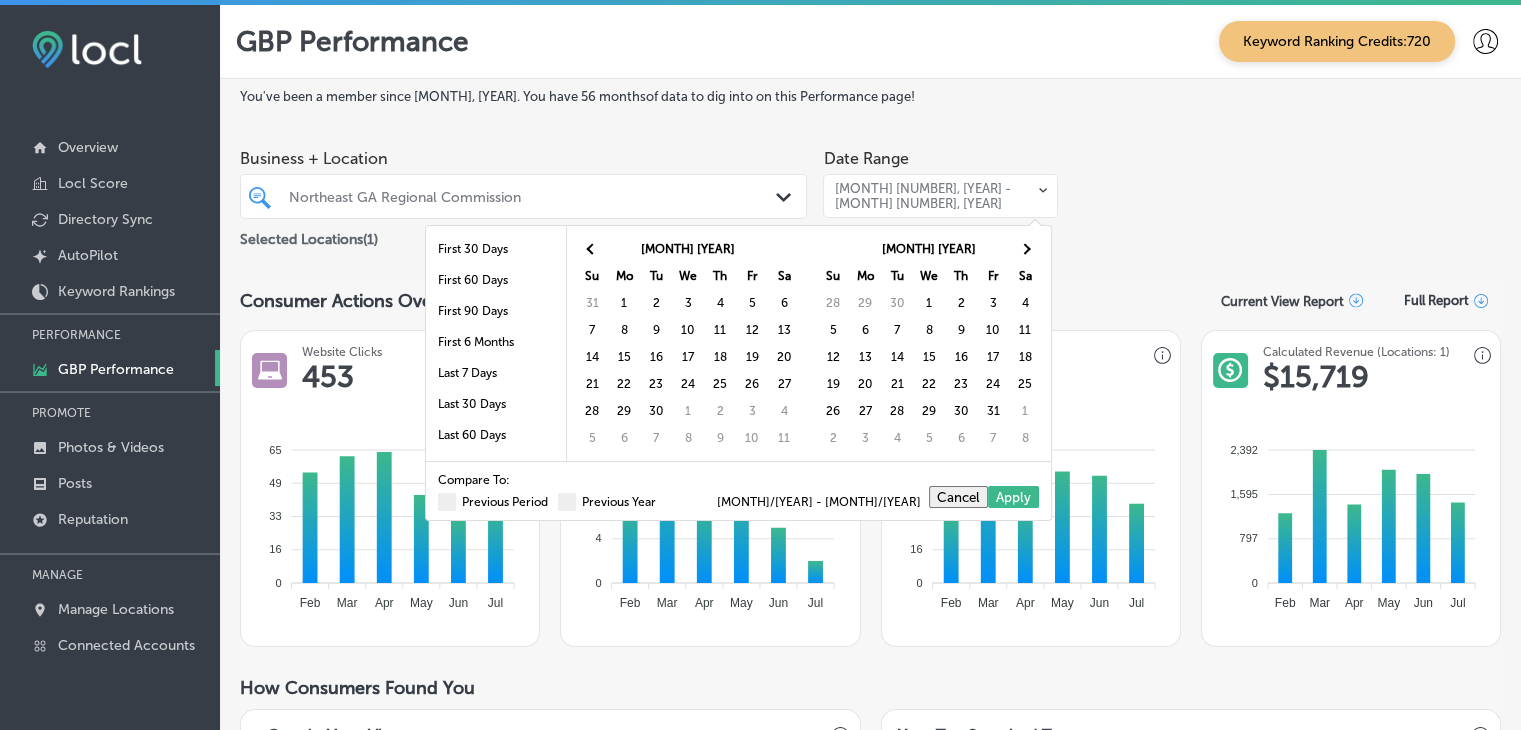 click at bounding box center [592, 248] 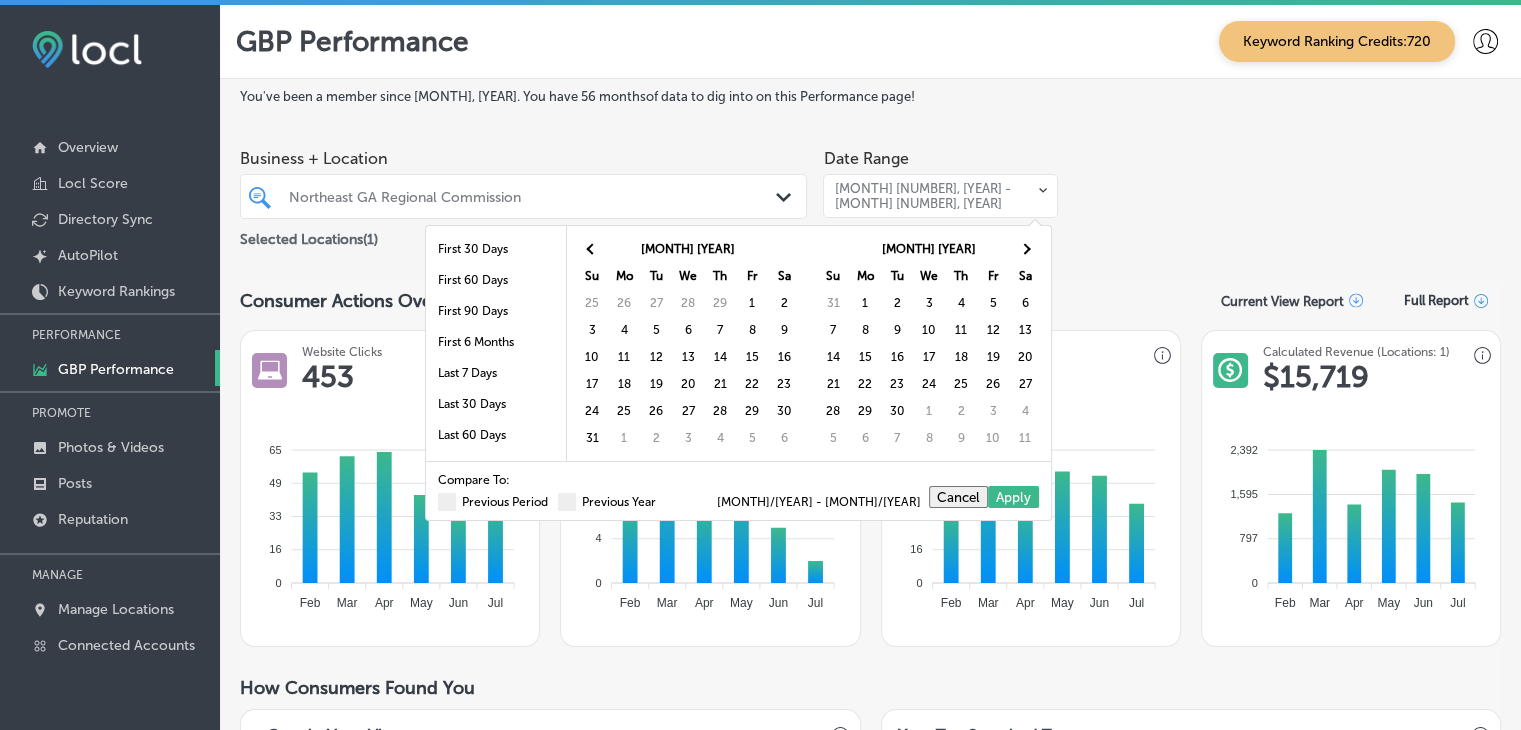 click at bounding box center [592, 248] 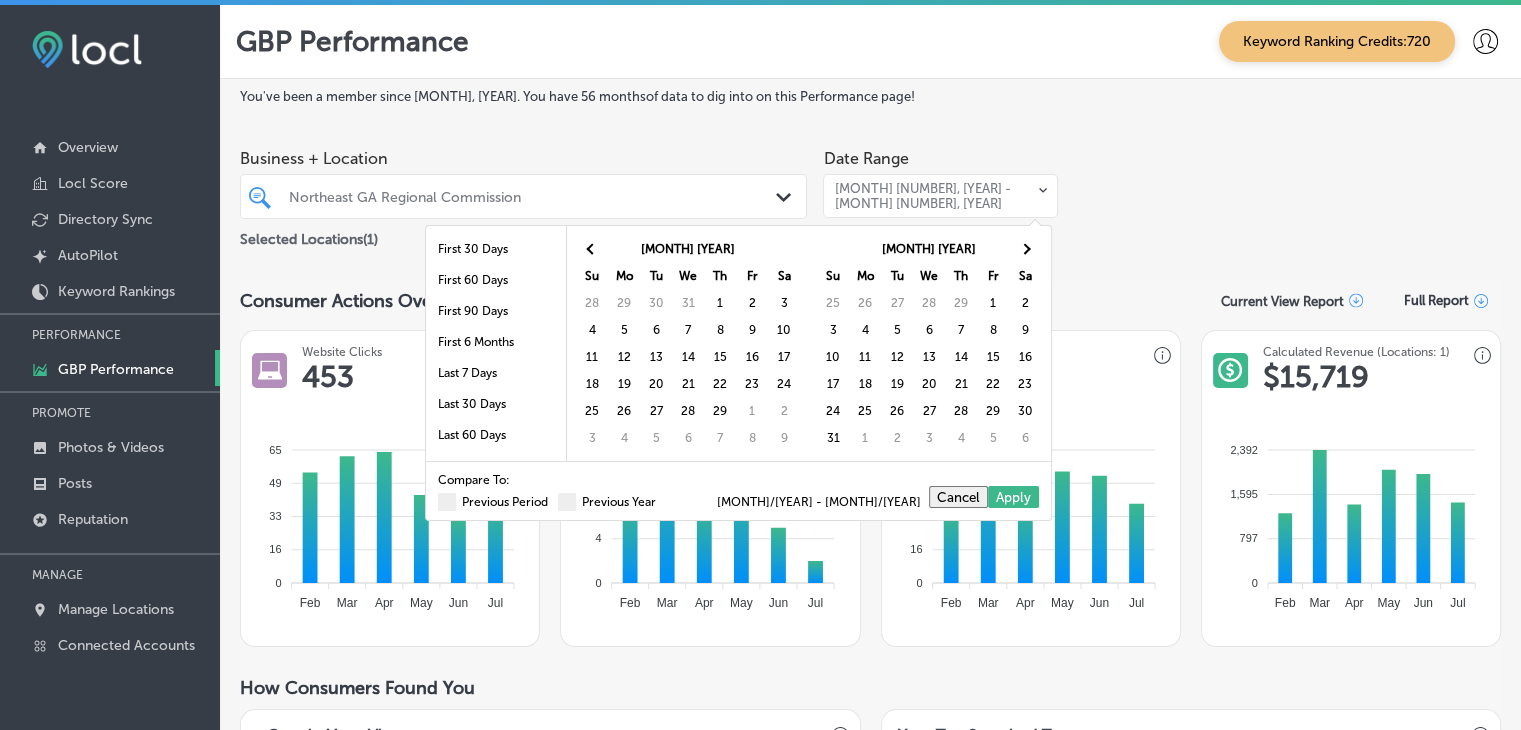 click at bounding box center [592, 248] 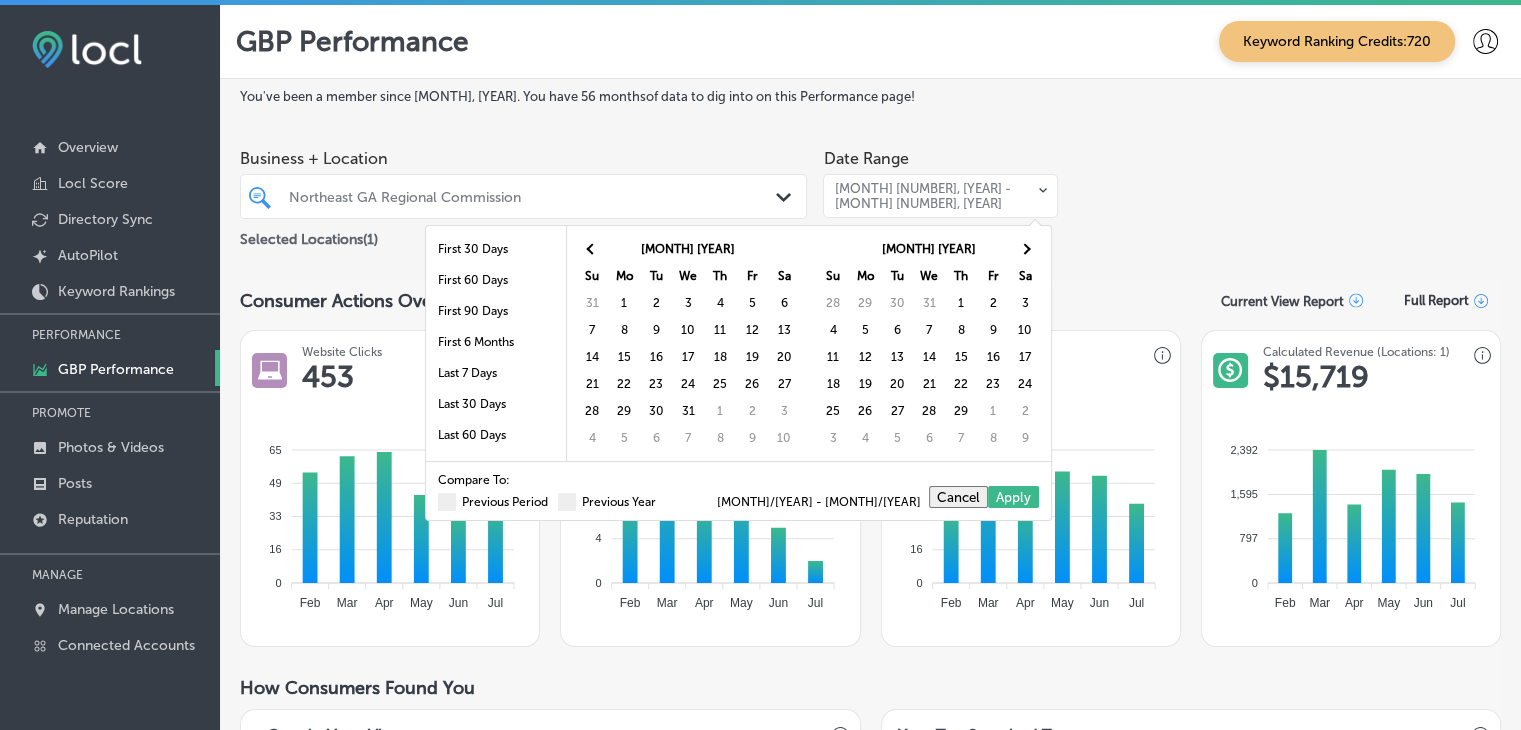 click at bounding box center [592, 248] 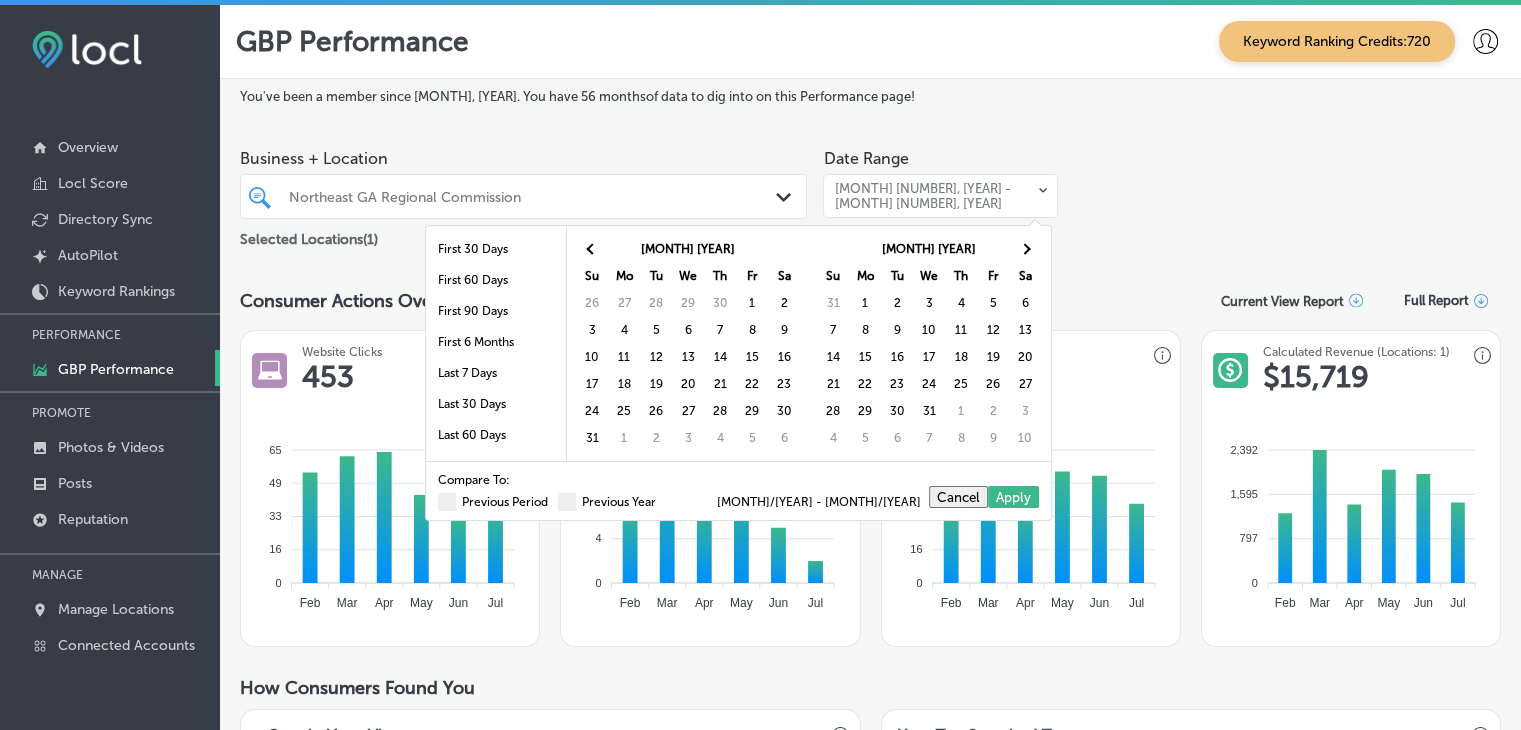 click at bounding box center (592, 248) 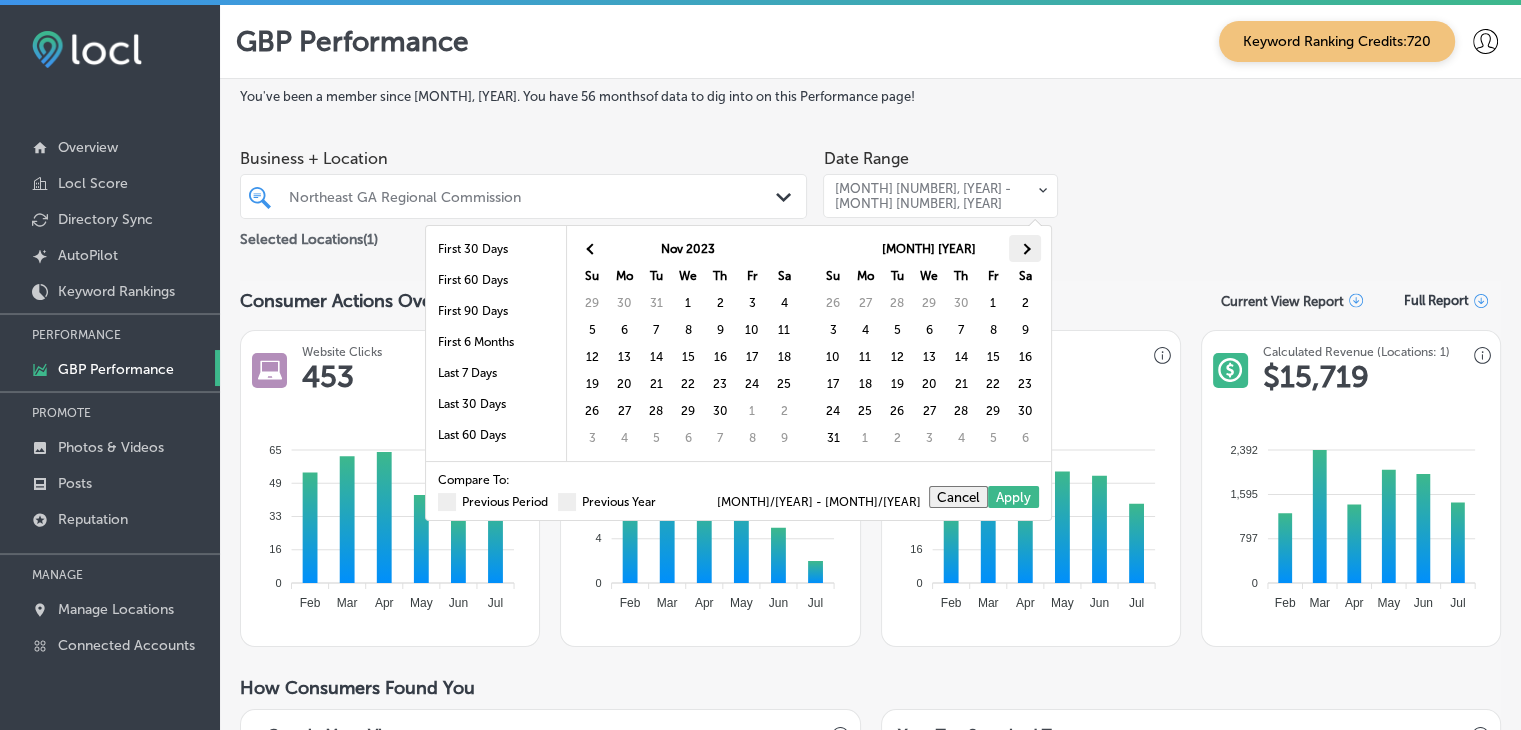 click at bounding box center (1024, 248) 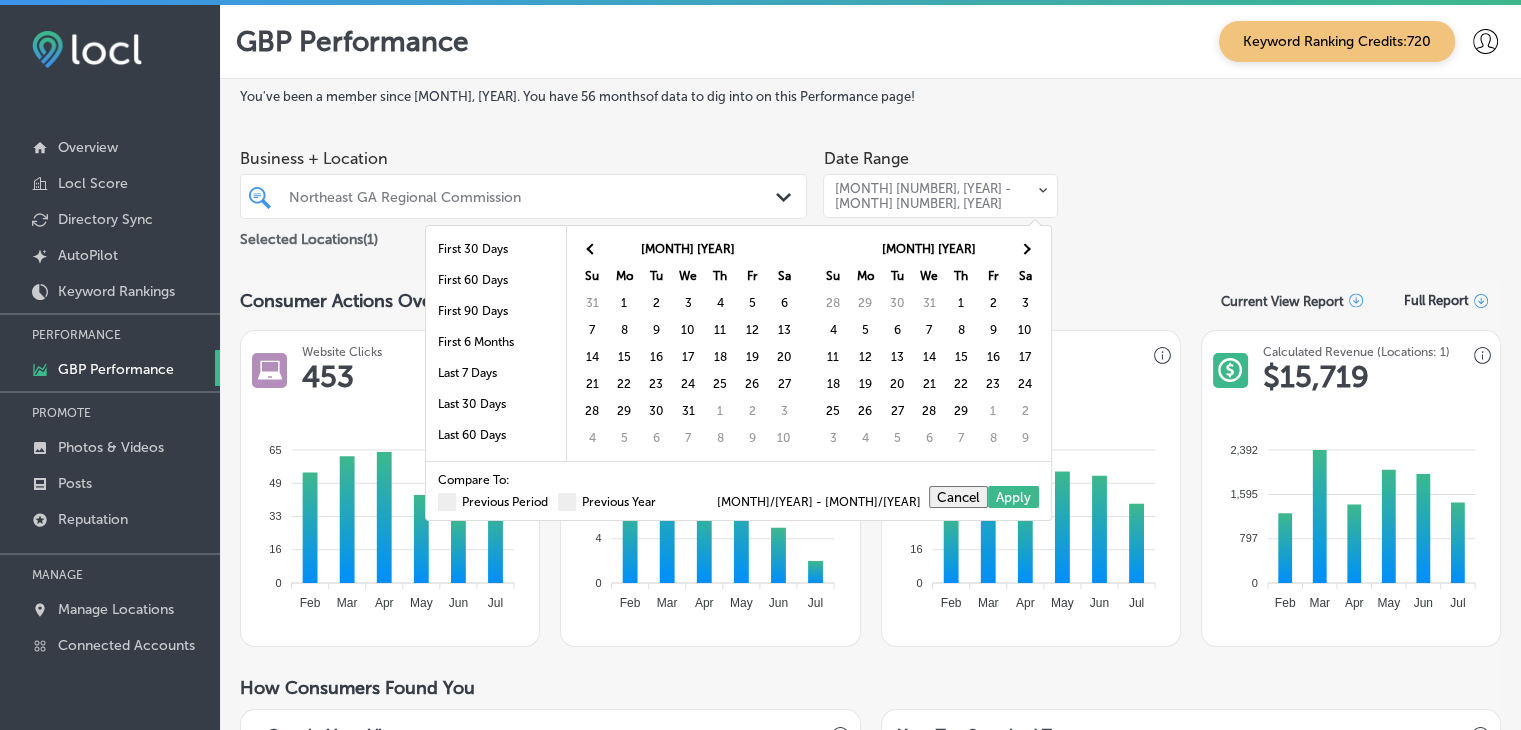 click at bounding box center (1024, 248) 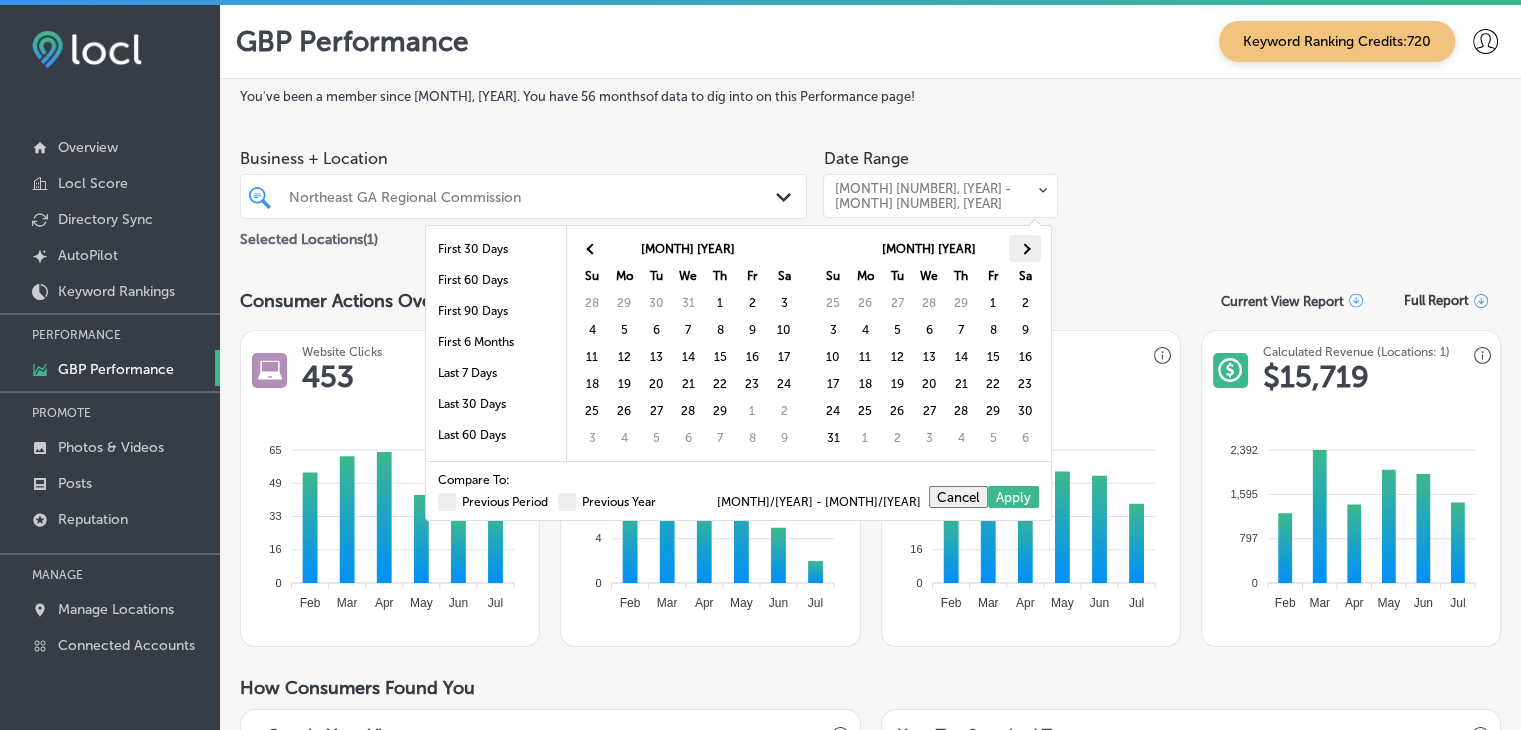 click at bounding box center (1025, 248) 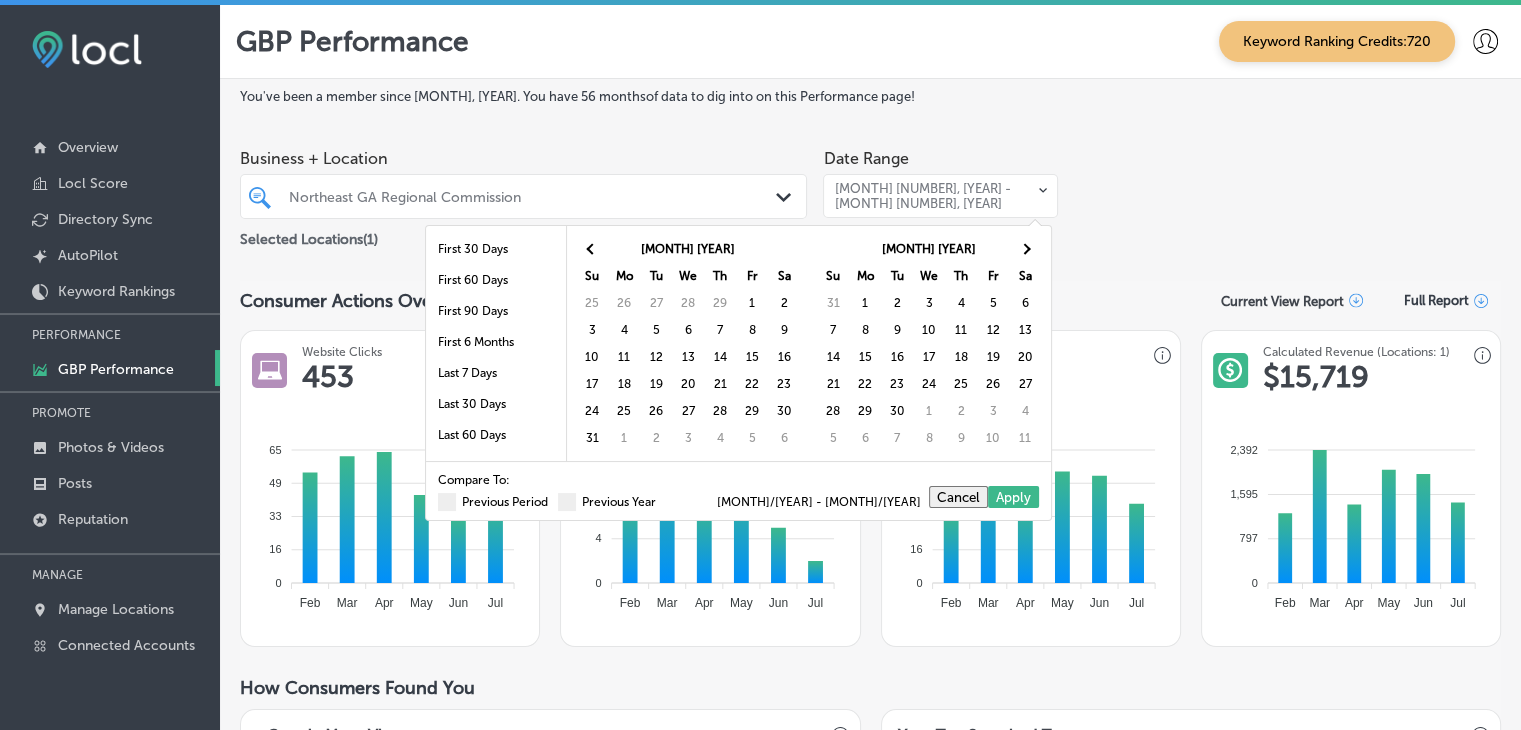 click at bounding box center [1025, 248] 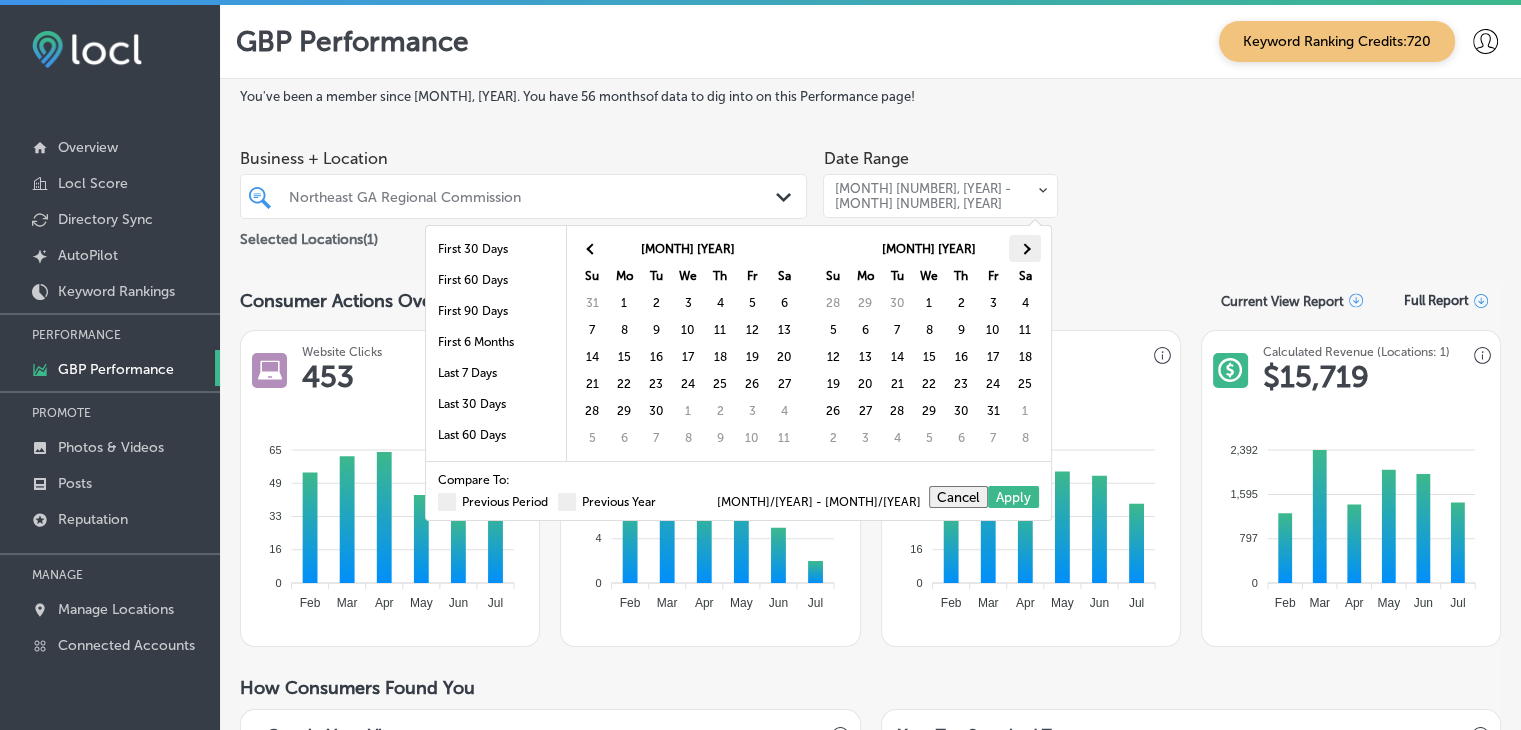 click at bounding box center [1025, 248] 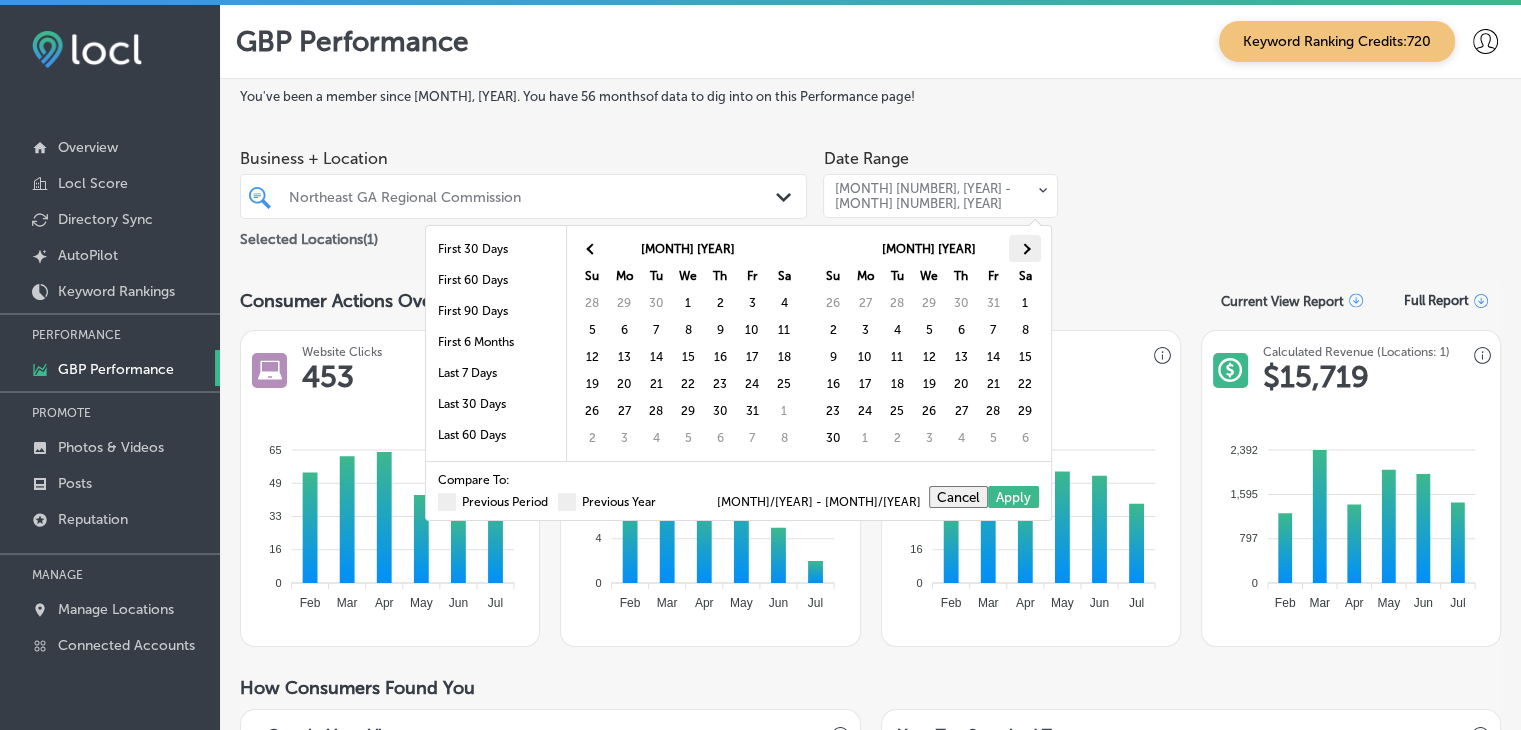 click at bounding box center (1025, 248) 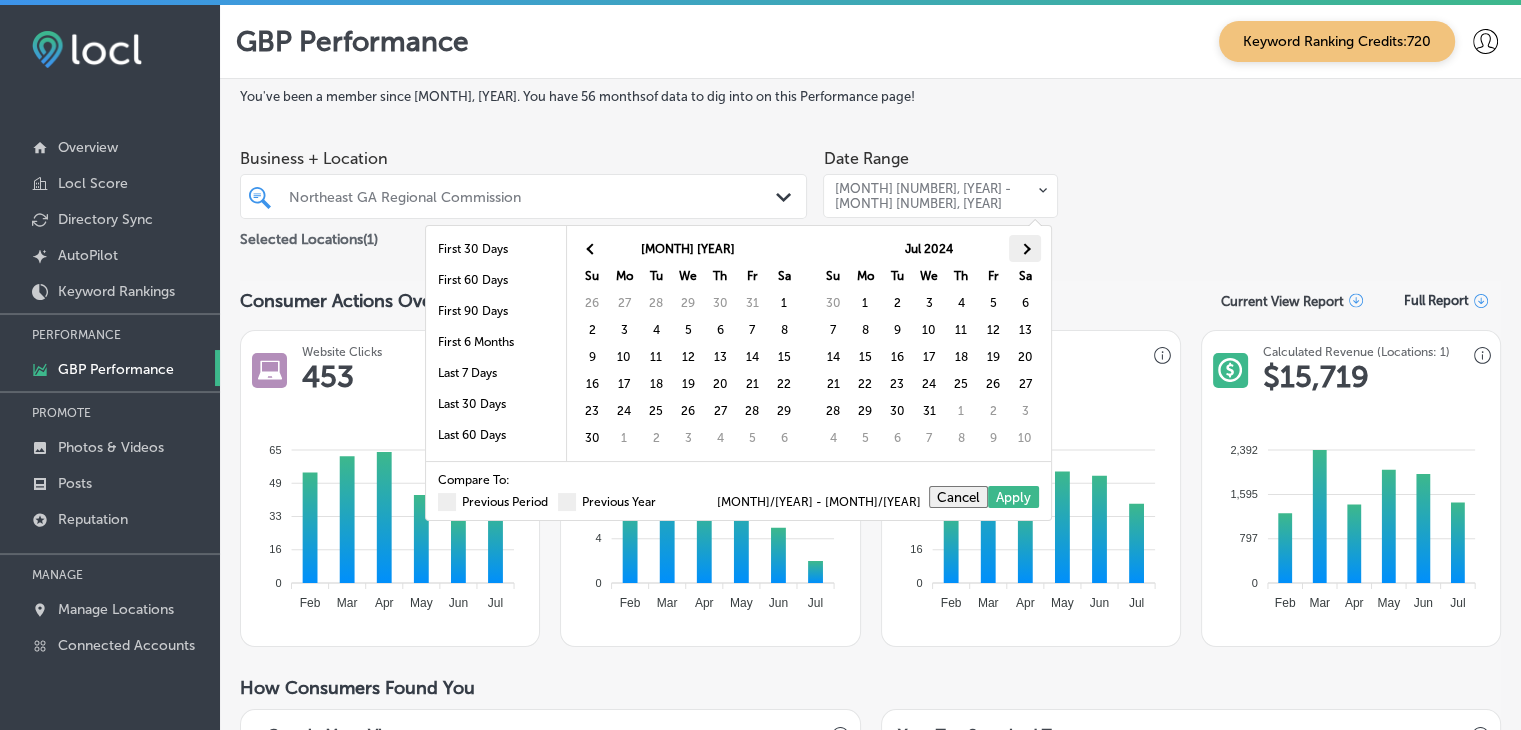 click at bounding box center (1025, 248) 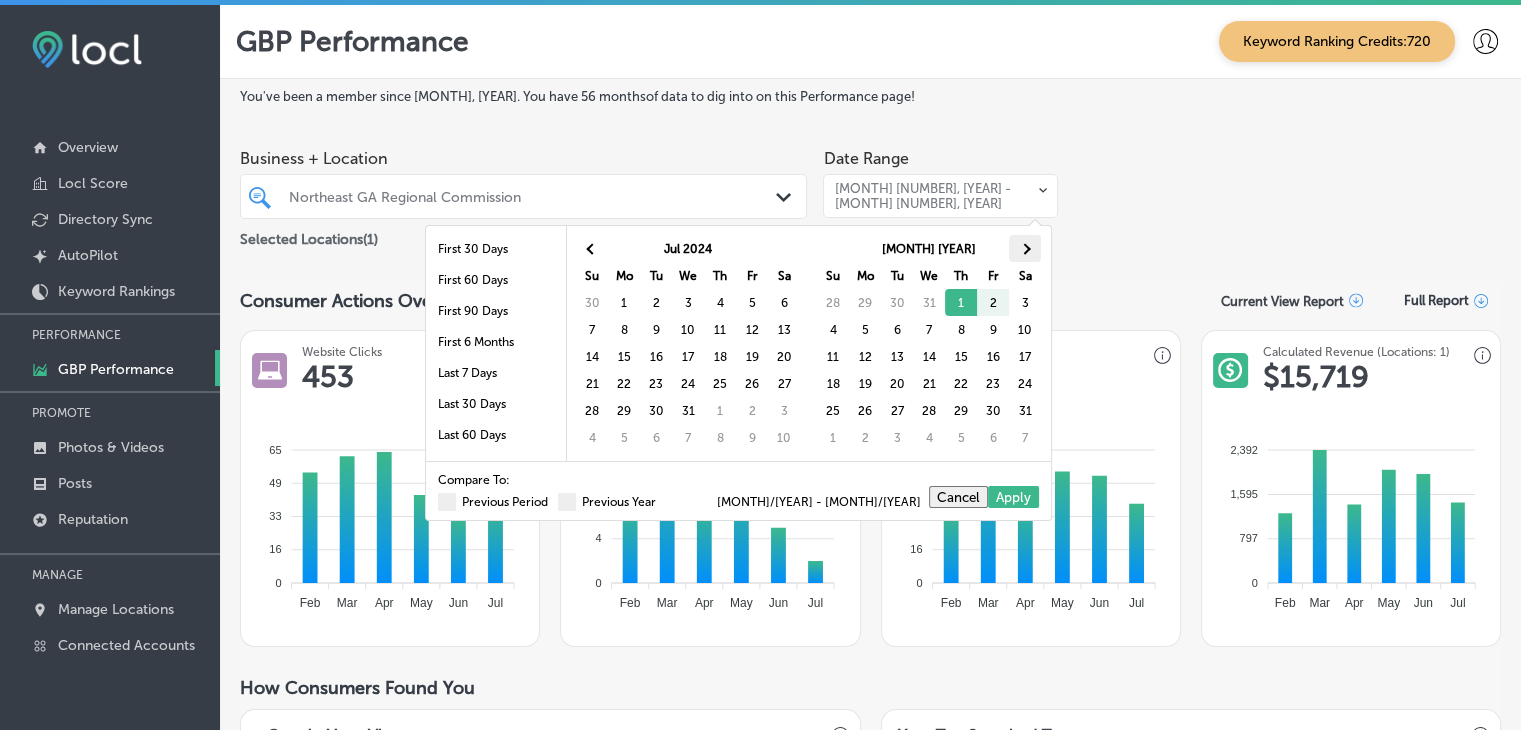 click at bounding box center [1025, 248] 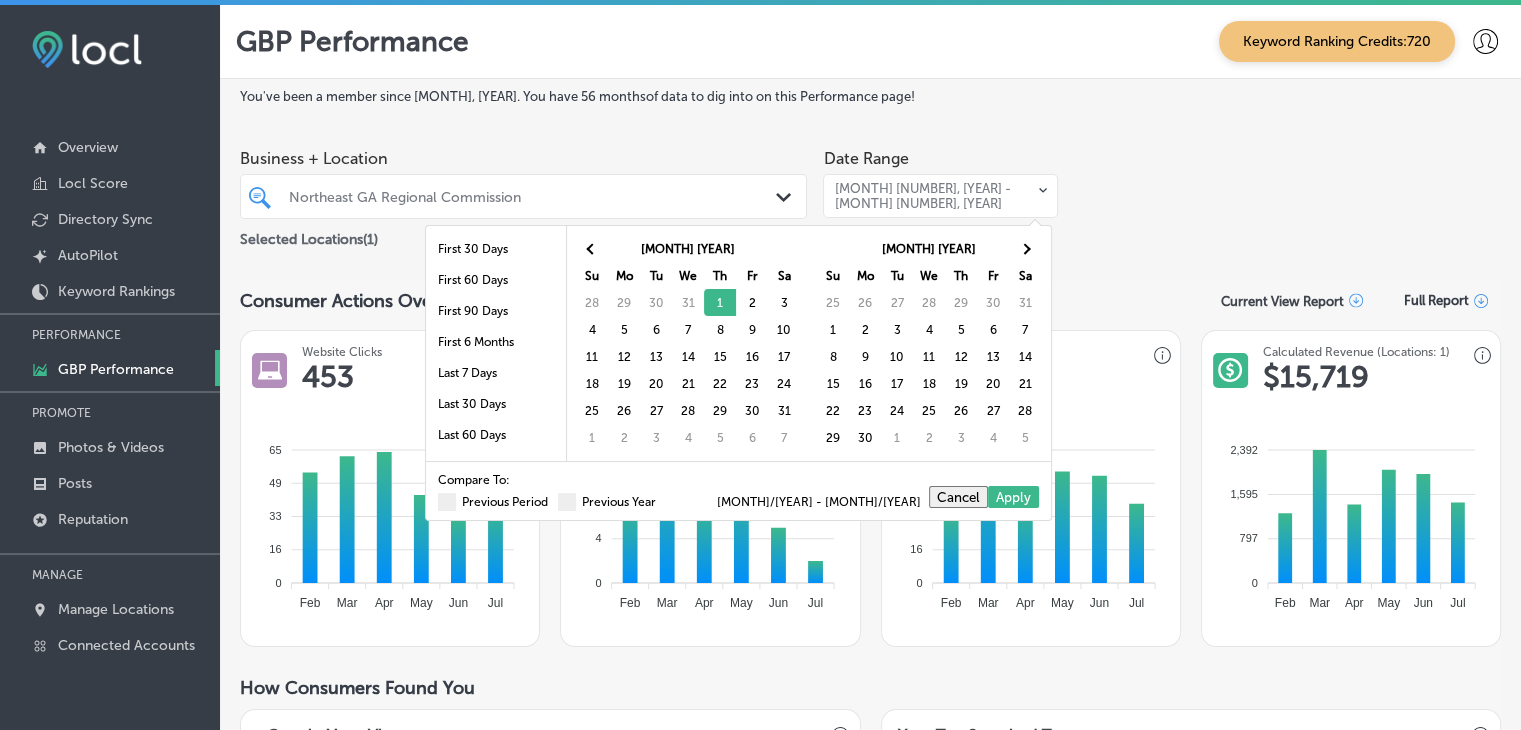 click at bounding box center (1025, 248) 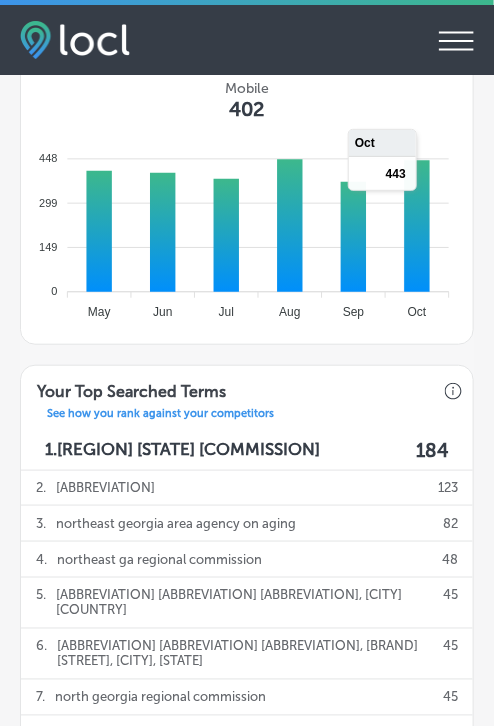 scroll, scrollTop: 2900, scrollLeft: 0, axis: vertical 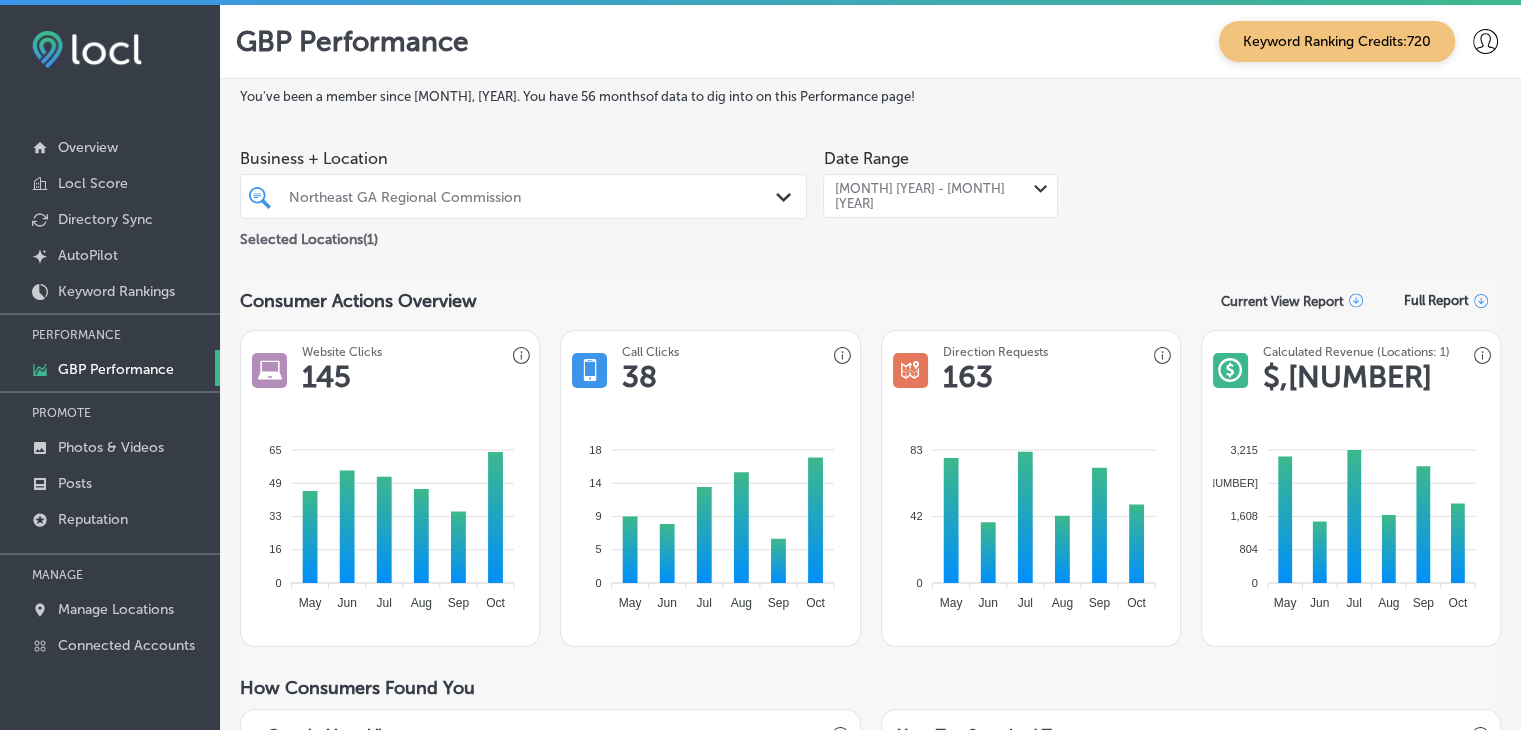 click on "[MONTH] [YEAR] - [MONTH] [YEAR]
Path
Created with Sketch." at bounding box center (940, 196) 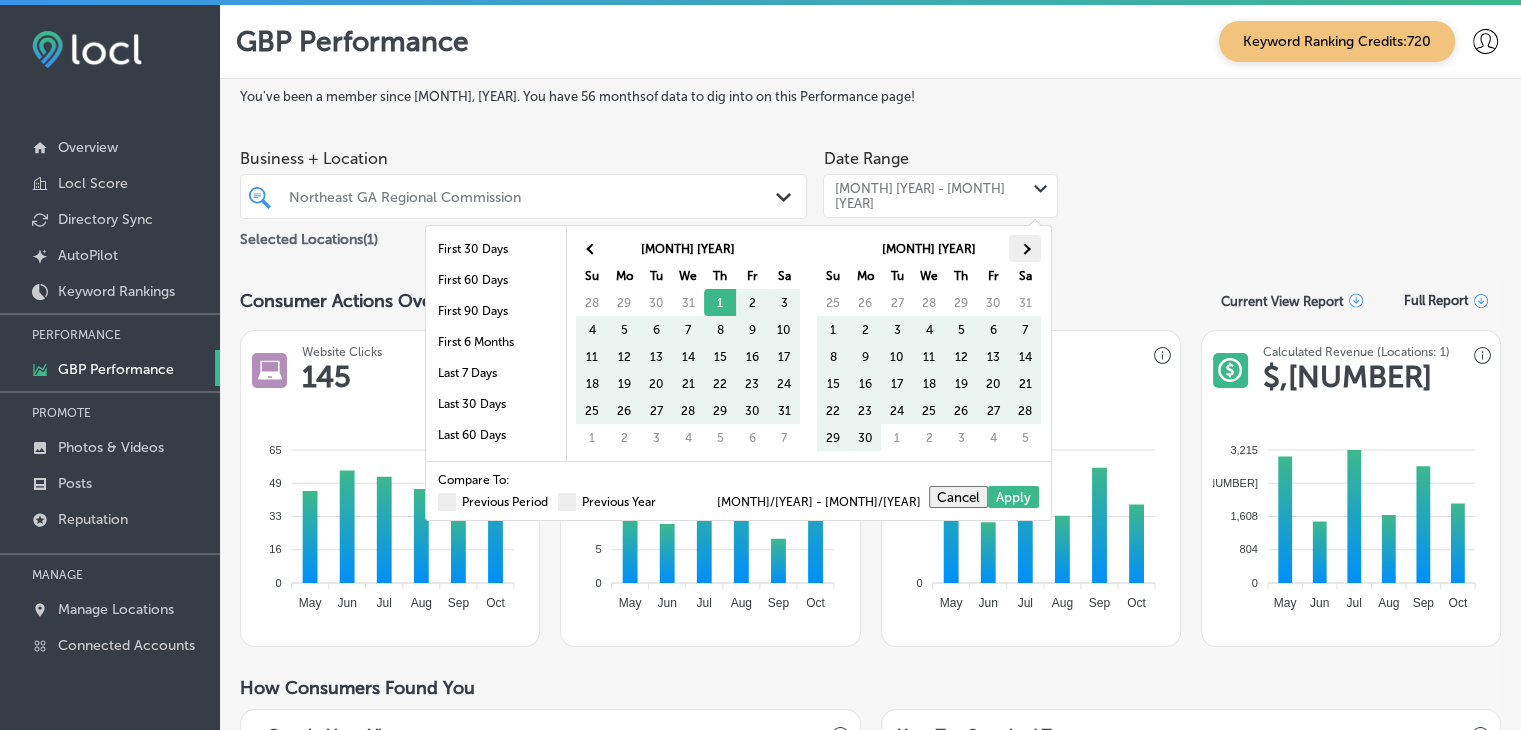 click at bounding box center [1024, 248] 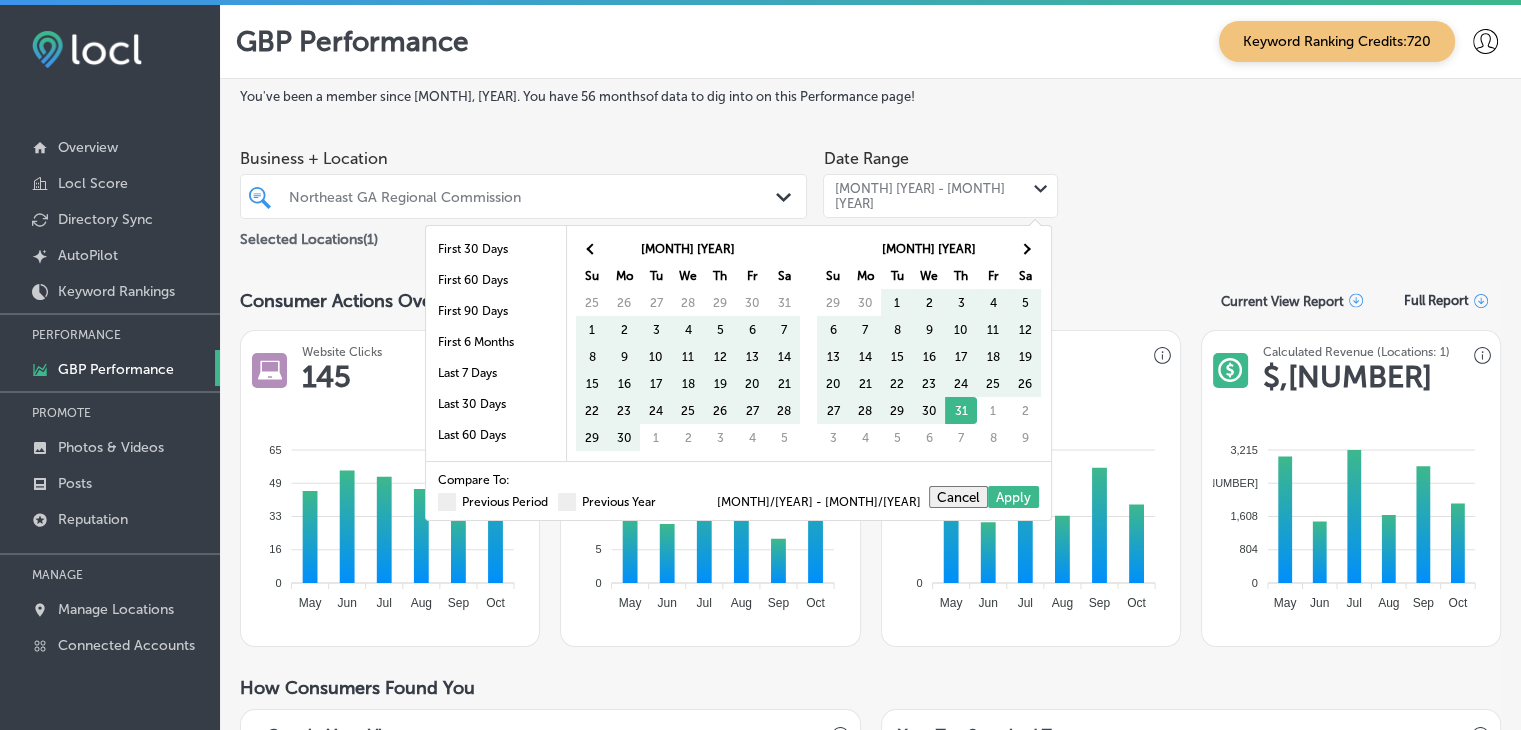 click at bounding box center [1024, 248] 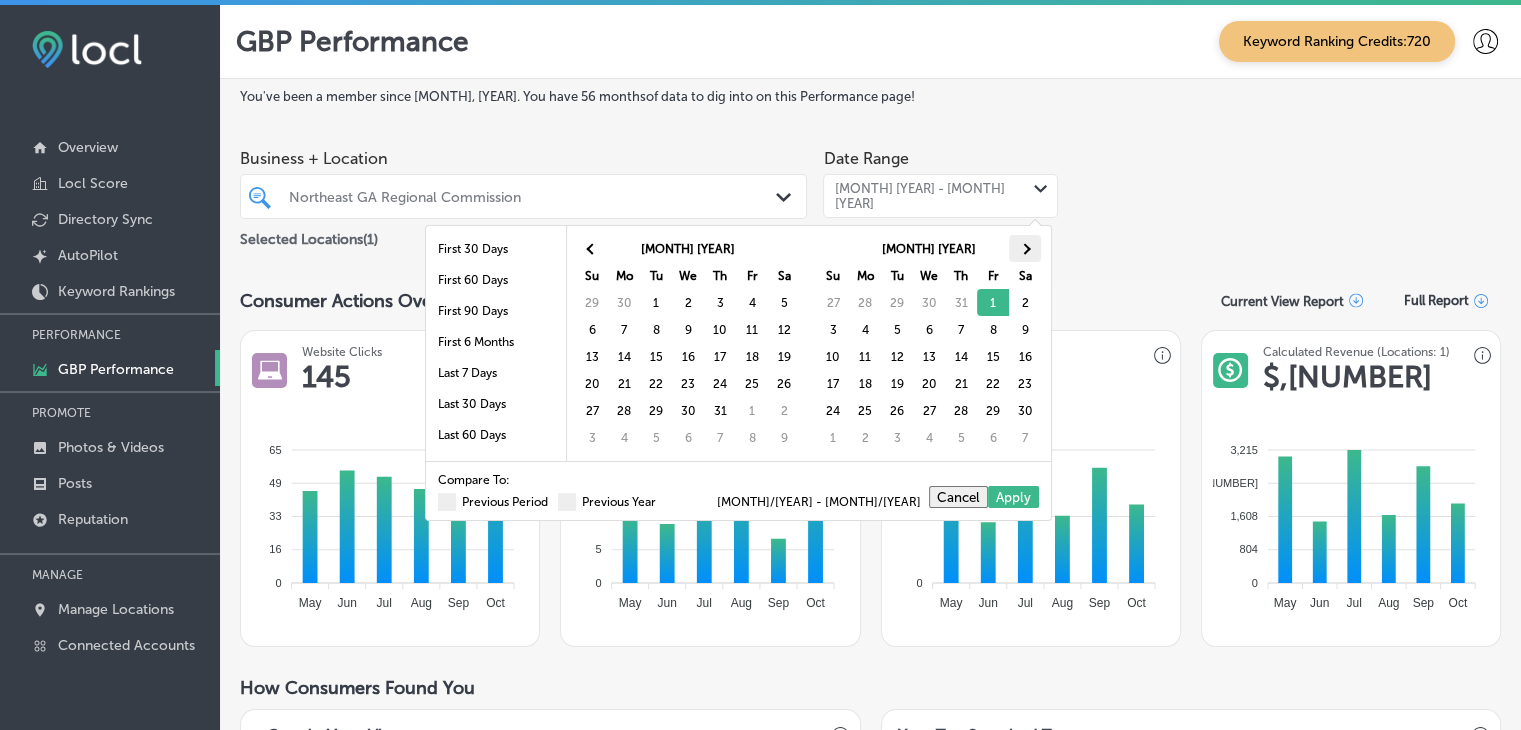 click at bounding box center (1025, 248) 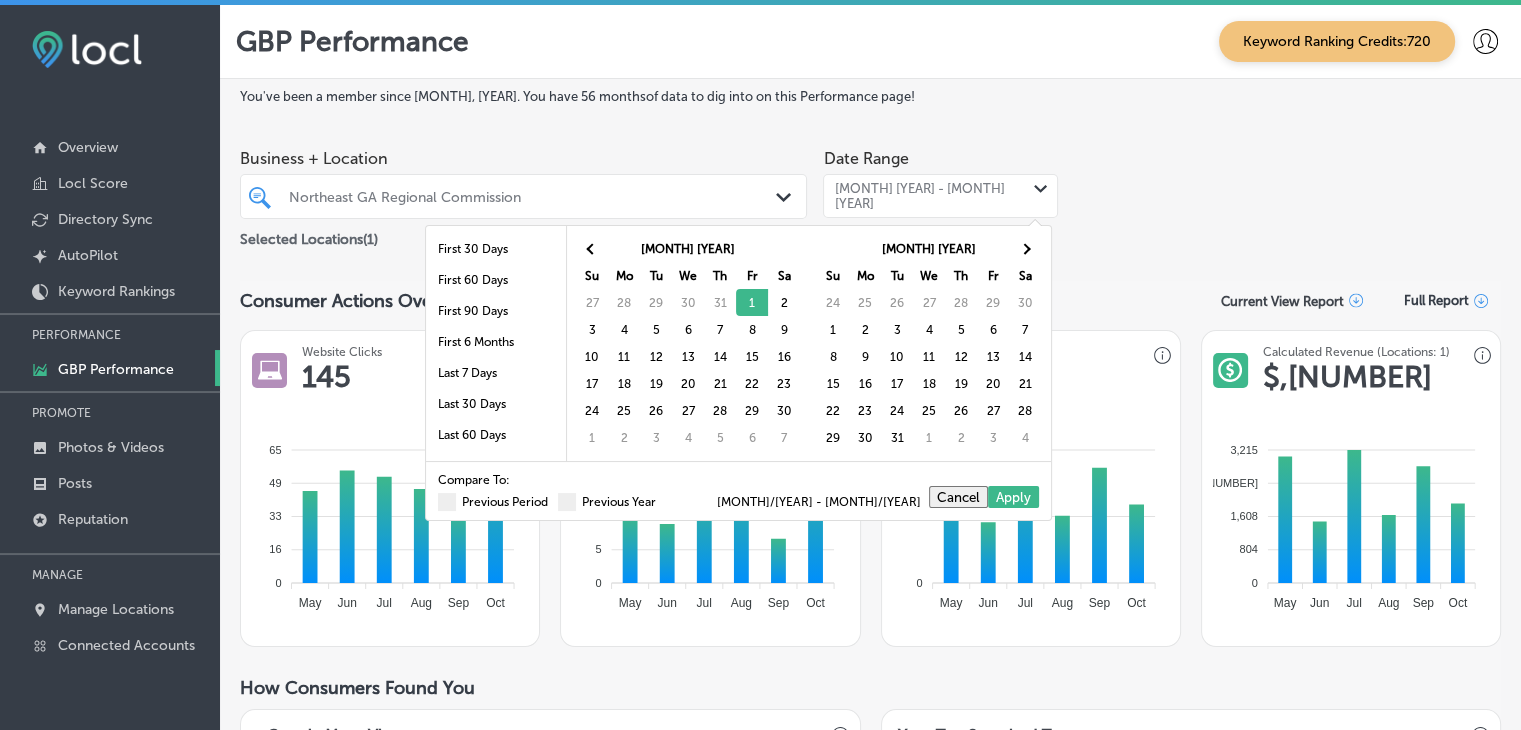 click at bounding box center [1025, 248] 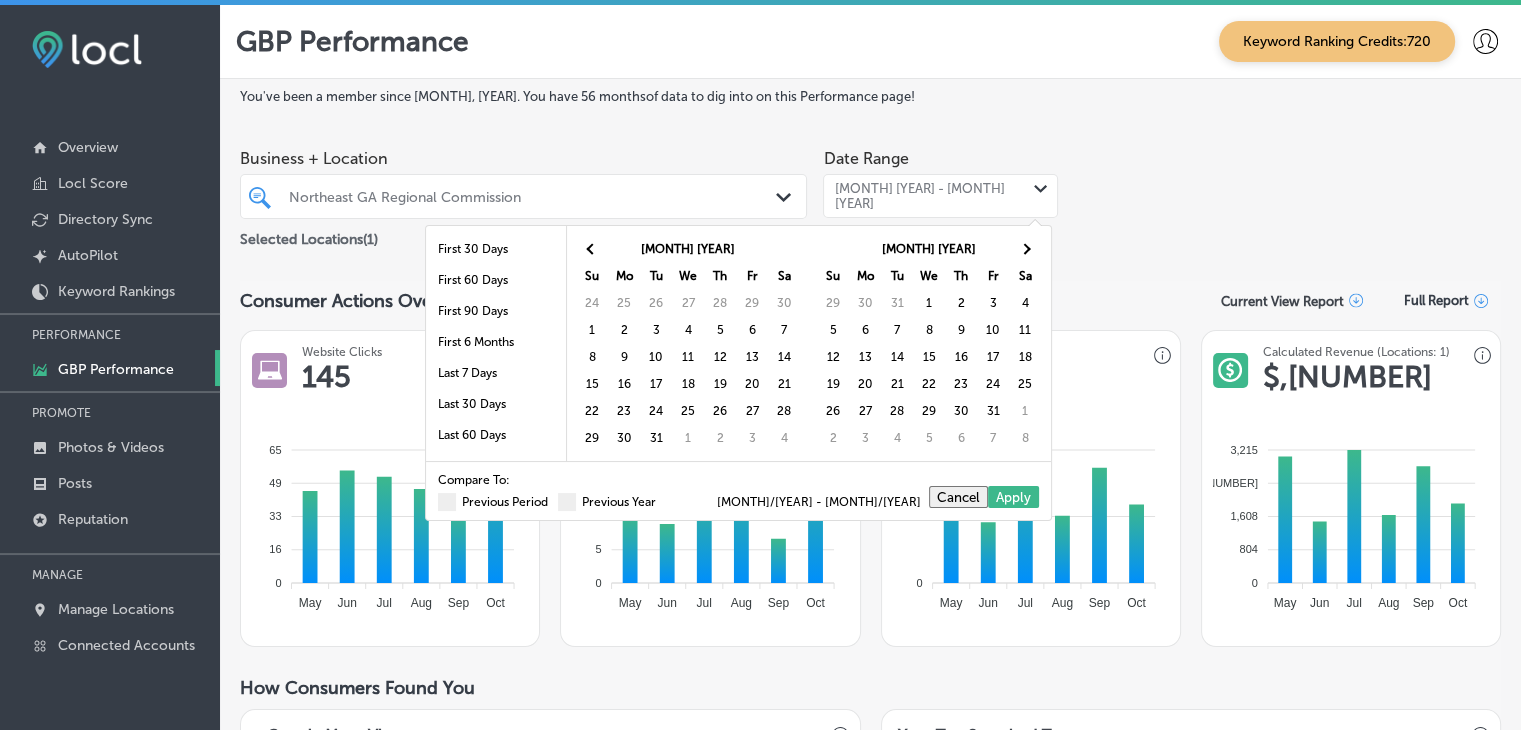 click at bounding box center (1025, 248) 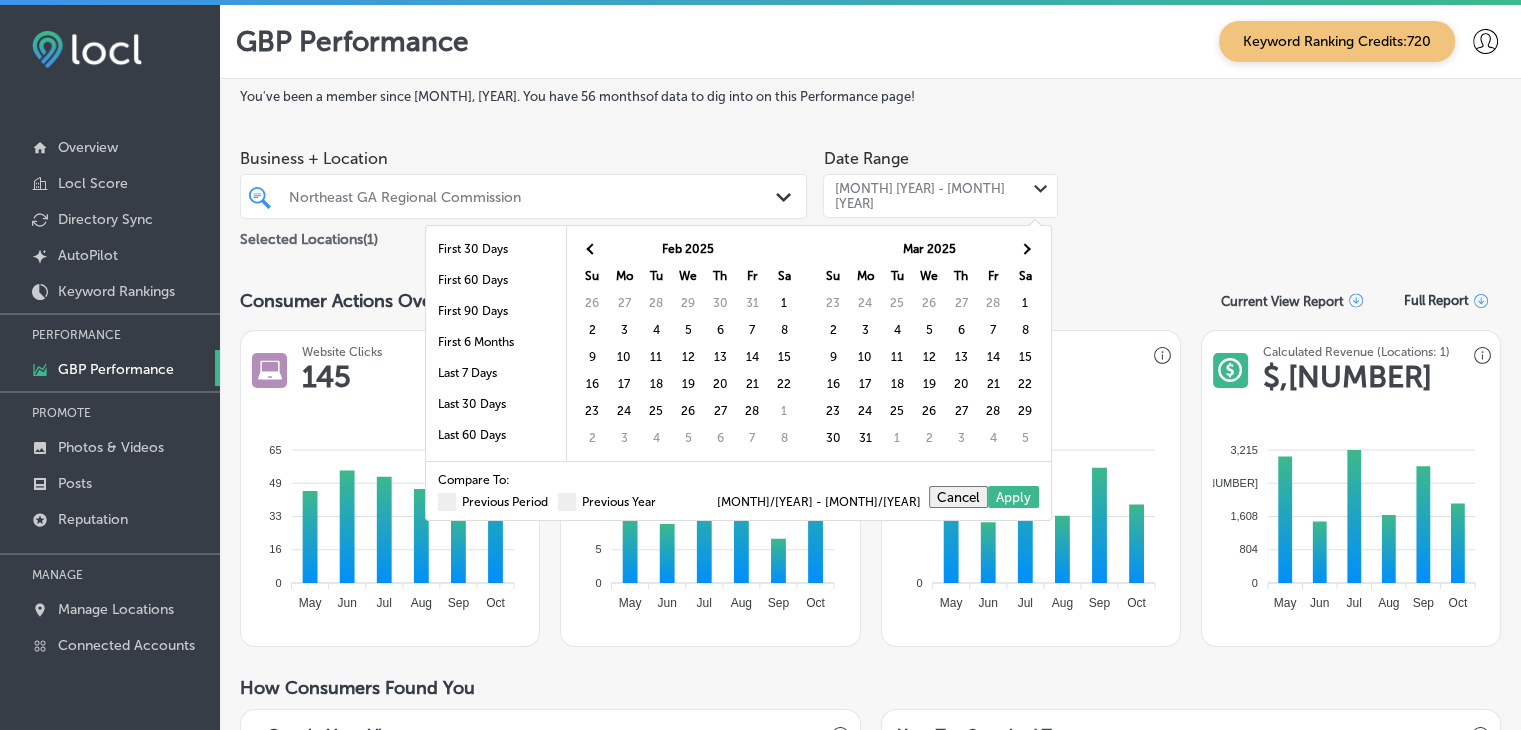 click at bounding box center [1025, 248] 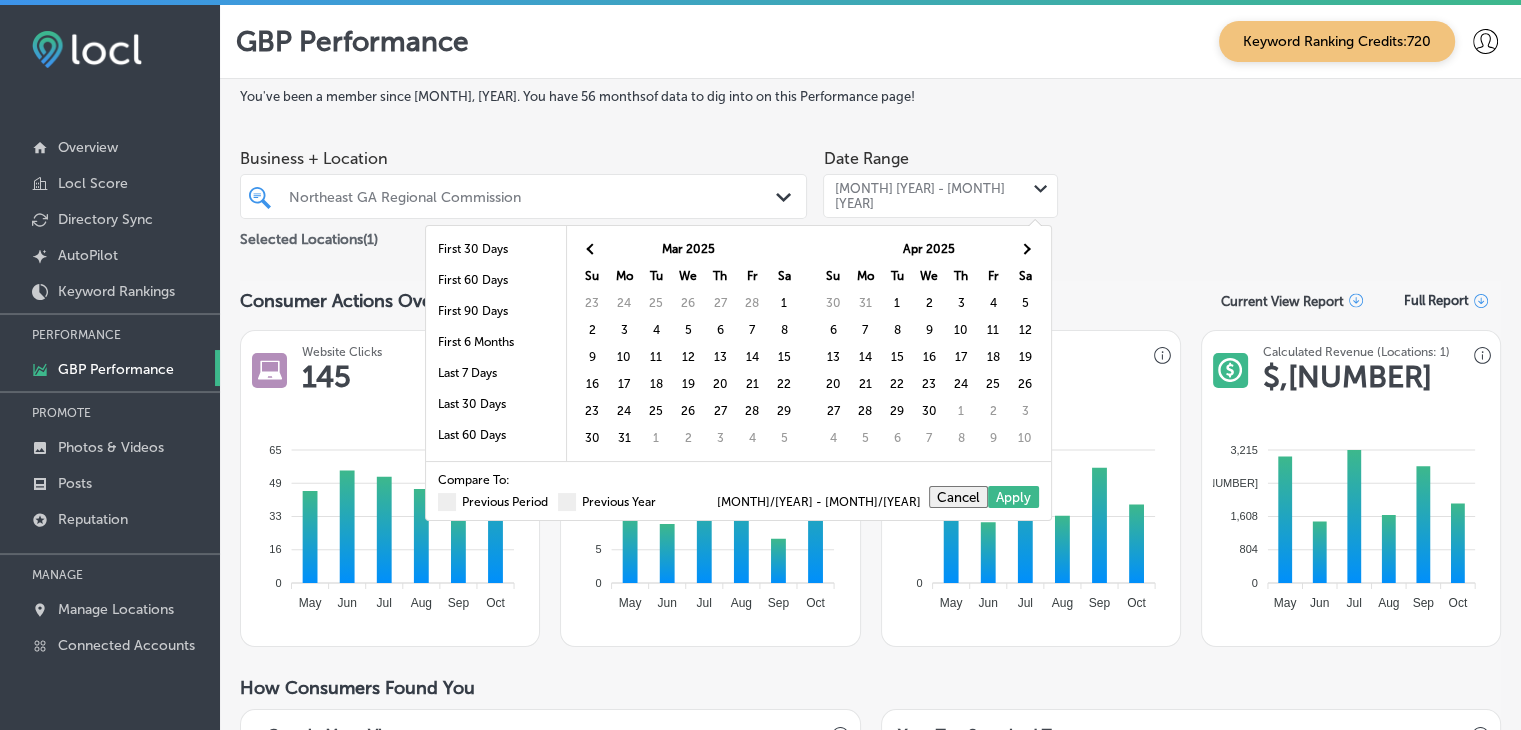 click at bounding box center [1025, 248] 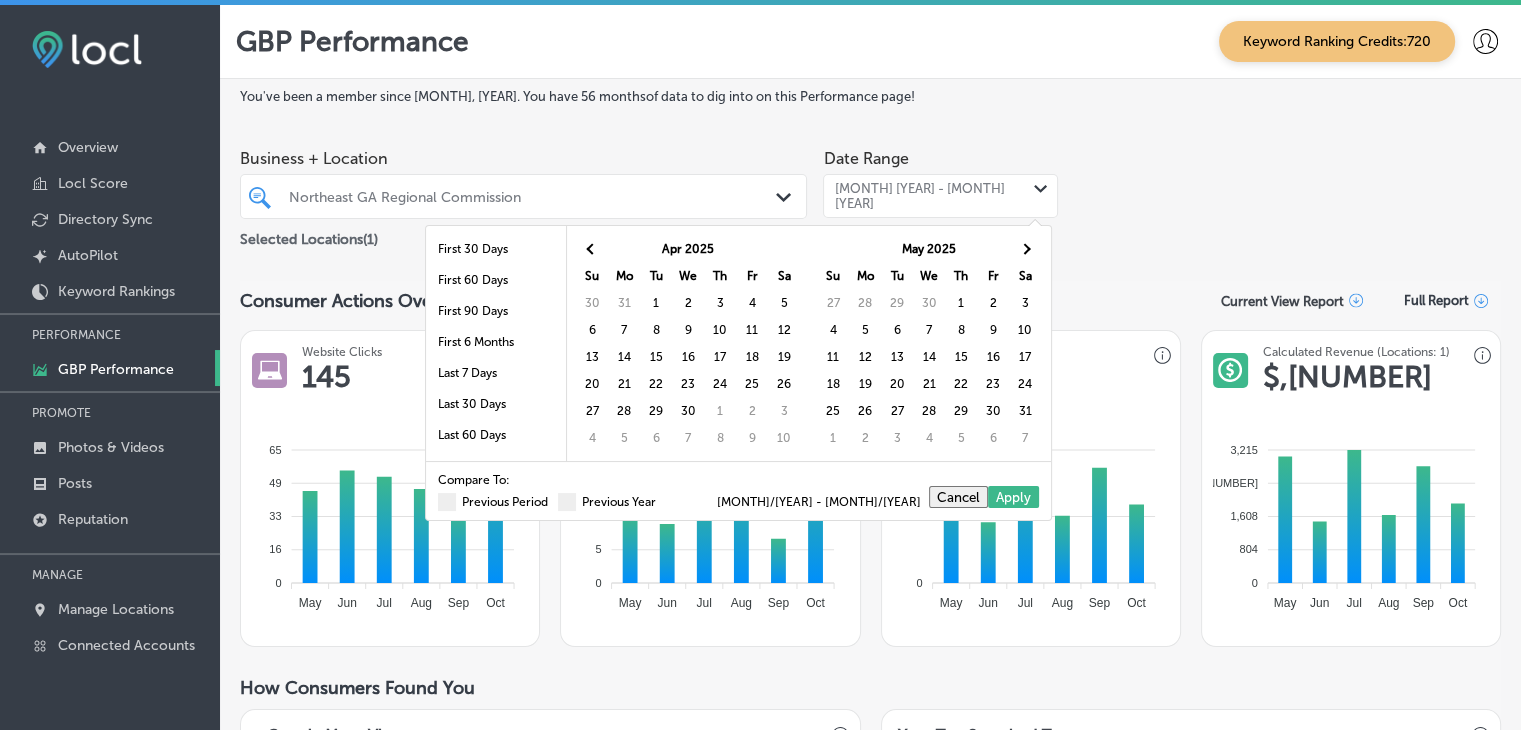 click at bounding box center (1025, 248) 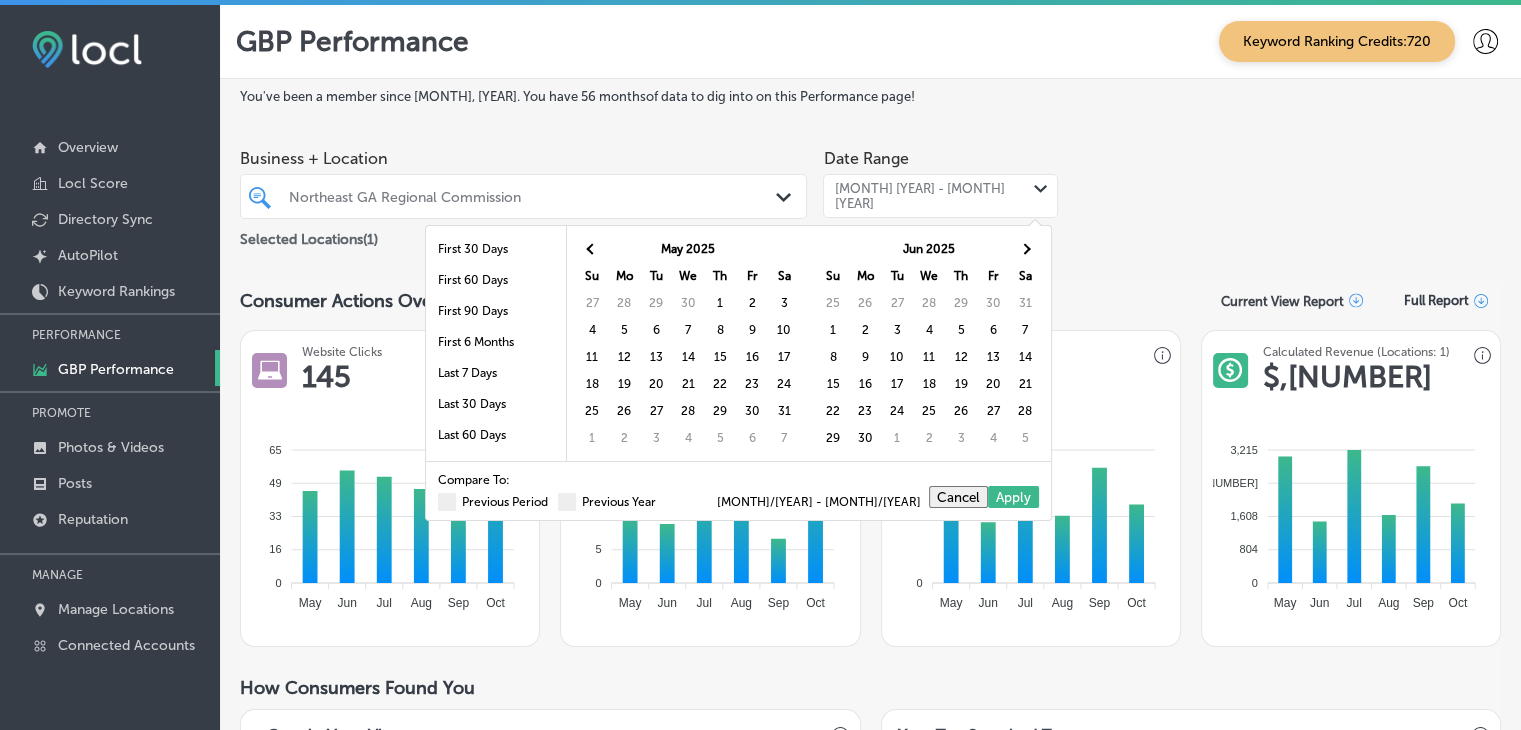 click at bounding box center (1025, 248) 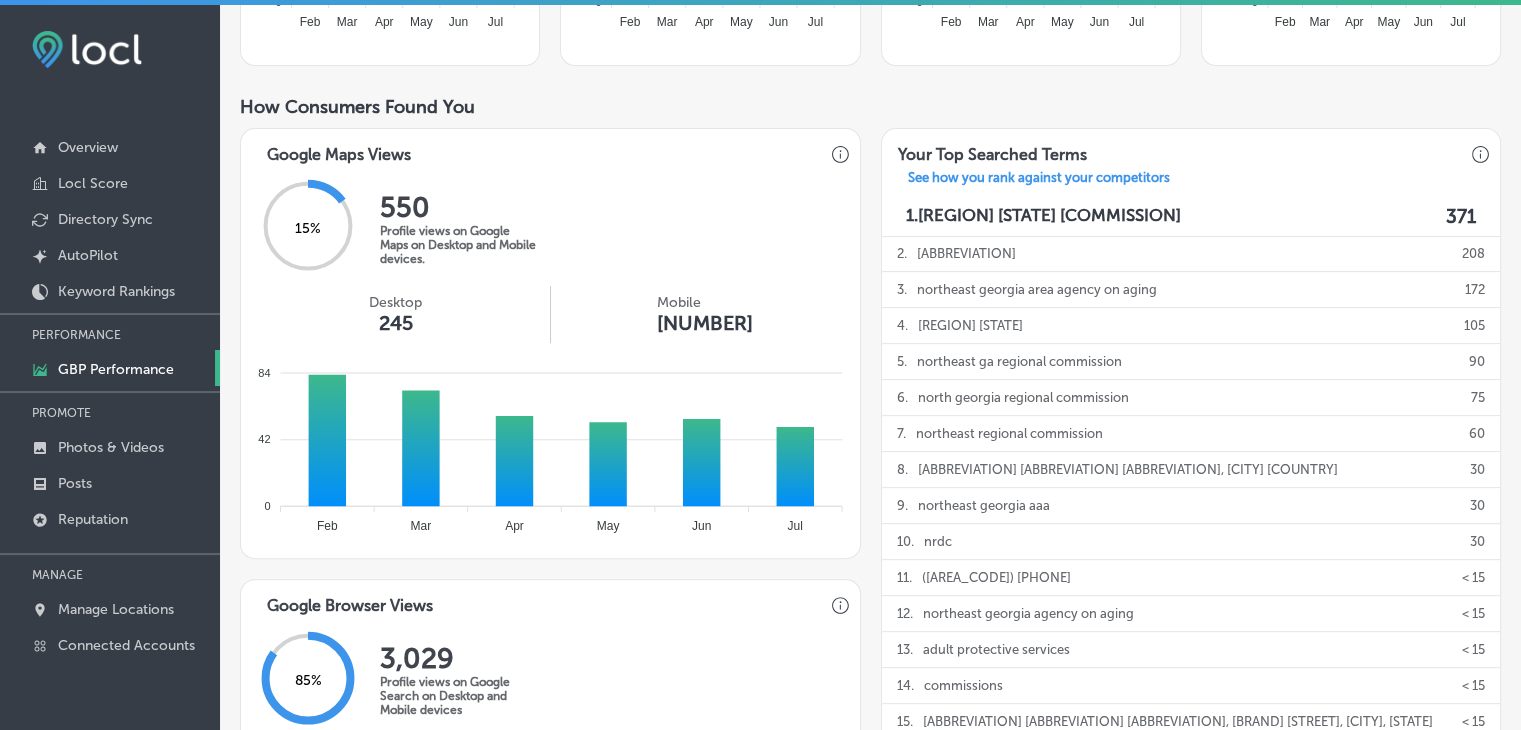 scroll, scrollTop: 600, scrollLeft: 0, axis: vertical 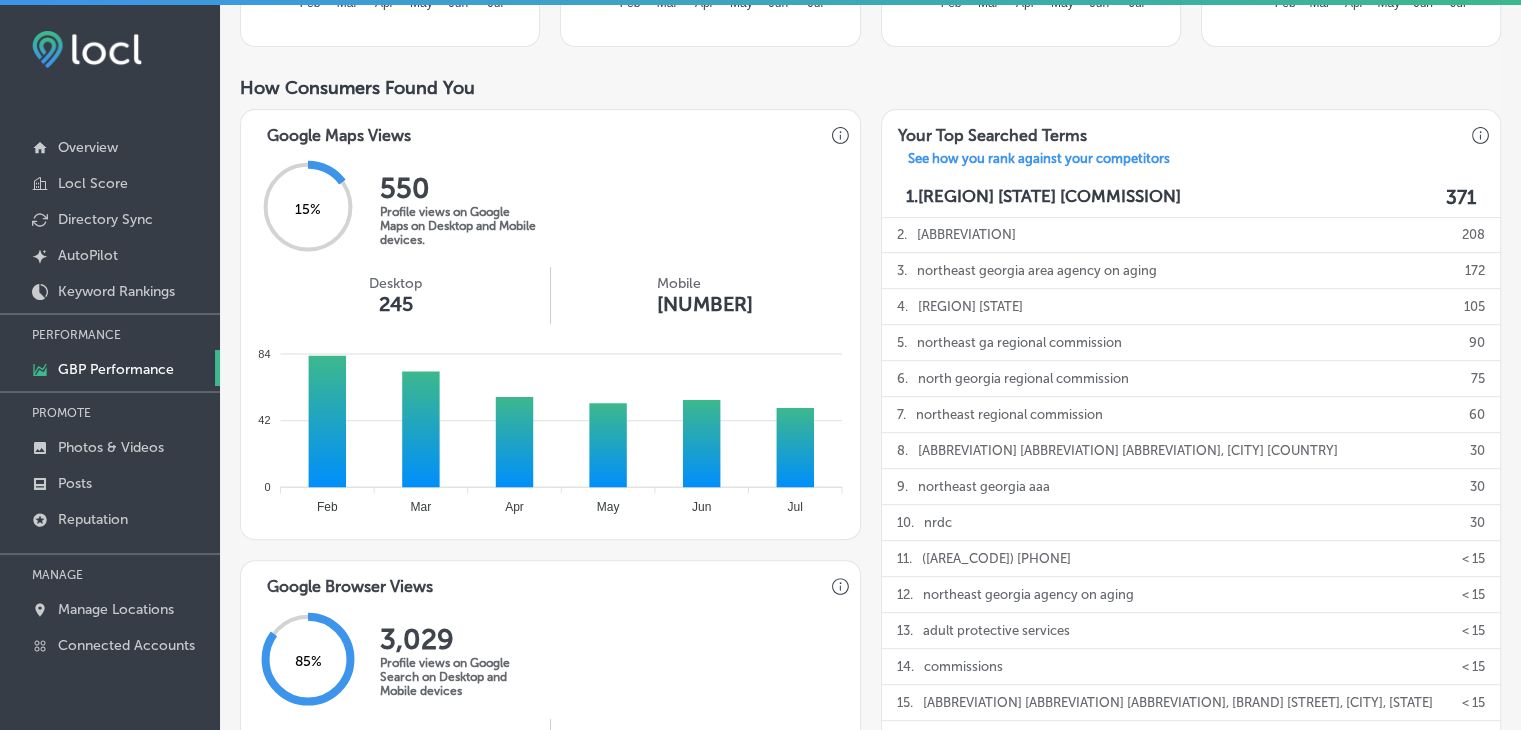 click on "How Consumers Found You" at bounding box center [870, 88] 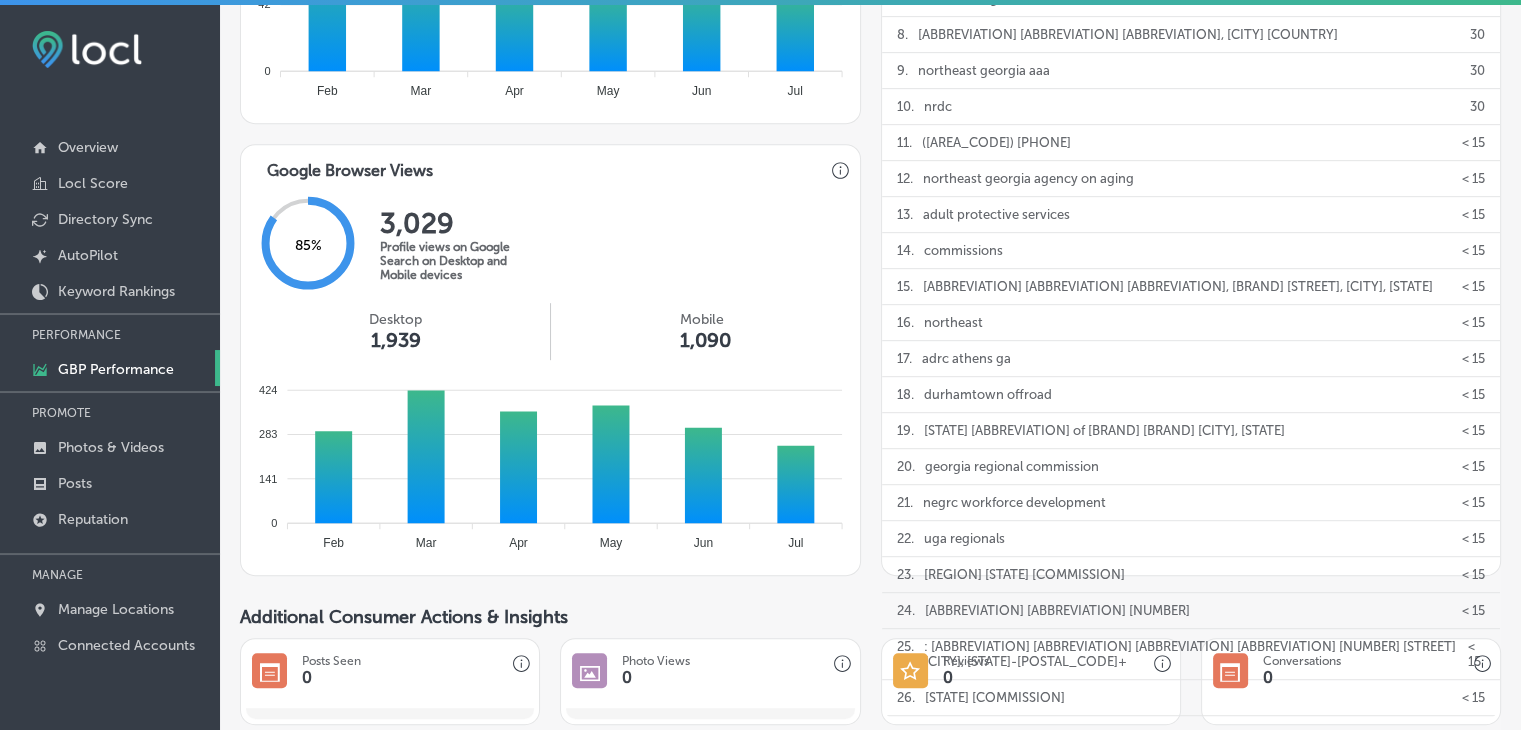 scroll, scrollTop: 1000, scrollLeft: 0, axis: vertical 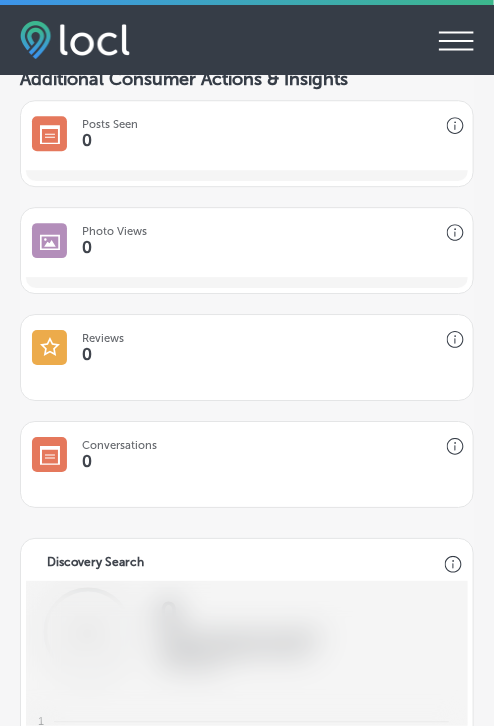 click on "4725E99D-6C65-48B3-89DC-FC673505F7F5
Created with sketchtool.
Conversations   0
4725E99D-6C65-48B3-89DC-FC673505F7F5
Created with sketchtool.
Posts Seen   0
Available prior to [DATE]
875022CA-1D9E-4684-B266-DDAC2528ABFC
Created with sketchtool.
Photo Views   0
Available prior to [DATE]
DE44D2D4-748D-402E-B01C-2A5FC0C2CD39
Created with sketchtool." at bounding box center [247, 304] 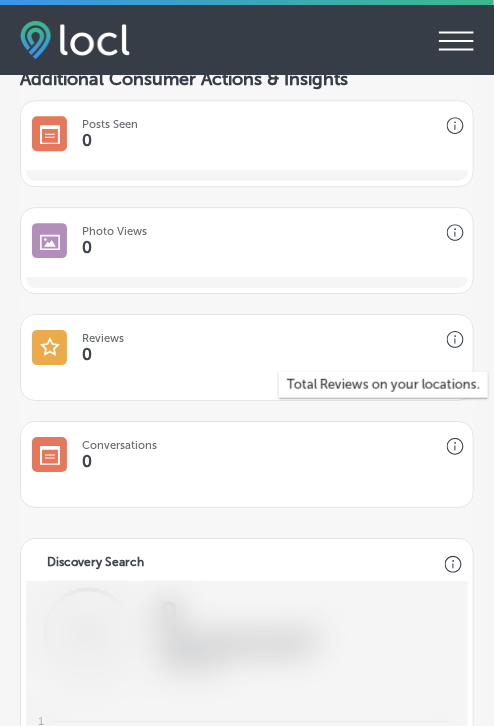 click 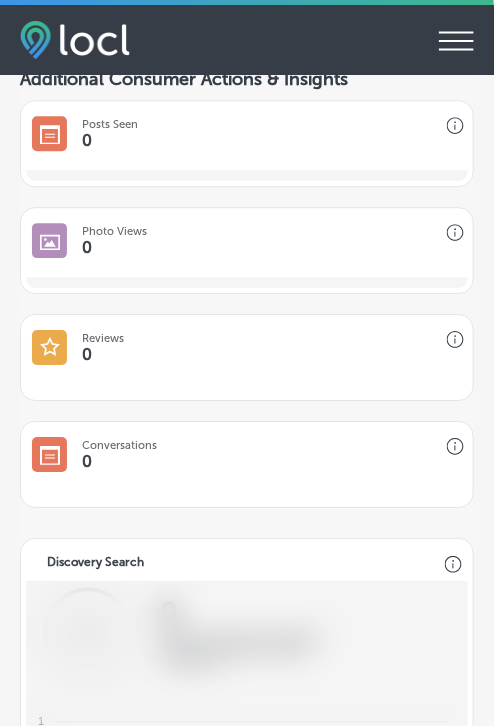 click on "[UUID]
Created with sketchtool.
Reviews   [NUMBER]" at bounding box center (247, 347) 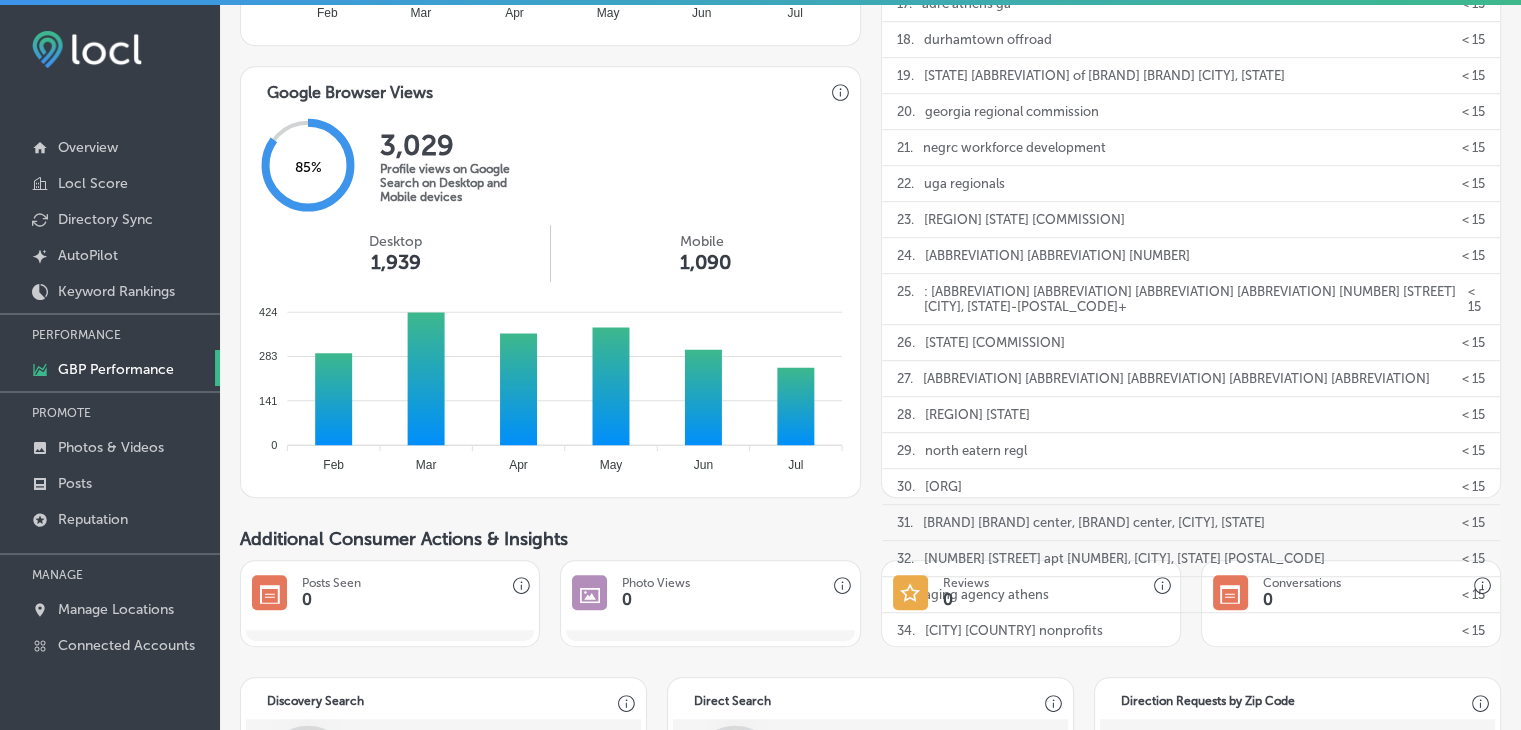 scroll, scrollTop: 836, scrollLeft: 0, axis: vertical 